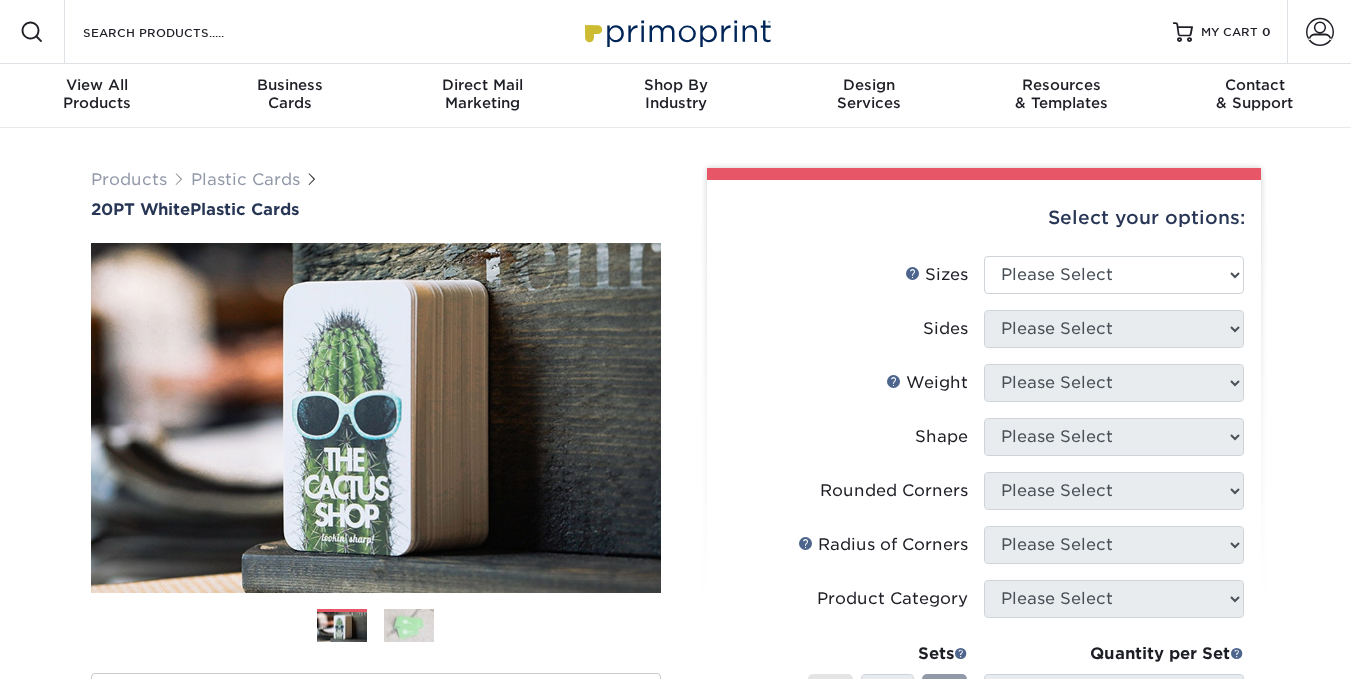 scroll, scrollTop: 0, scrollLeft: 0, axis: both 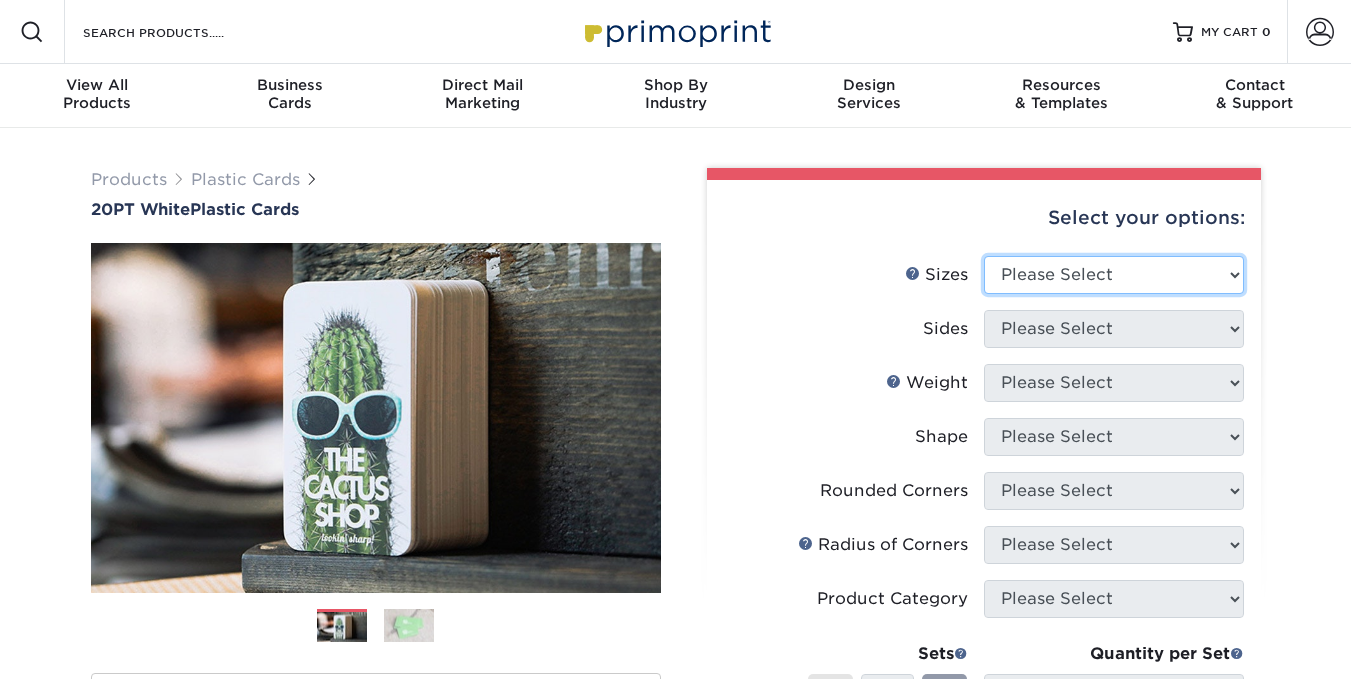 click on "Please Select
[SIZE]
[SIZE]
[SIZE]
[SIZE]
[SIZE]" at bounding box center [1114, 275] 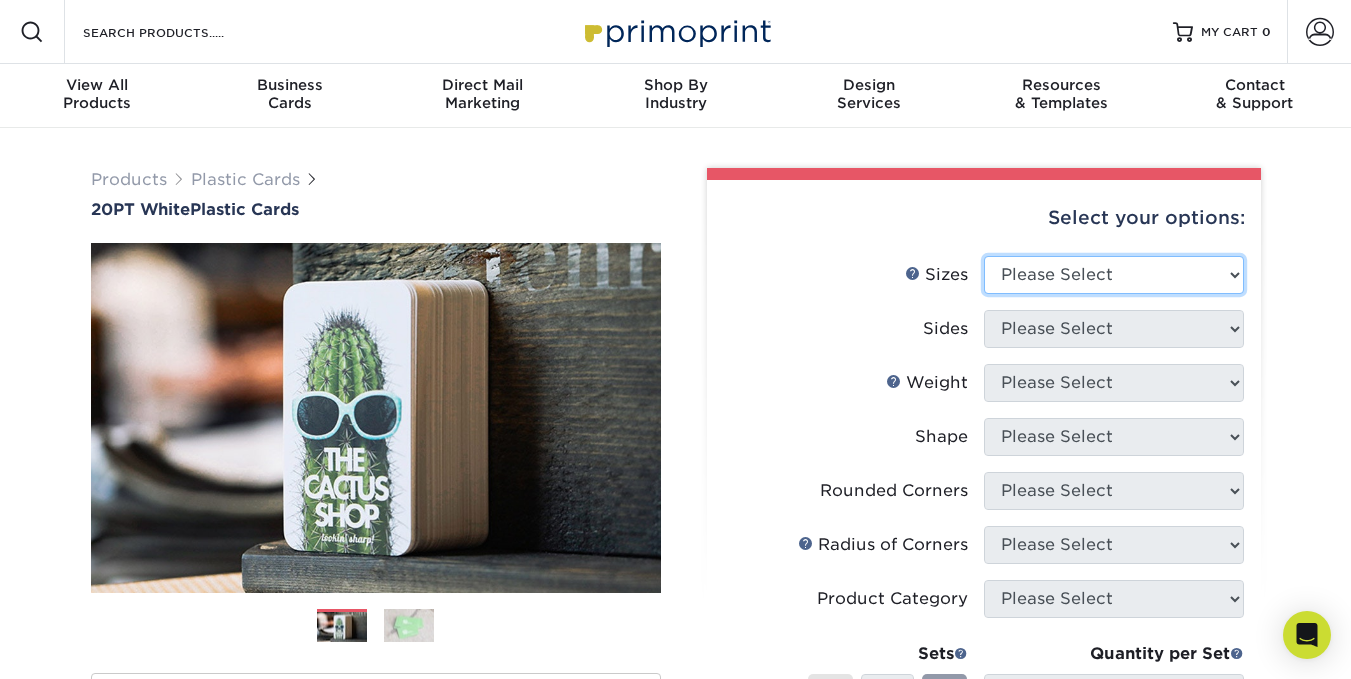 select on "2.00x3.50" 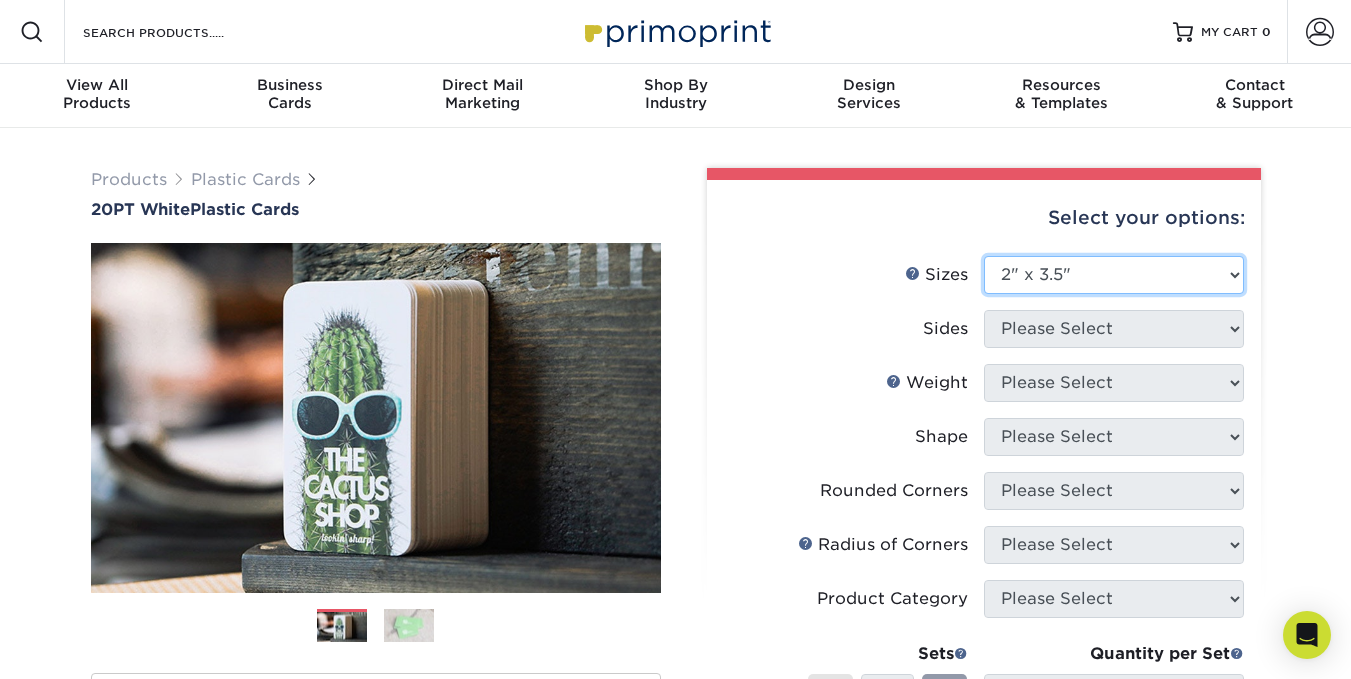 click on "Please Select
[SIZE]
[SIZE]
[SIZE]
[SIZE]
[SIZE]" at bounding box center (1114, 275) 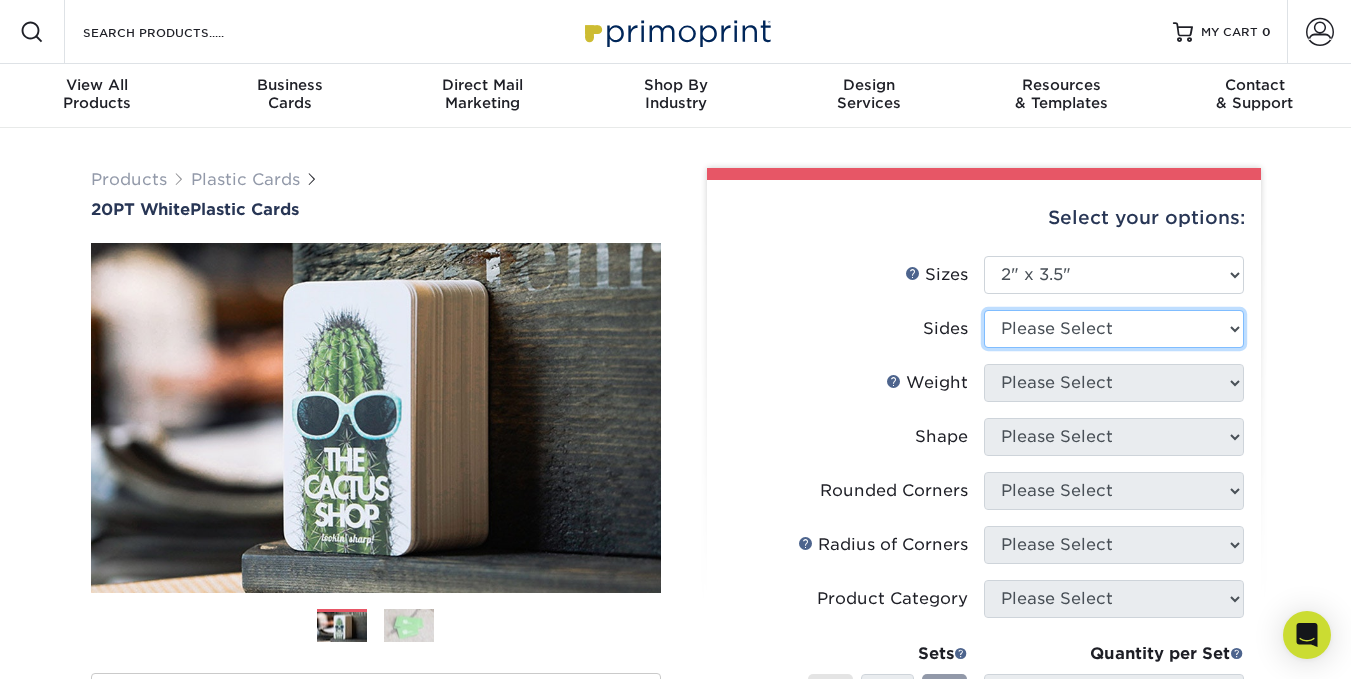 click on "Please Select Print Both Sides Print Front Only" at bounding box center (1114, 329) 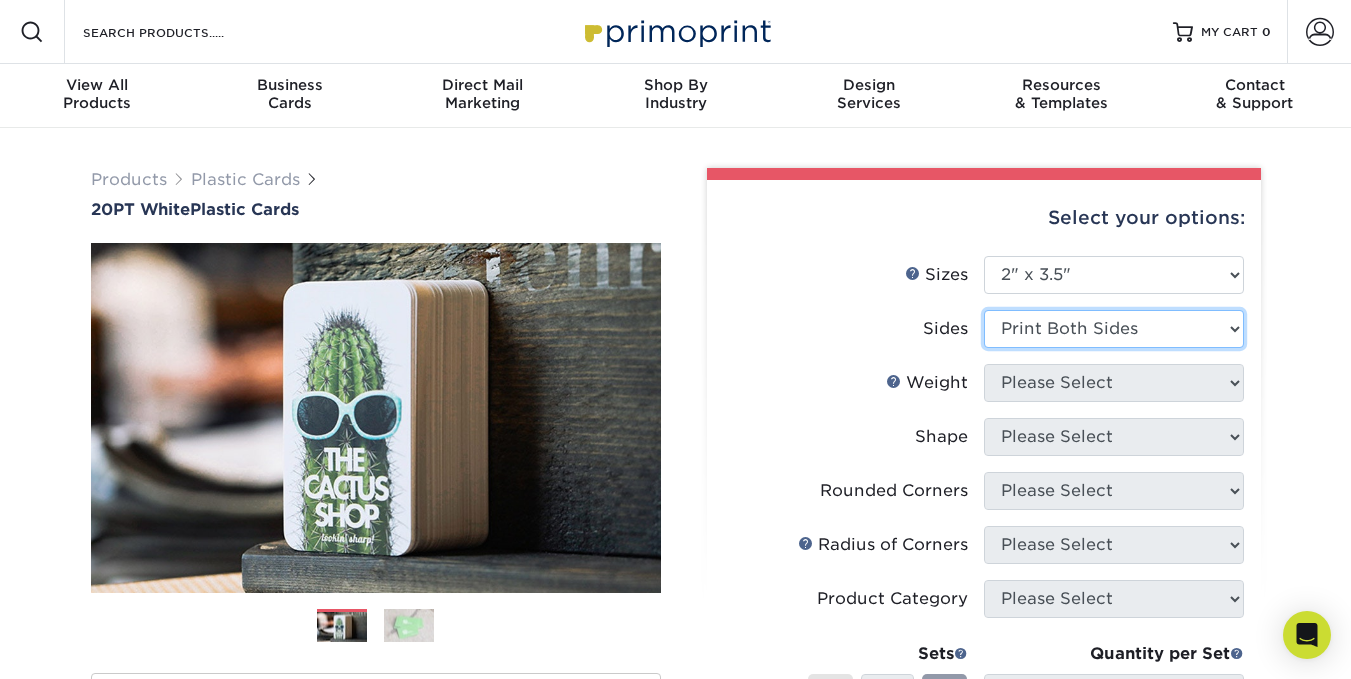 click on "Please Select Print Both Sides Print Front Only" at bounding box center [1114, 329] 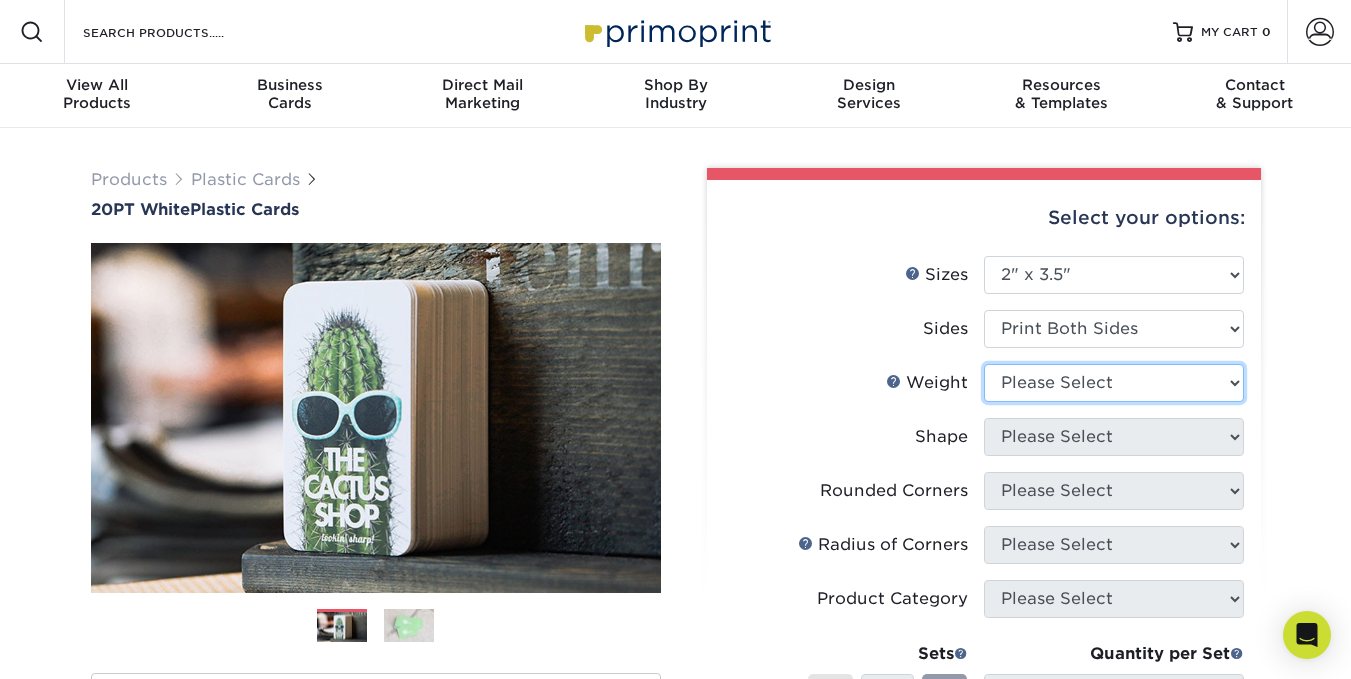 click on "Please Select 20PT White Plastic" at bounding box center [1114, 383] 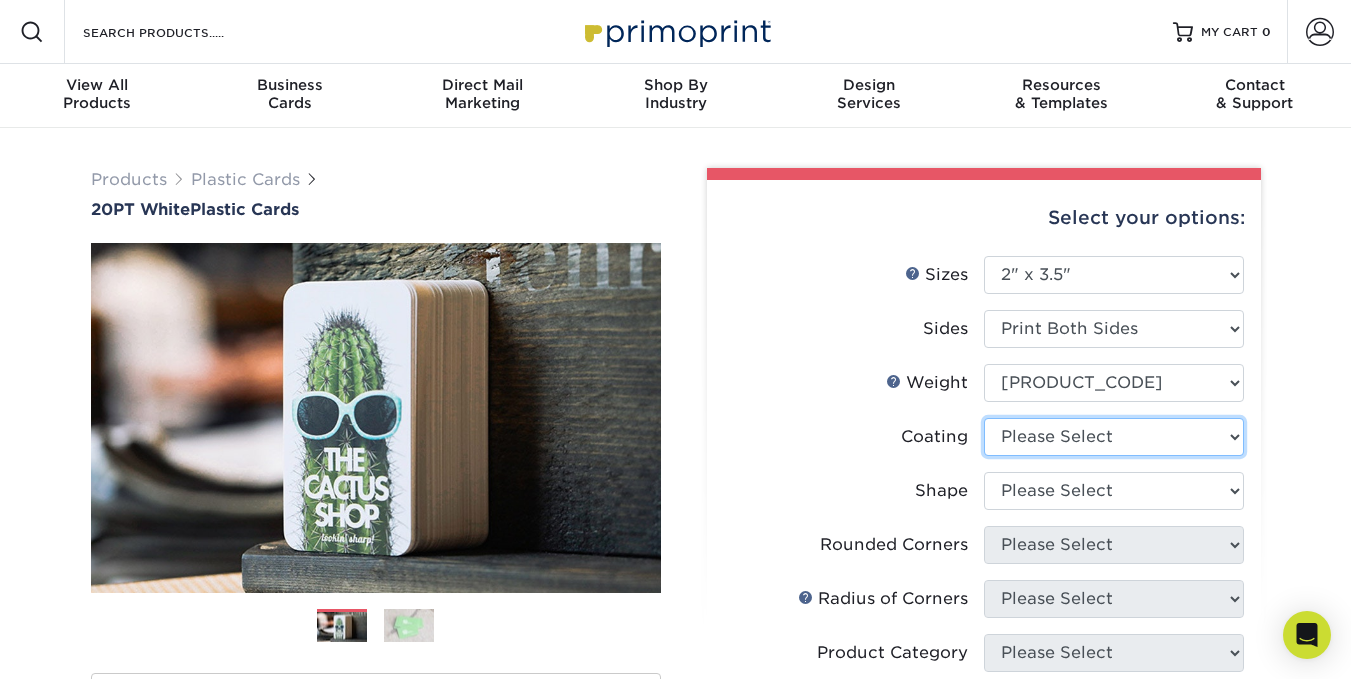 click at bounding box center (1114, 437) 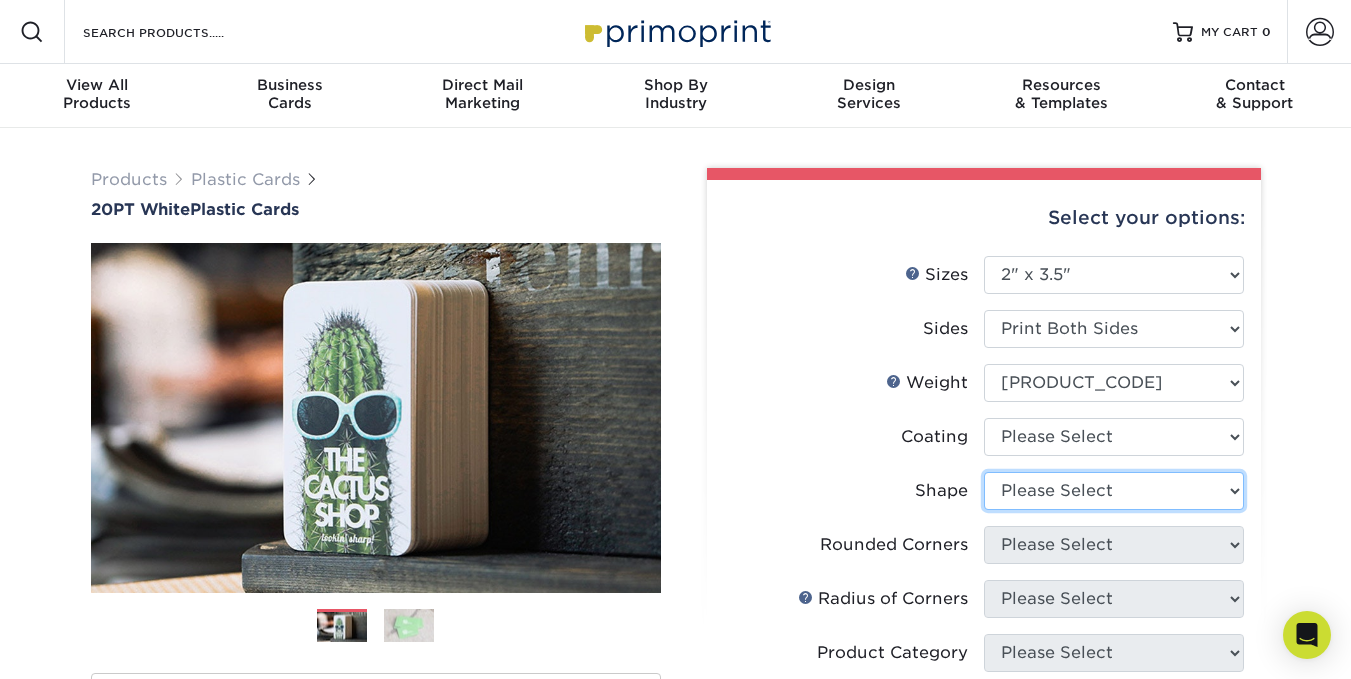 click on "Please Select Oval Standard" at bounding box center [1114, 491] 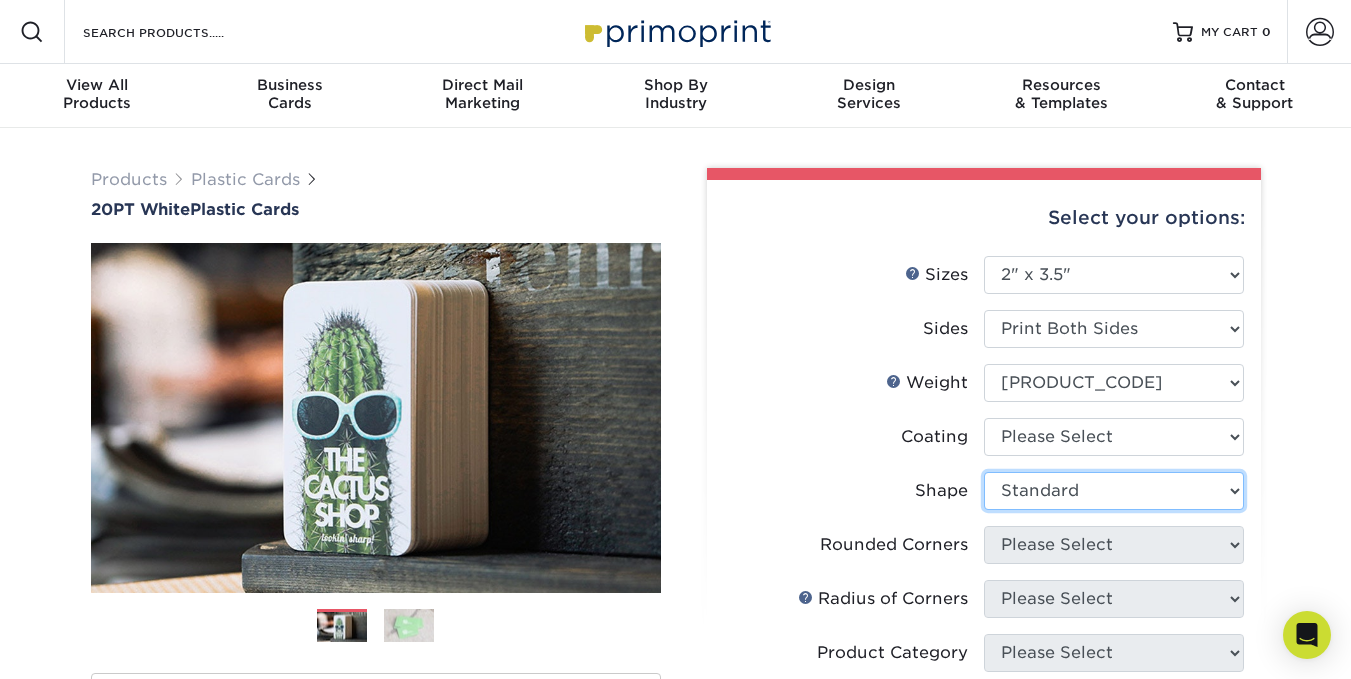 click on "Please Select Oval Standard" at bounding box center [1114, 491] 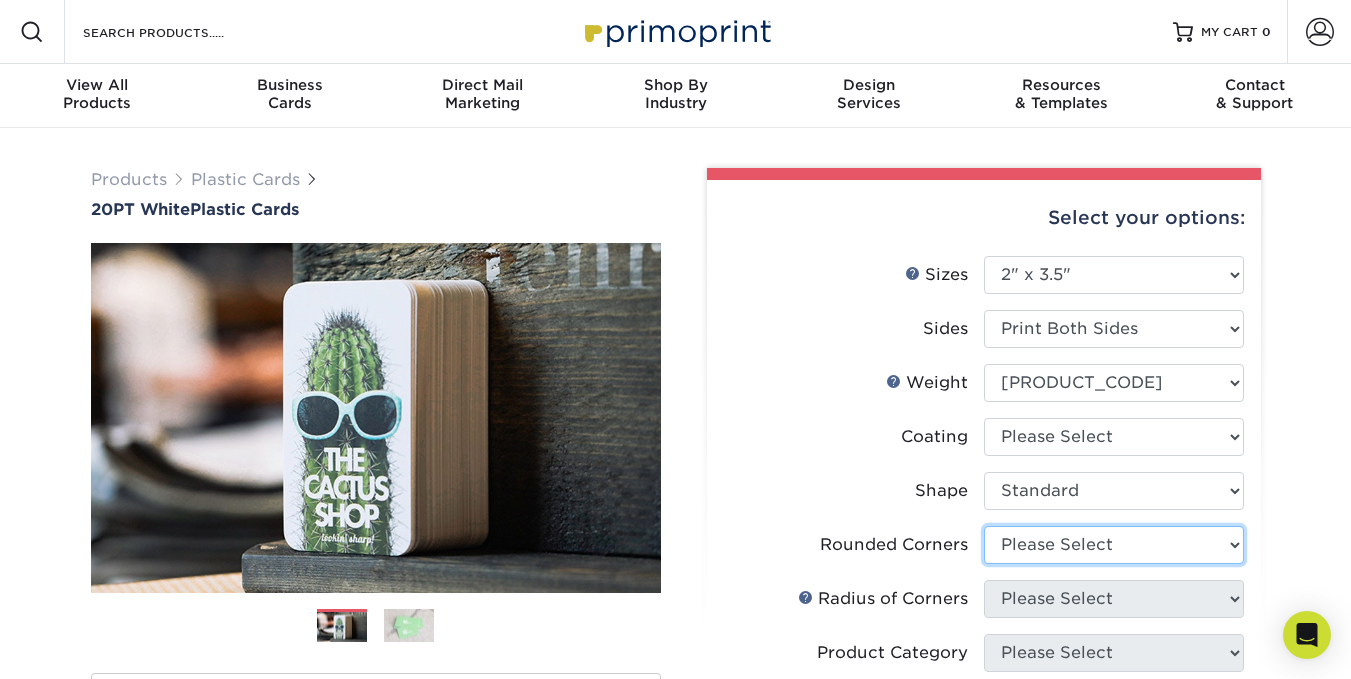 click on "Please Select
Yes - Round 4 Corners" at bounding box center [1114, 545] 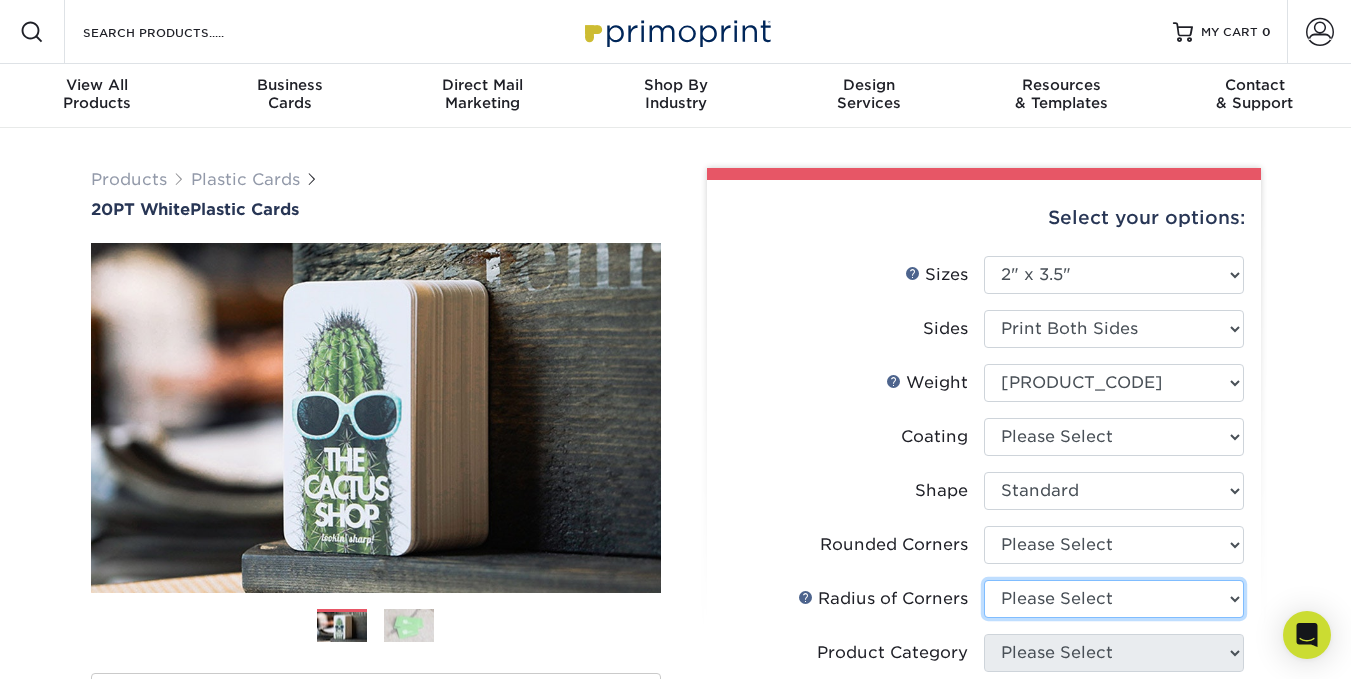 click on "Please Select" at bounding box center [1114, 599] 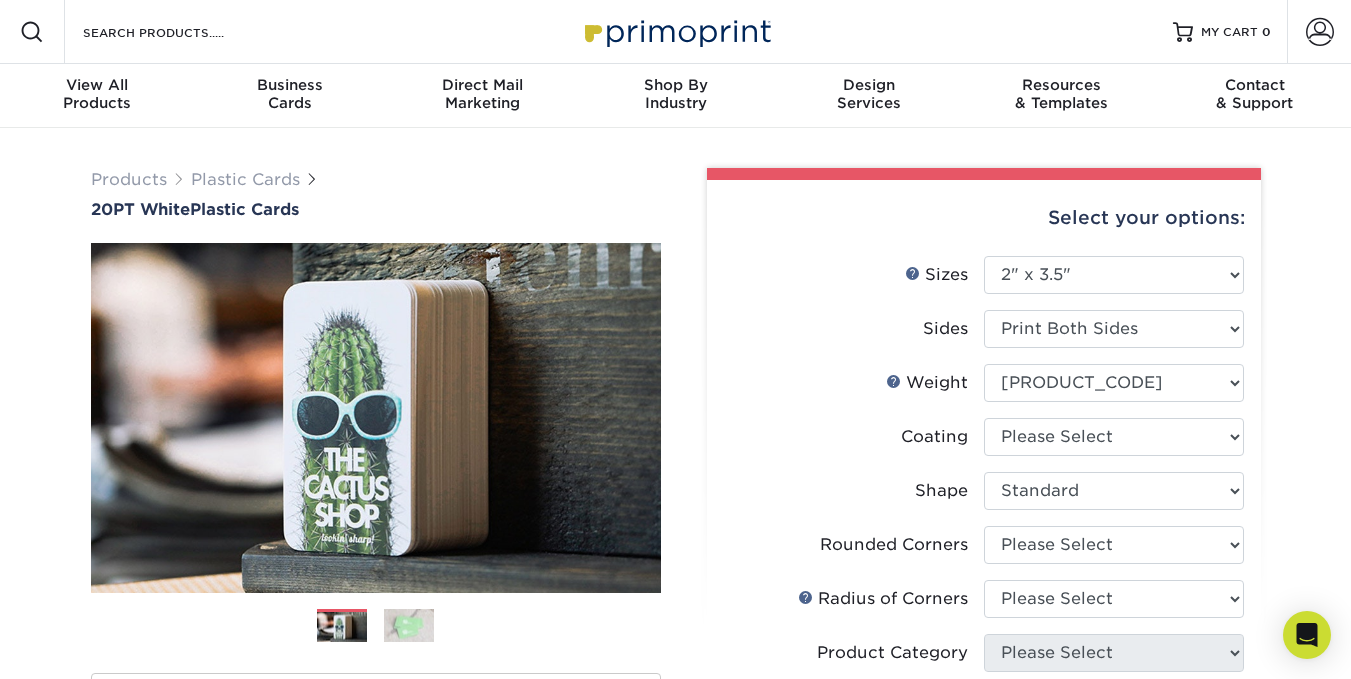 click on "Coating" at bounding box center (854, 437) 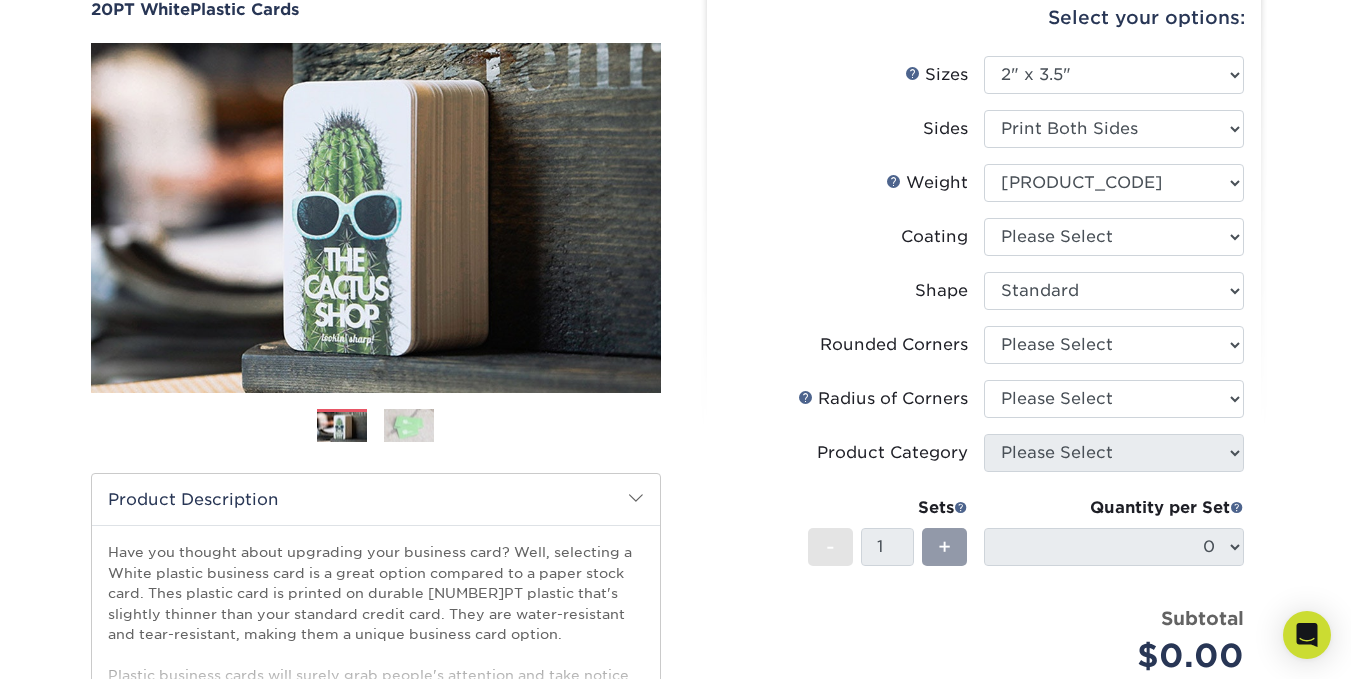 scroll, scrollTop: 240, scrollLeft: 0, axis: vertical 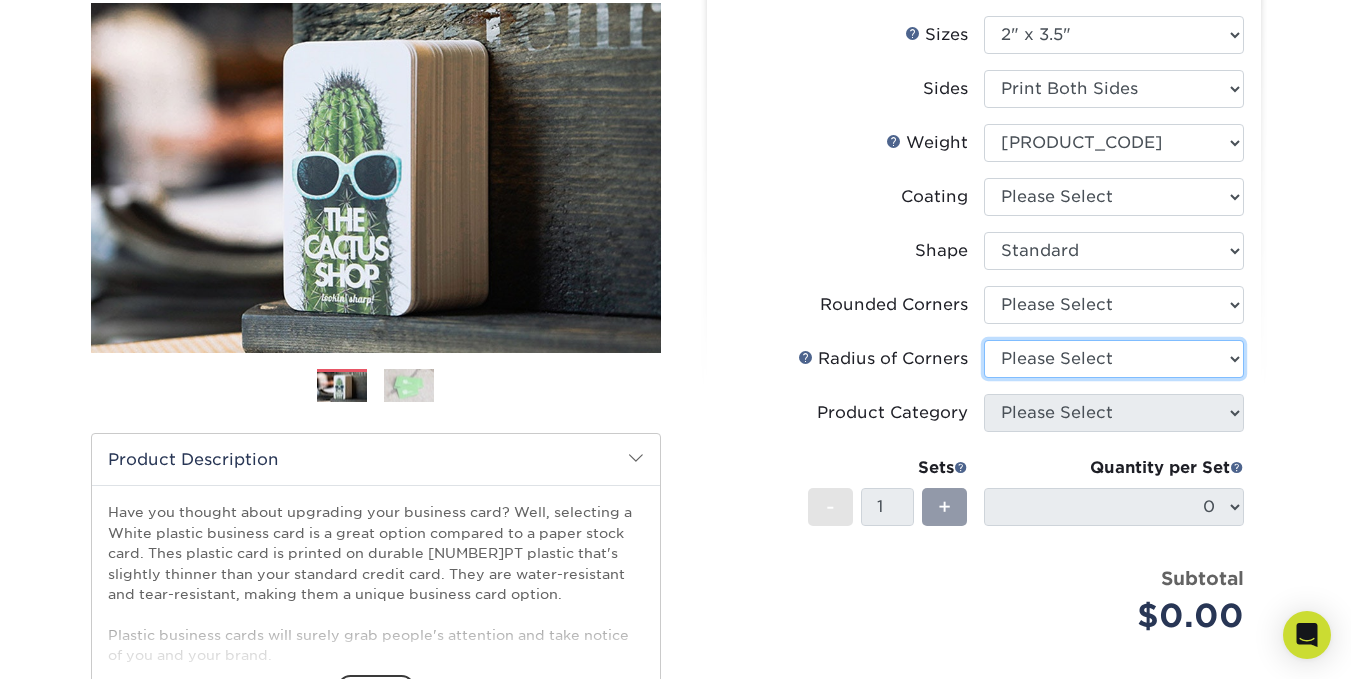 click on "Please Select" at bounding box center (1114, 359) 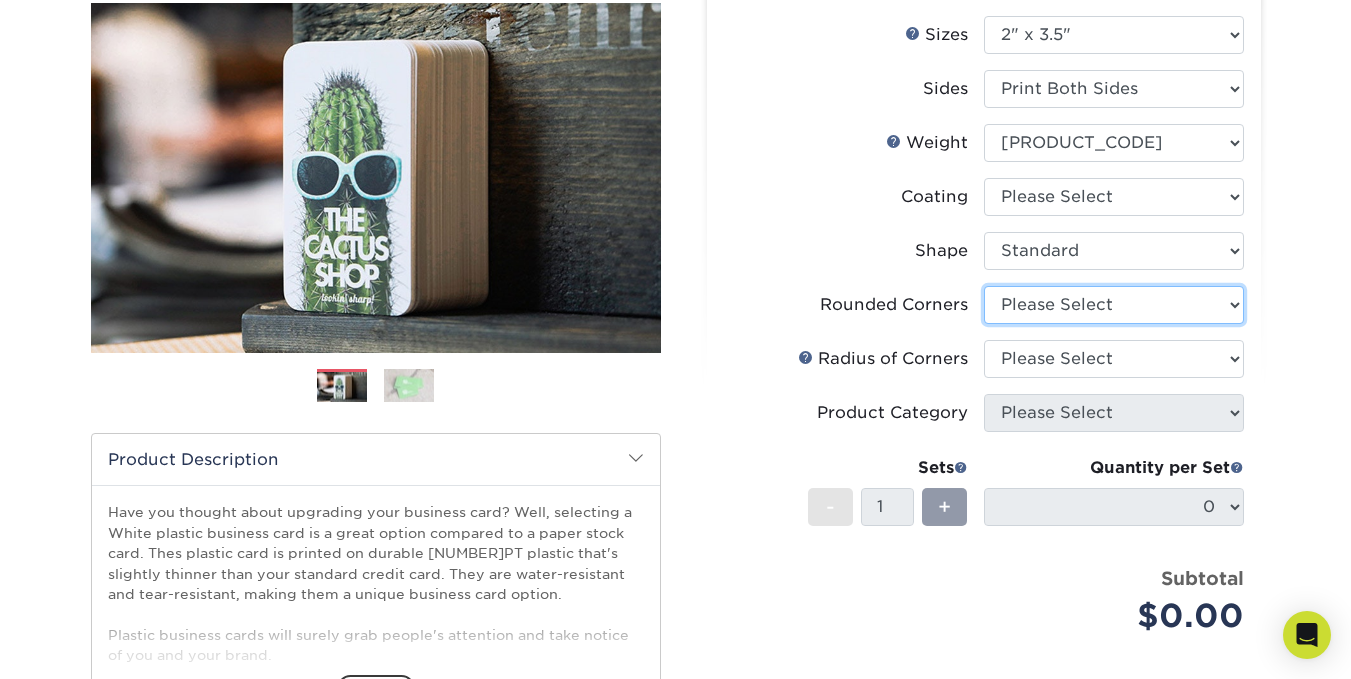 click on "Please Select
Yes - Round 4 Corners" at bounding box center (1114, 305) 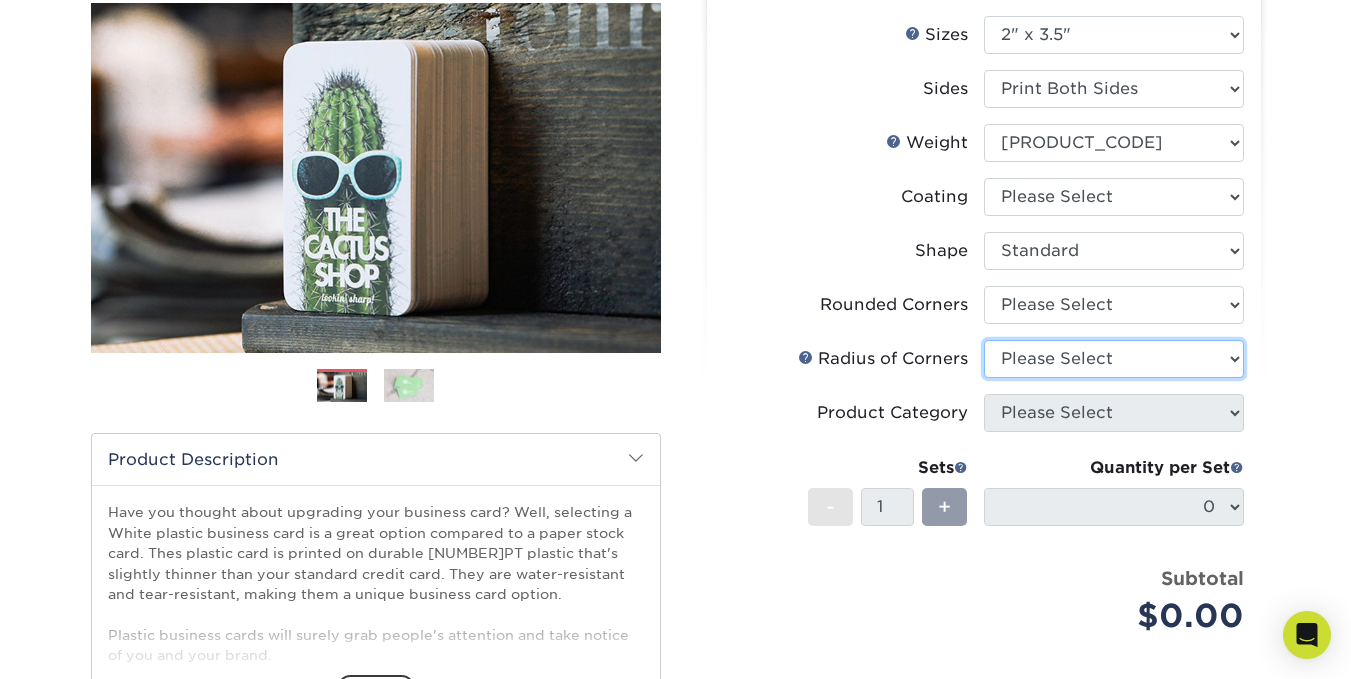 click on "Please Select" at bounding box center [1114, 359] 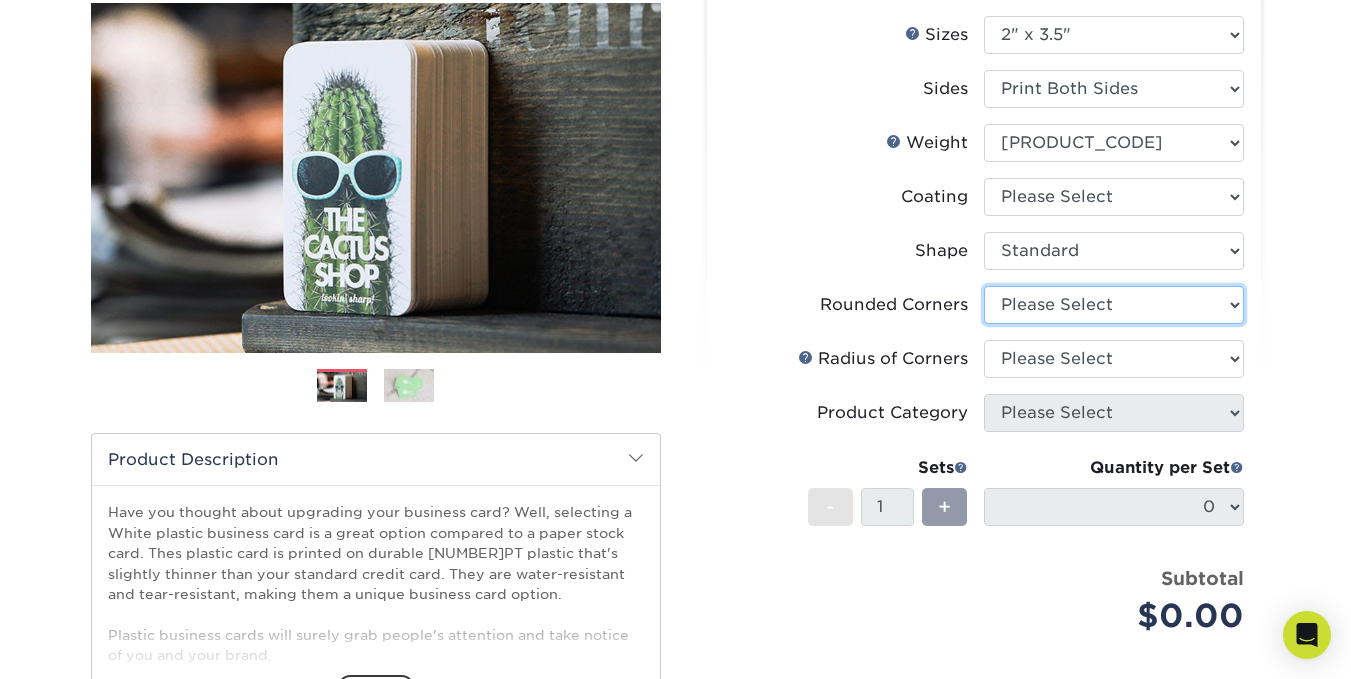 click on "Please Select
Yes - Round 4 Corners" at bounding box center (1114, 305) 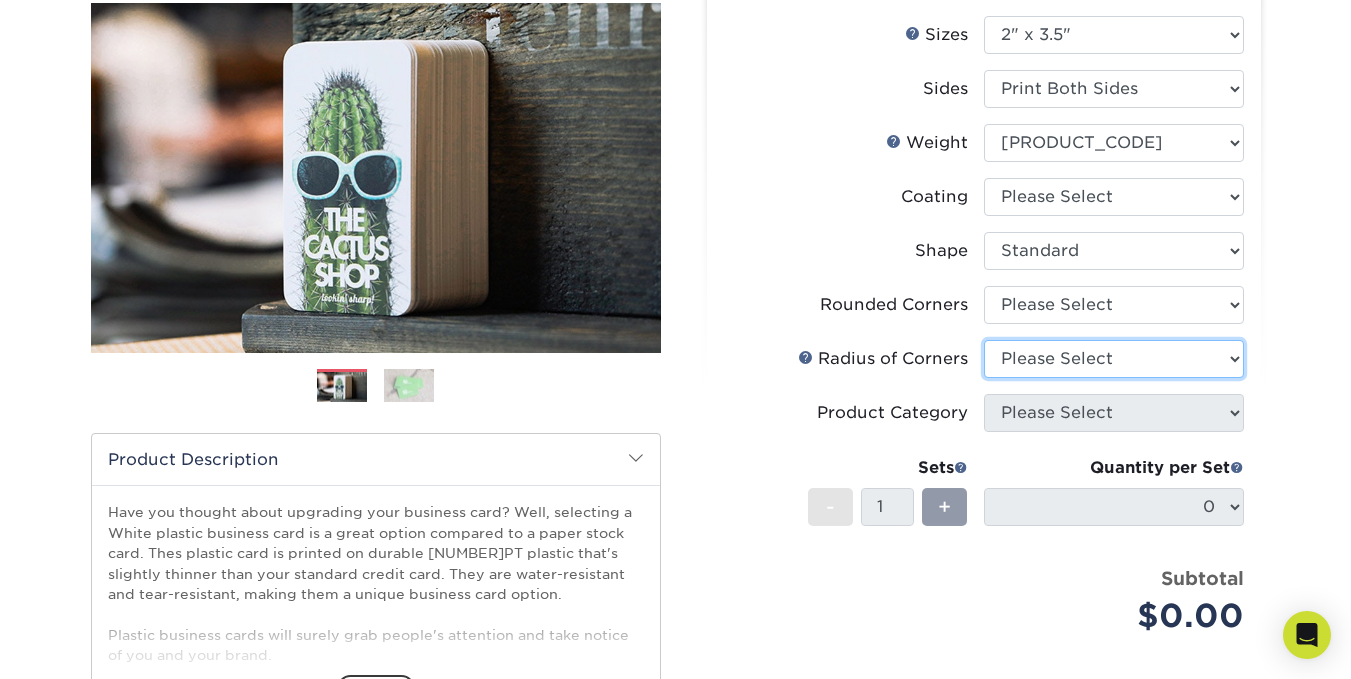 click on "Please Select" at bounding box center (1114, 359) 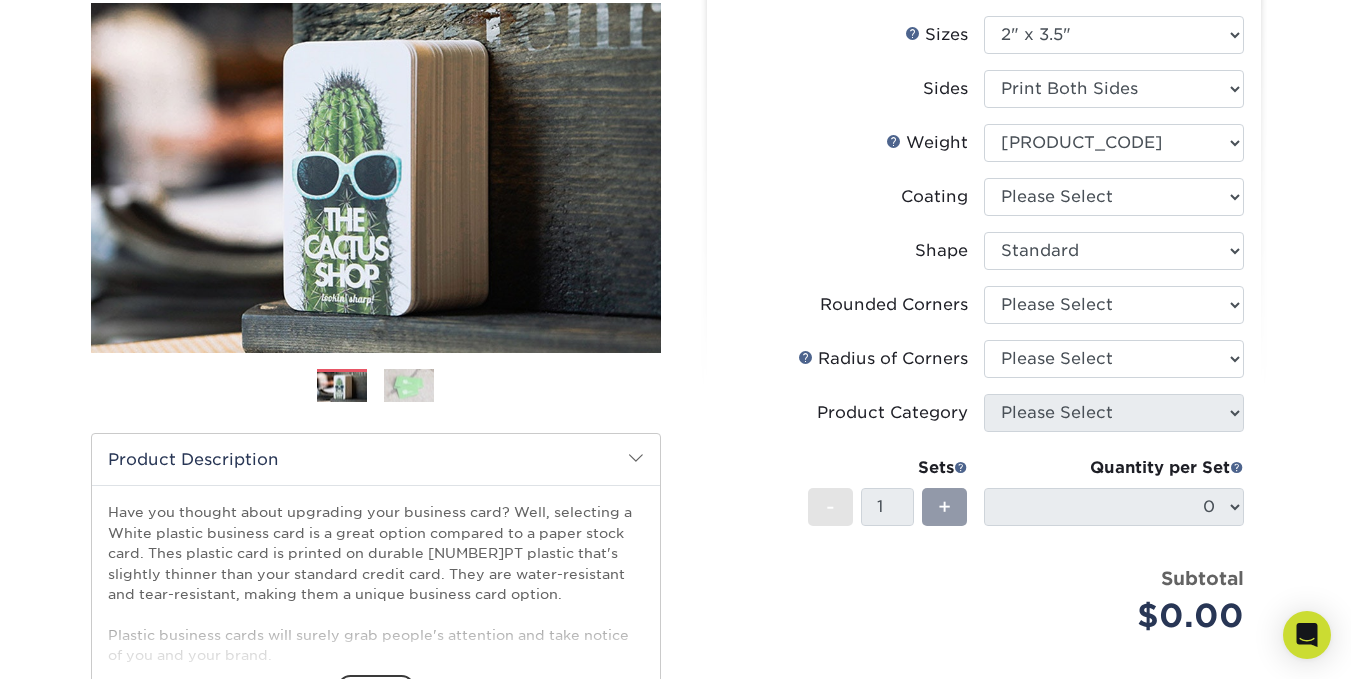 click on "Weight Help Weight
Please Select 20PT White Plastic" at bounding box center (984, 151) 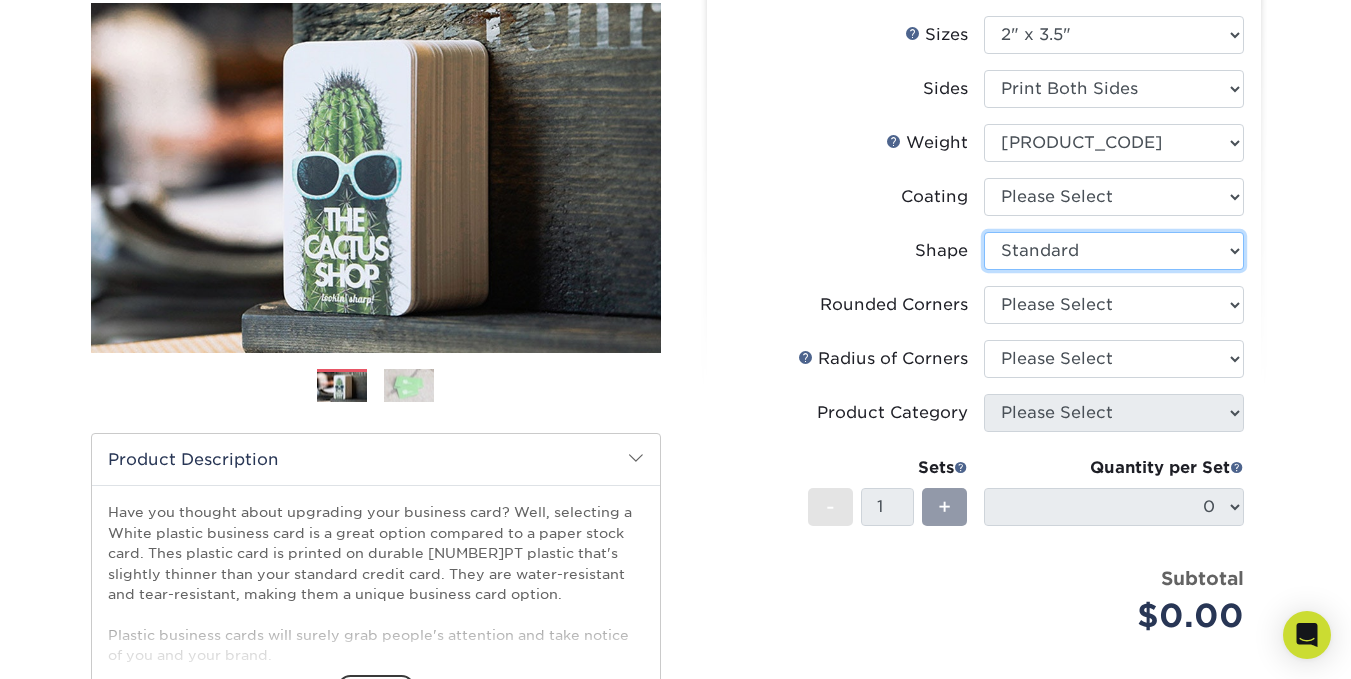 click on "Please Select Oval Standard" at bounding box center (1114, 251) 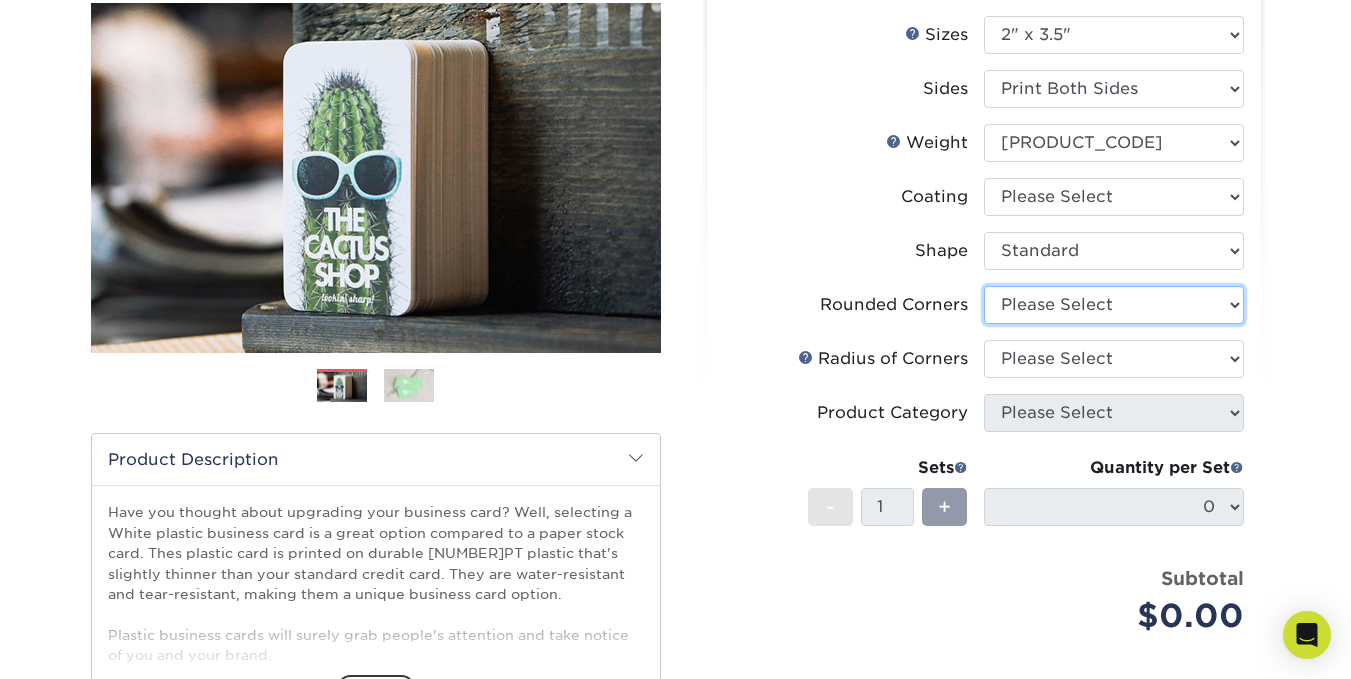 click on "Please Select
Yes - Round 4 Corners" at bounding box center (1114, 305) 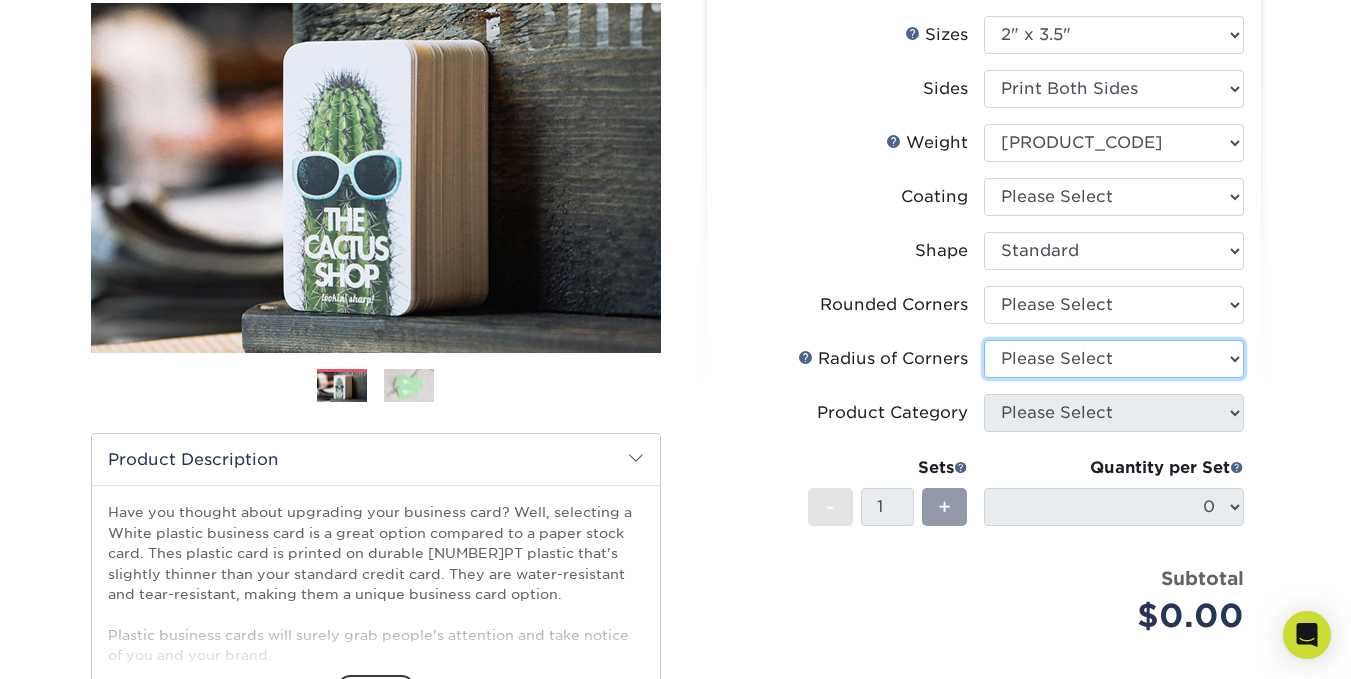 click on "Please Select" at bounding box center (1114, 359) 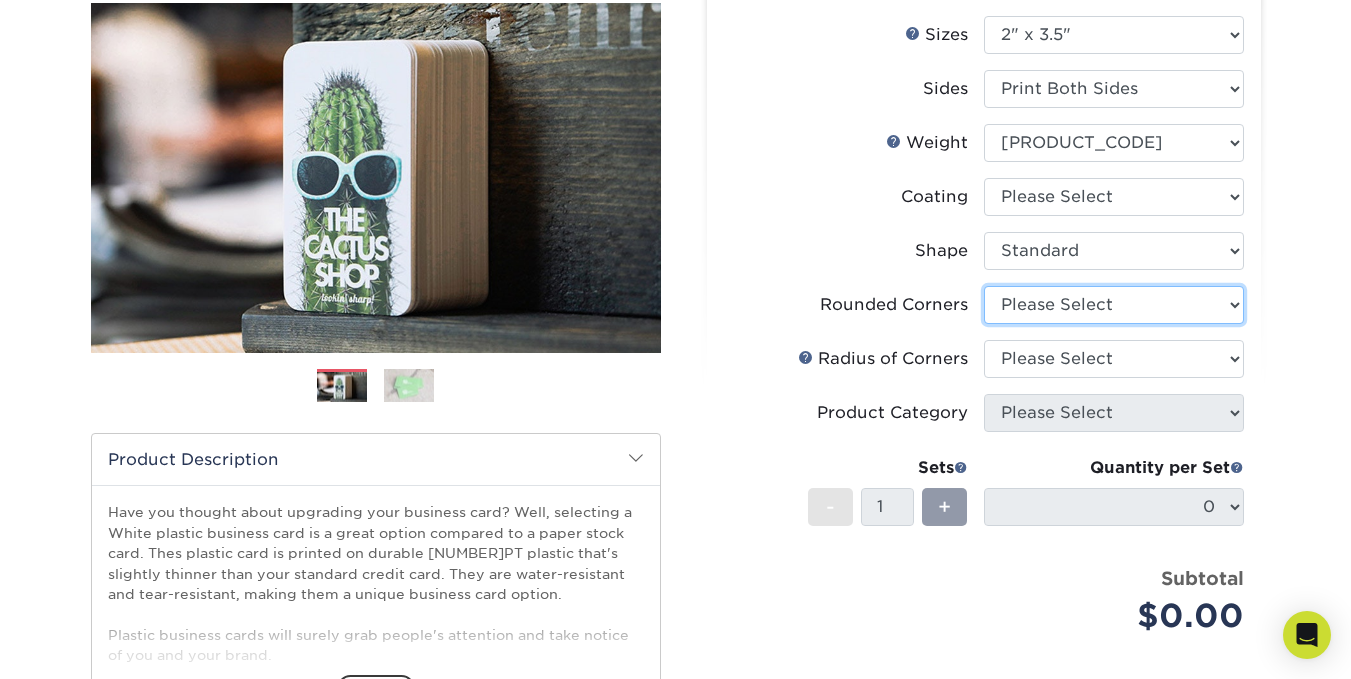 click on "Please Select
Yes - Round 4 Corners" at bounding box center (1114, 305) 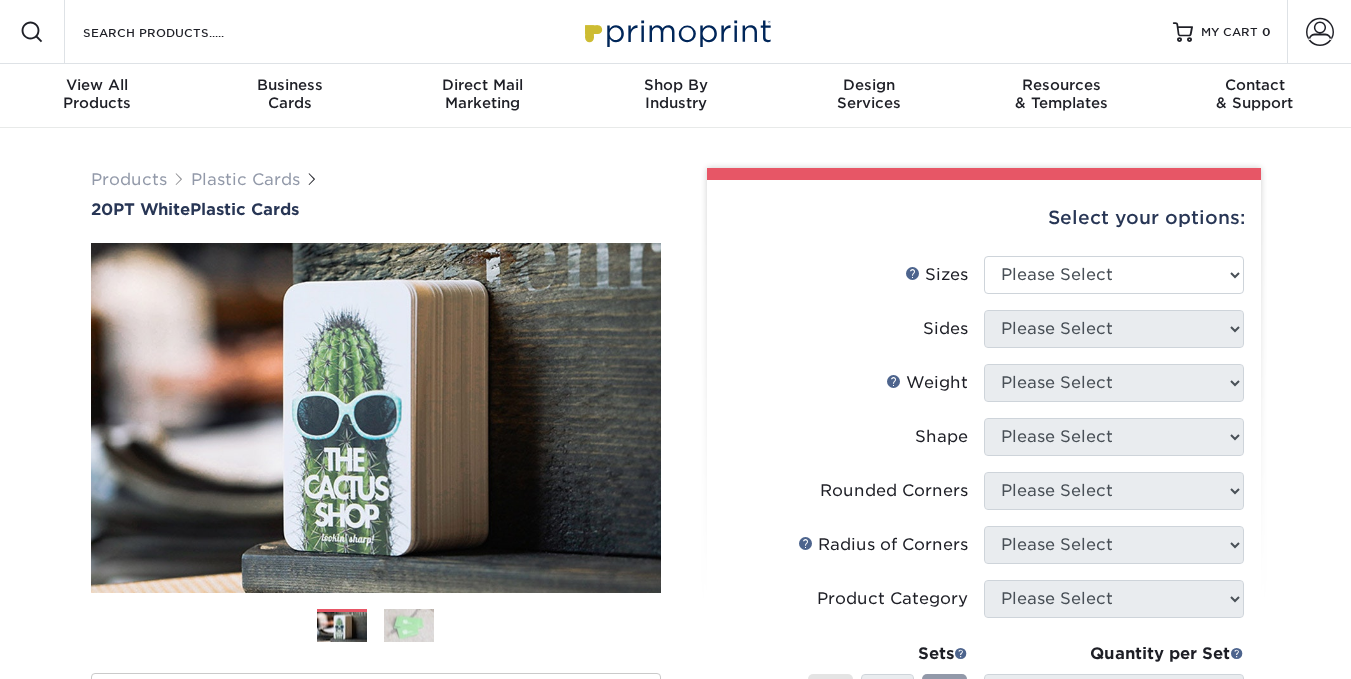 scroll, scrollTop: 0, scrollLeft: 0, axis: both 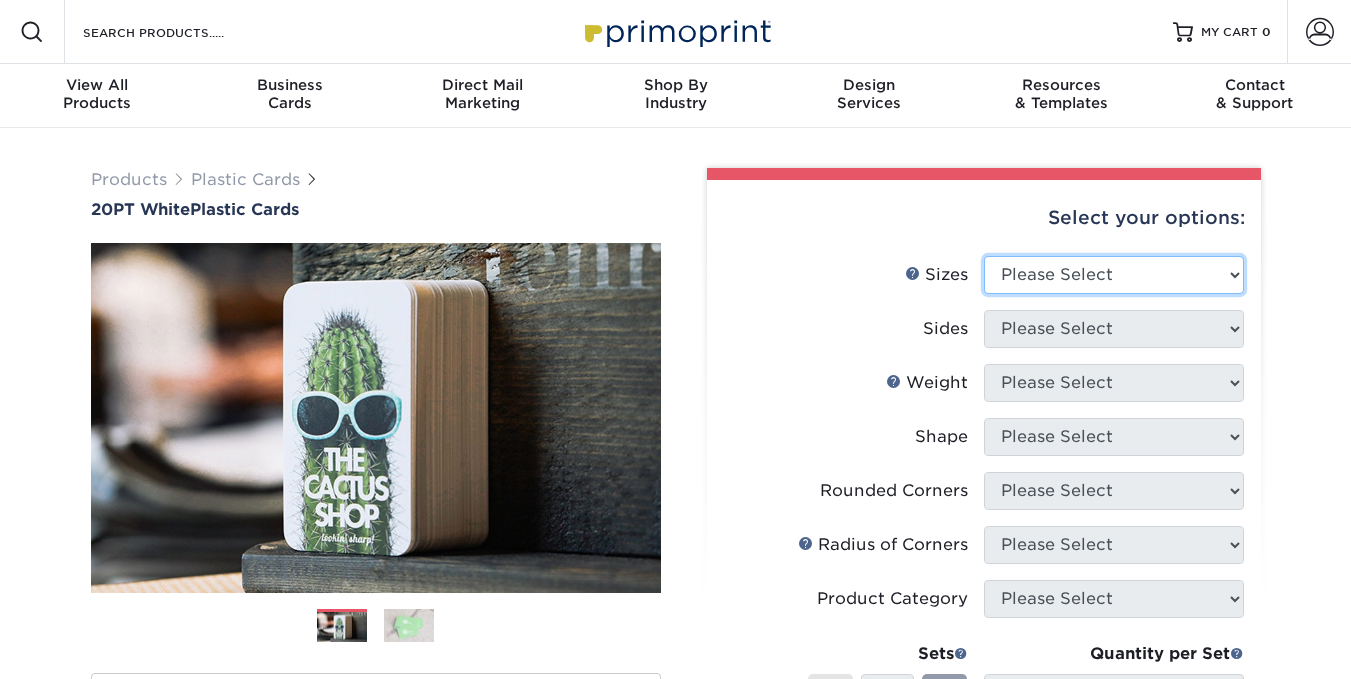 click on "[PRODUCT_NAME]" at bounding box center (1114, 275) 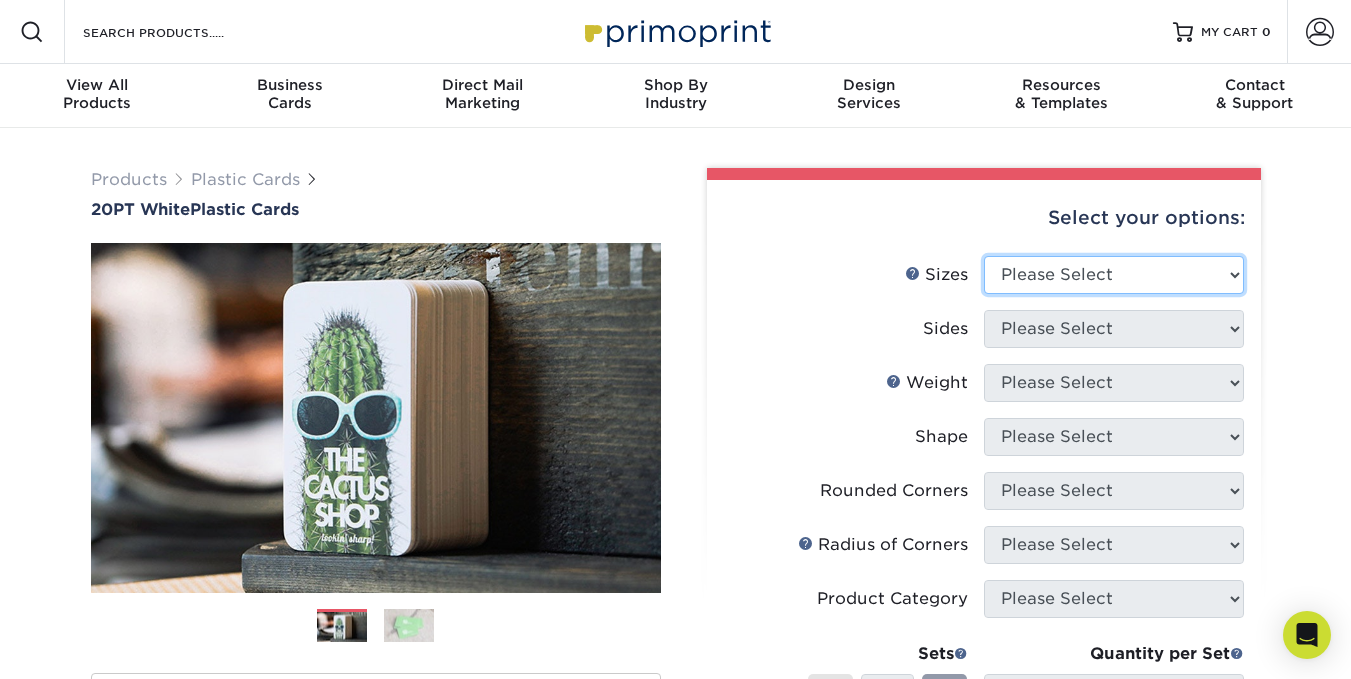 select on "2.00x3.50" 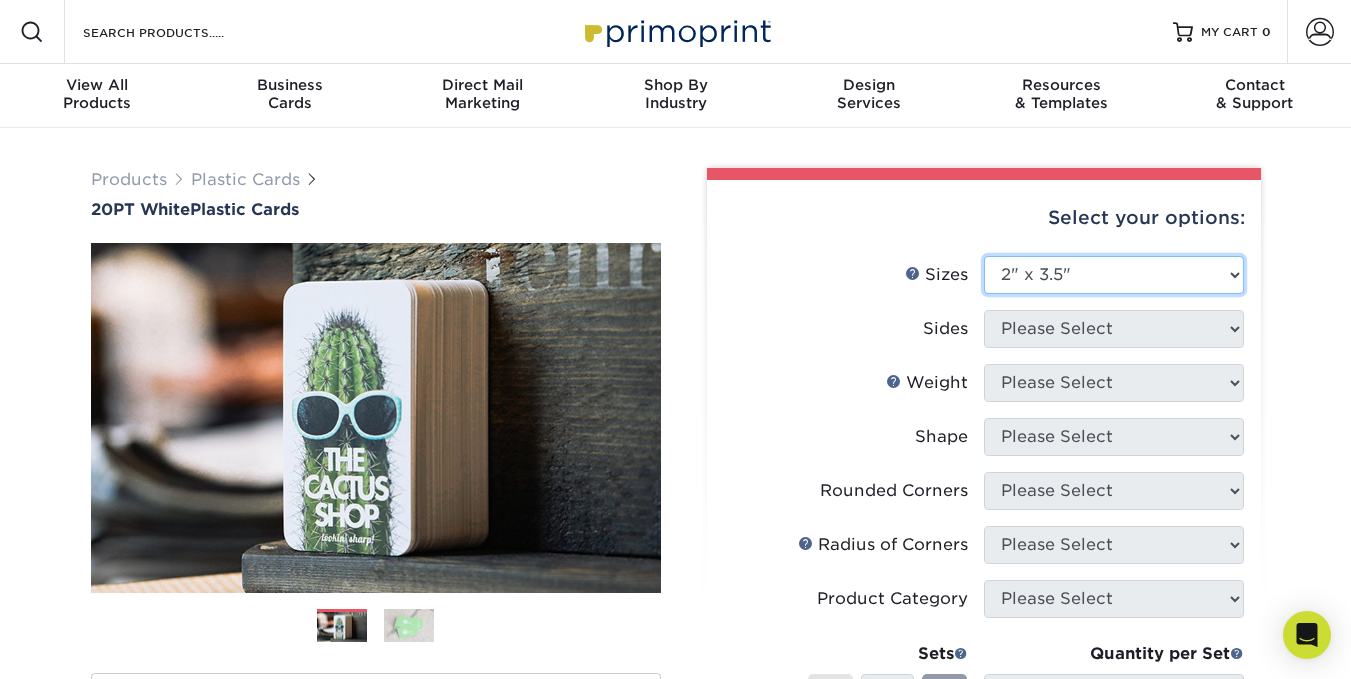 click on "[PRODUCT_NAME]" at bounding box center (1114, 275) 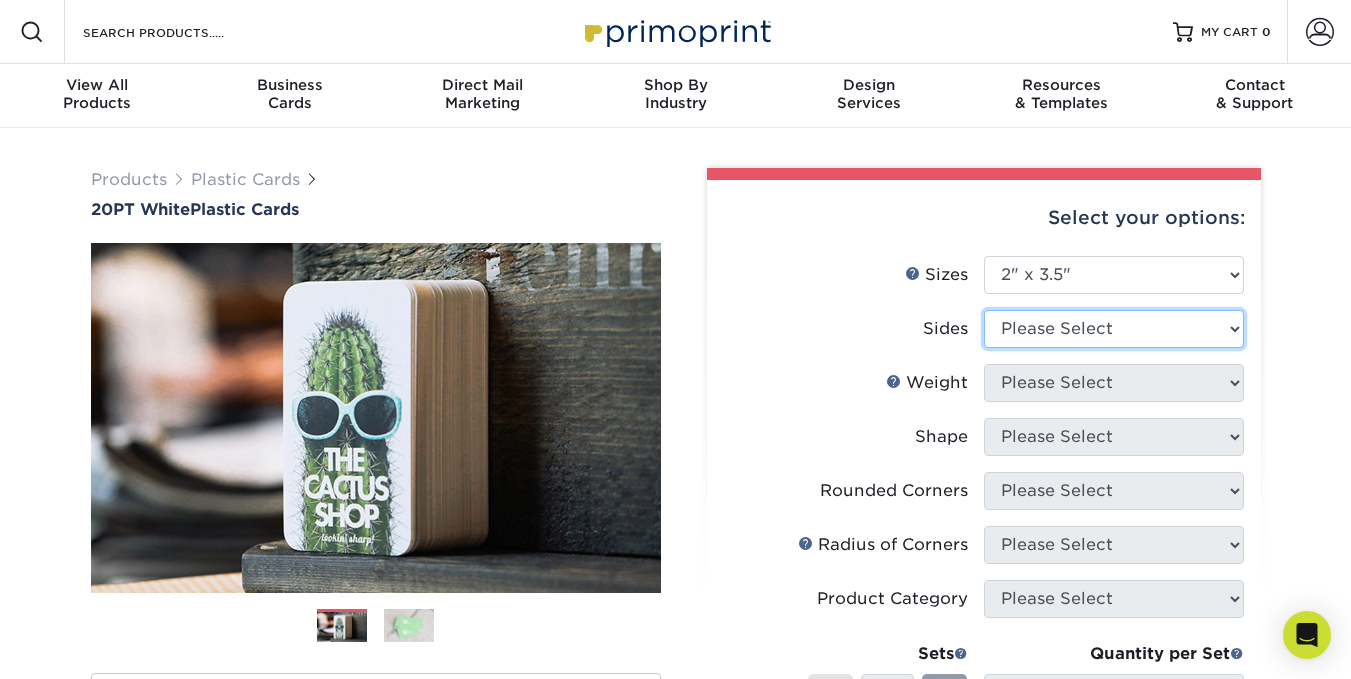 click on "Please Select Print Both Sides Print Front Only" at bounding box center [1114, 329] 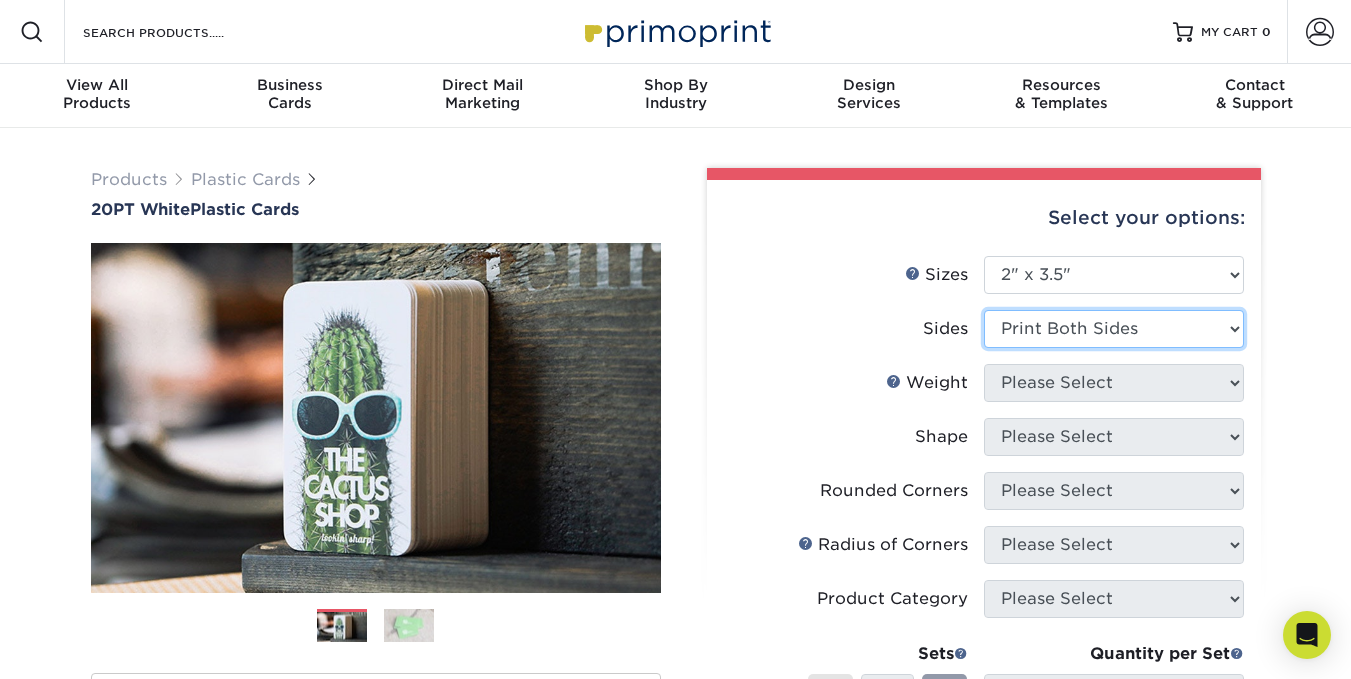 click on "Please Select Print Both Sides Print Front Only" at bounding box center [1114, 329] 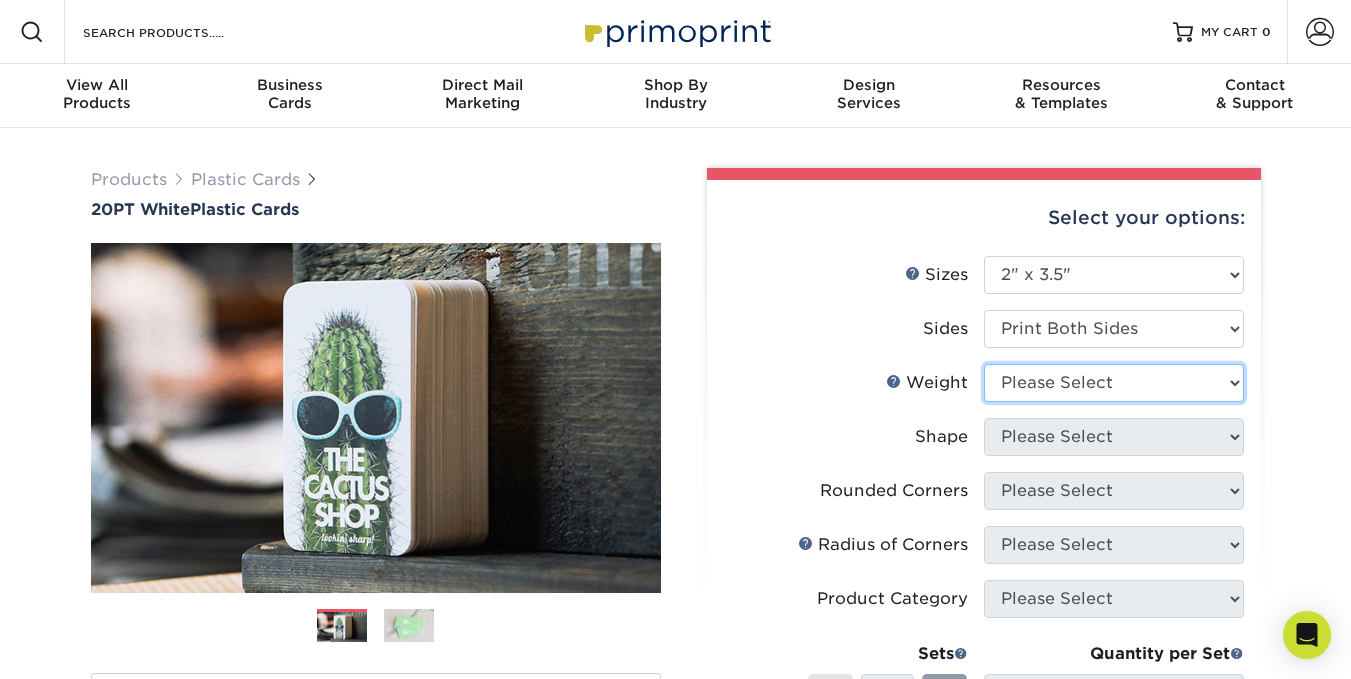 click on "Please Select 20PT White Plastic" at bounding box center [1114, 383] 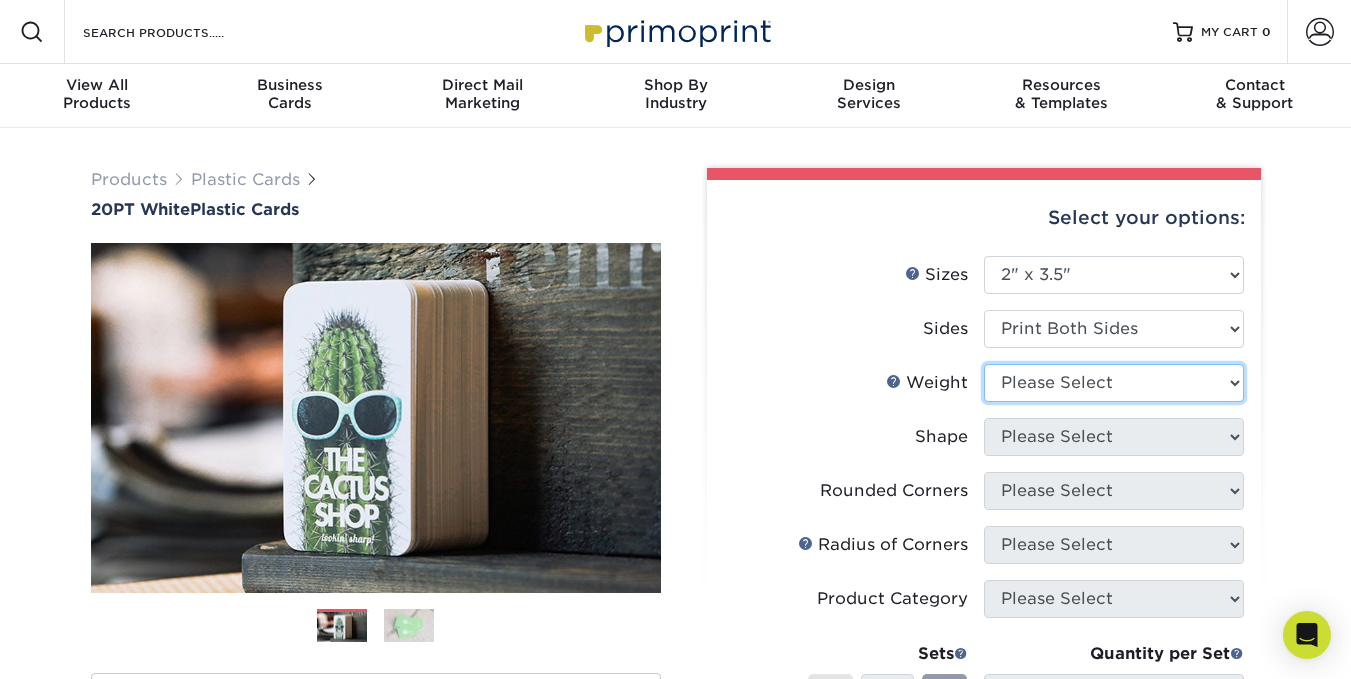 select on "20PT White Plastic" 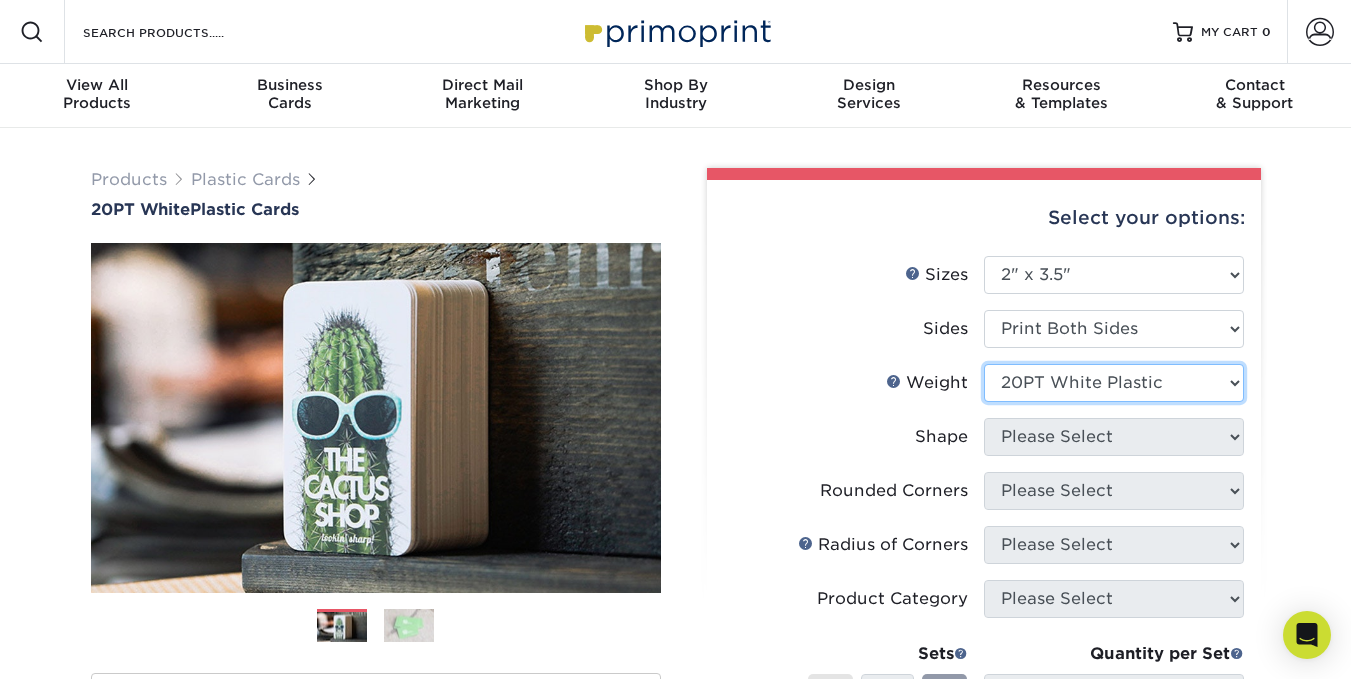 click on "Please Select 20PT White Plastic" at bounding box center [1114, 383] 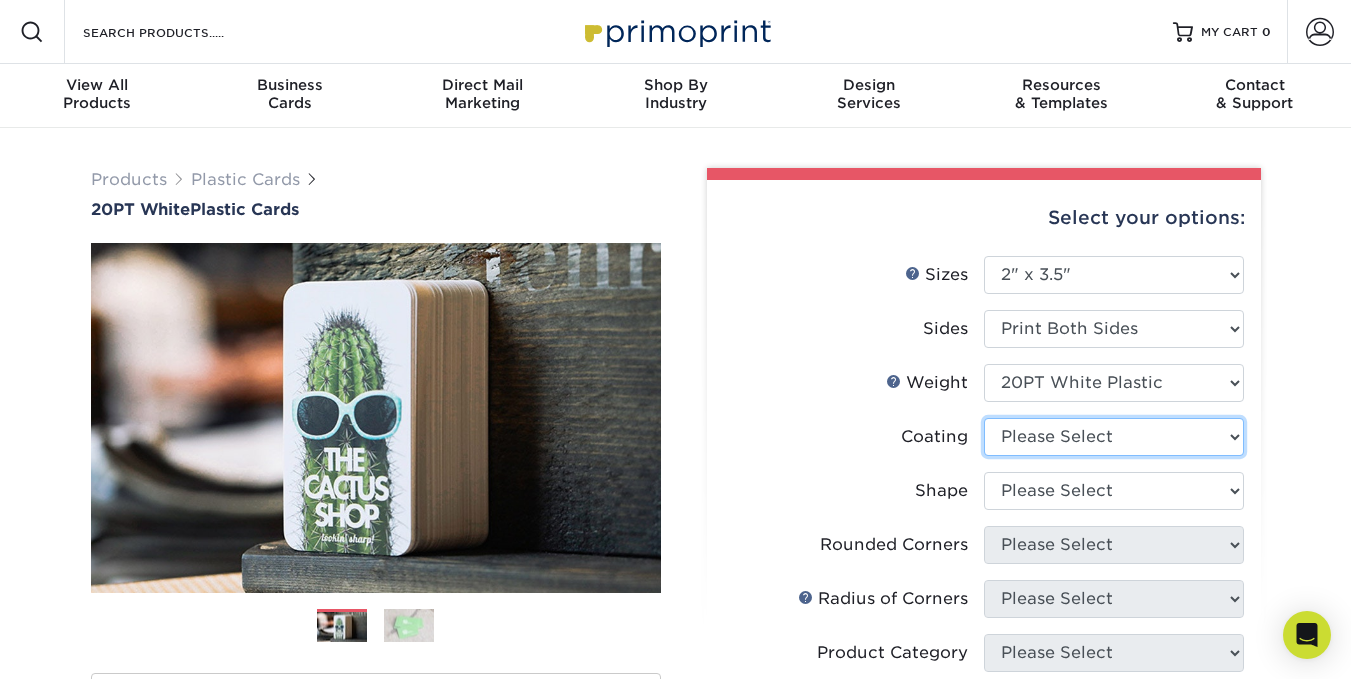 click at bounding box center (1114, 437) 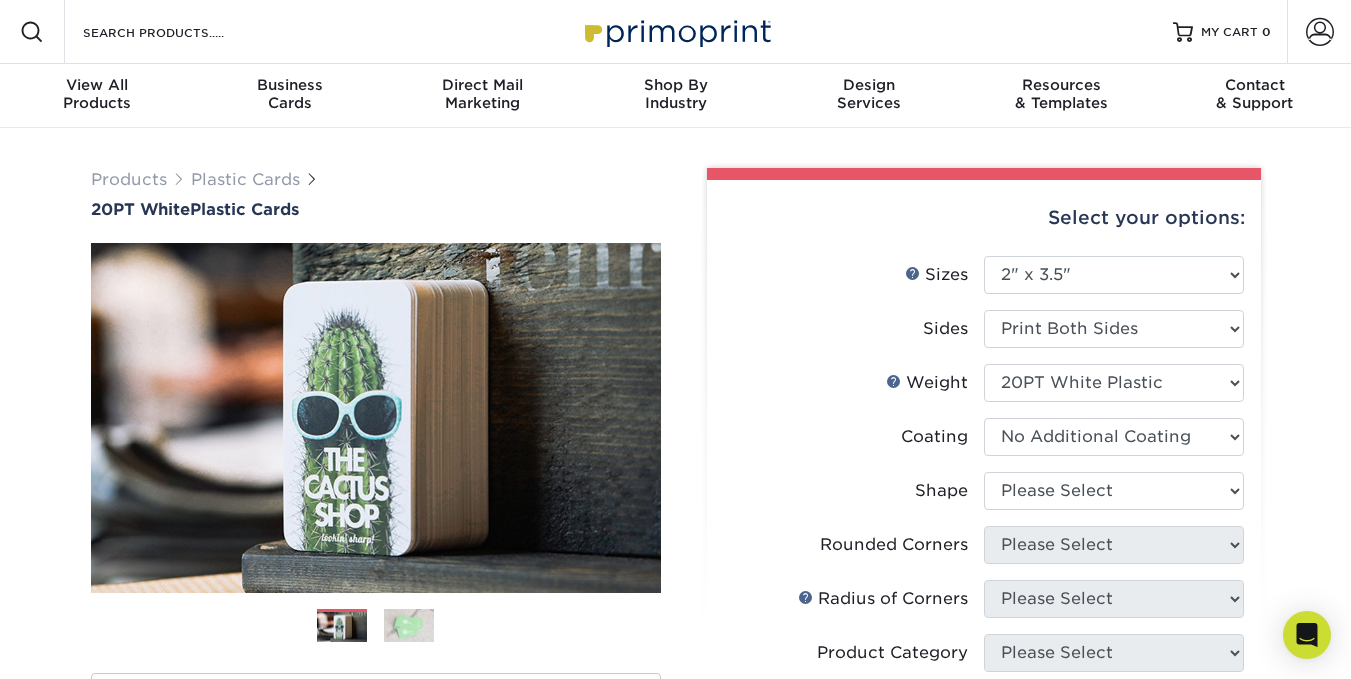 click at bounding box center [1114, 437] 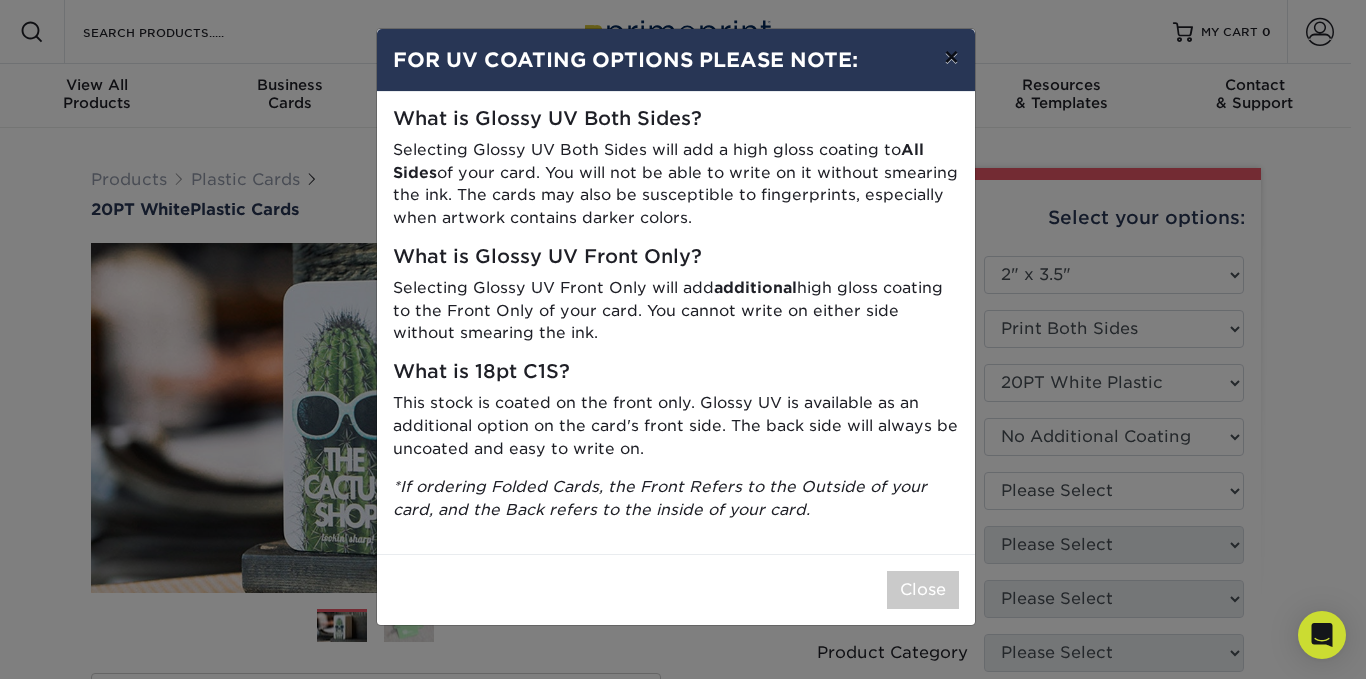 click on "×" at bounding box center [951, 57] 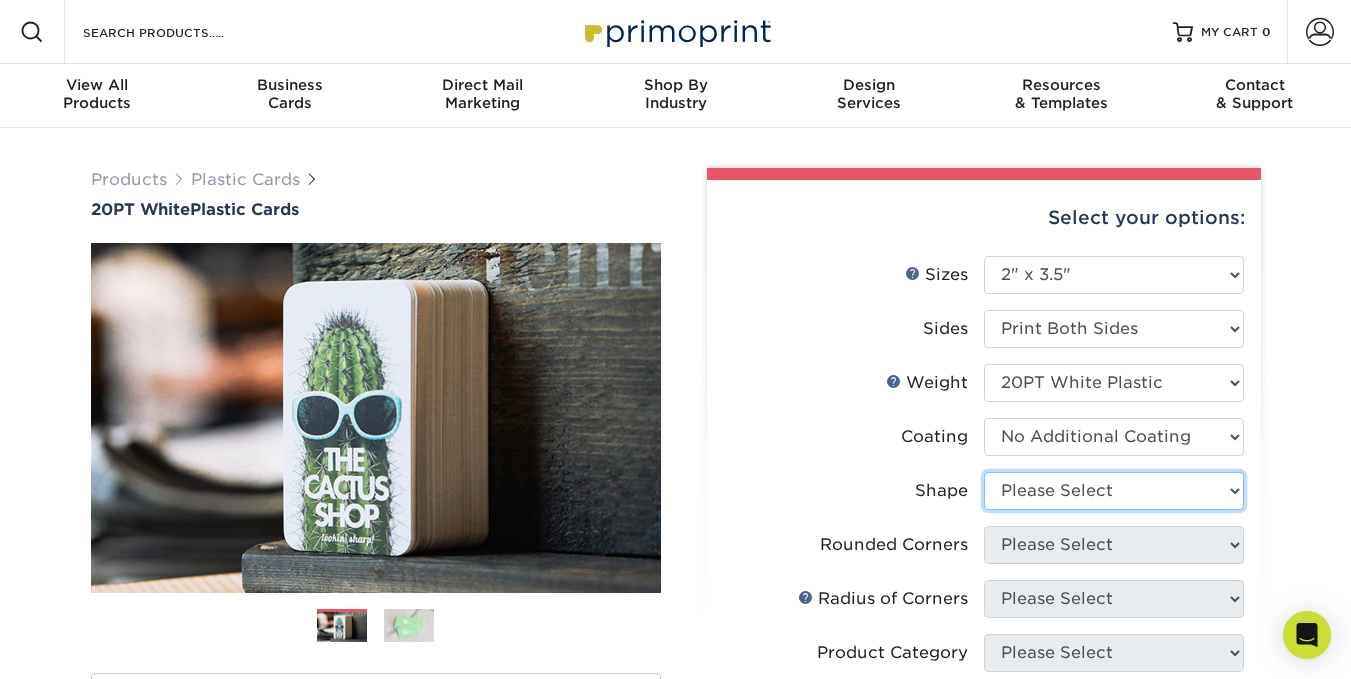 click on "Please Select Oval Standard" at bounding box center (1114, 491) 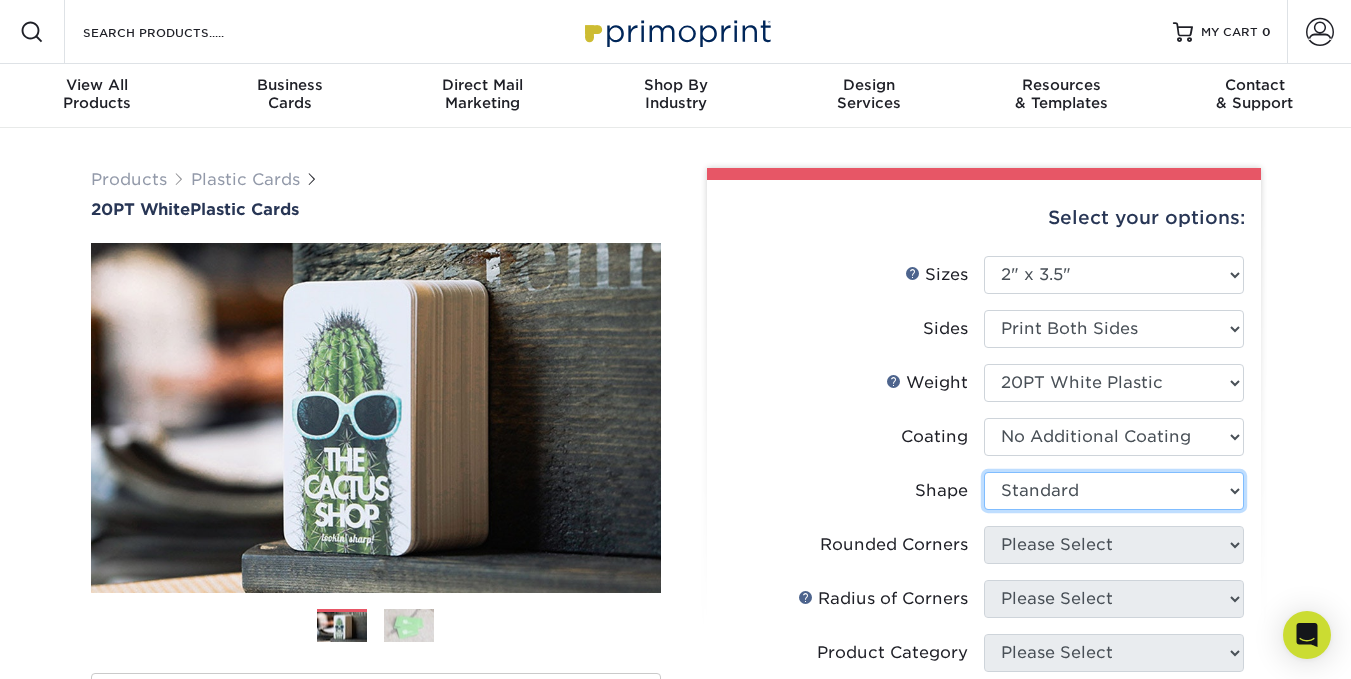 click on "Please Select Oval Standard" at bounding box center [1114, 491] 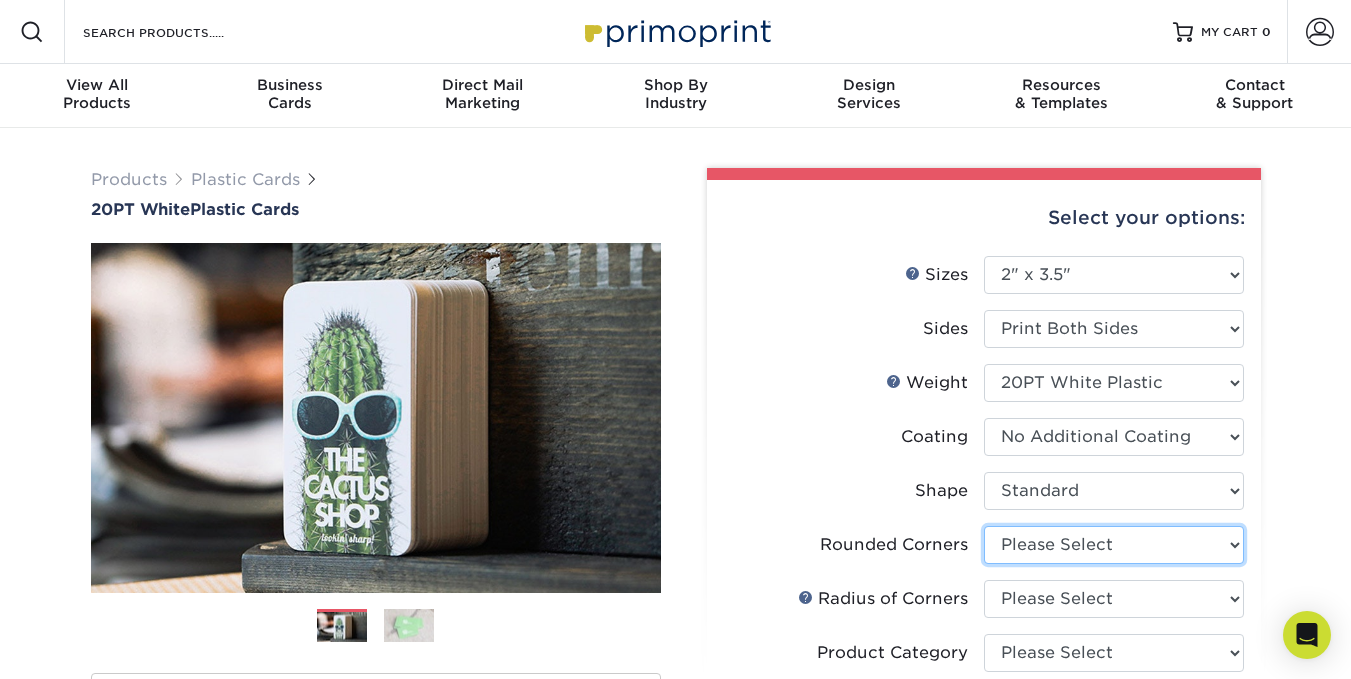 click on "Please Select
Yes - Round 4 Corners" at bounding box center [1114, 545] 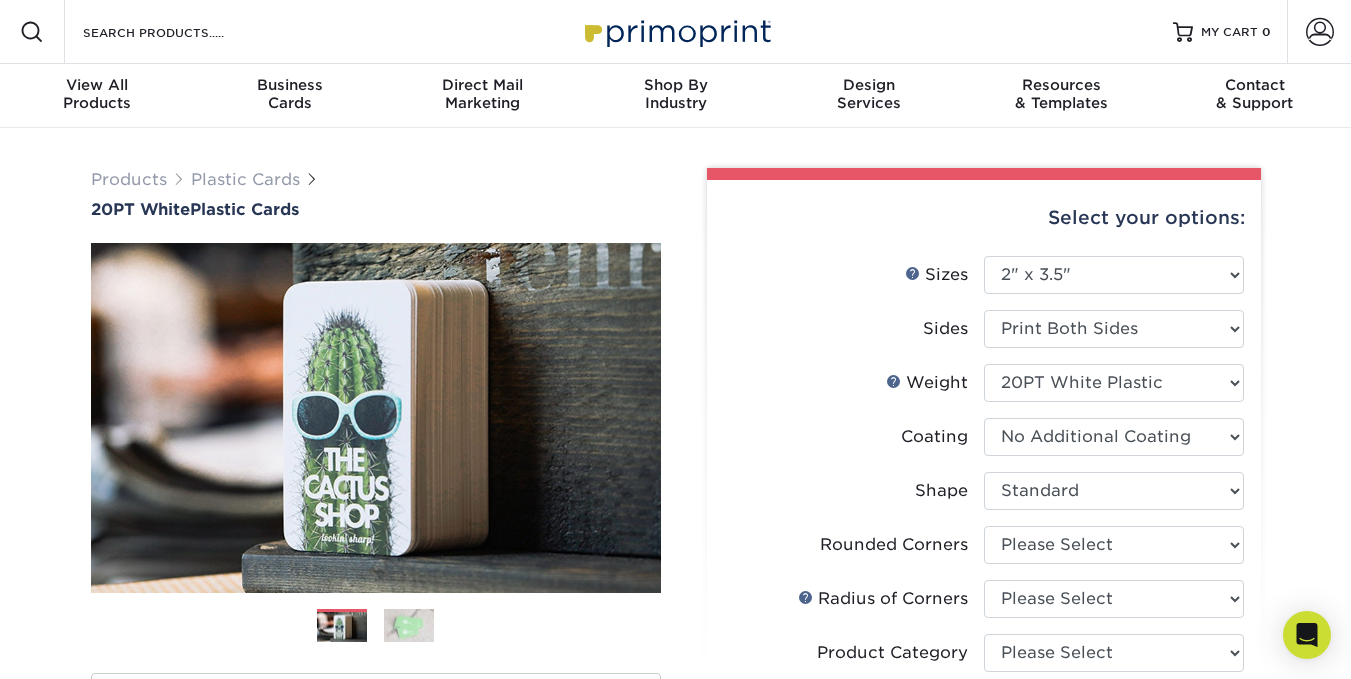click on "Shape" at bounding box center (854, 491) 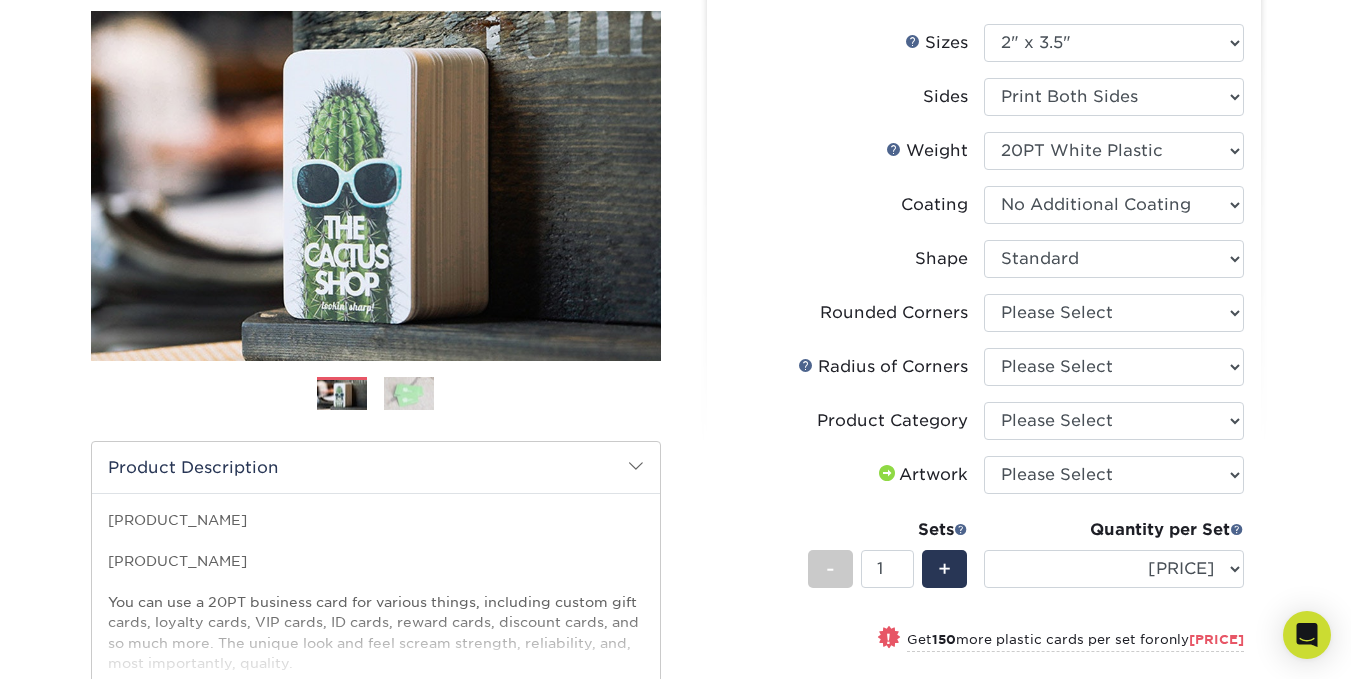 scroll, scrollTop: 240, scrollLeft: 0, axis: vertical 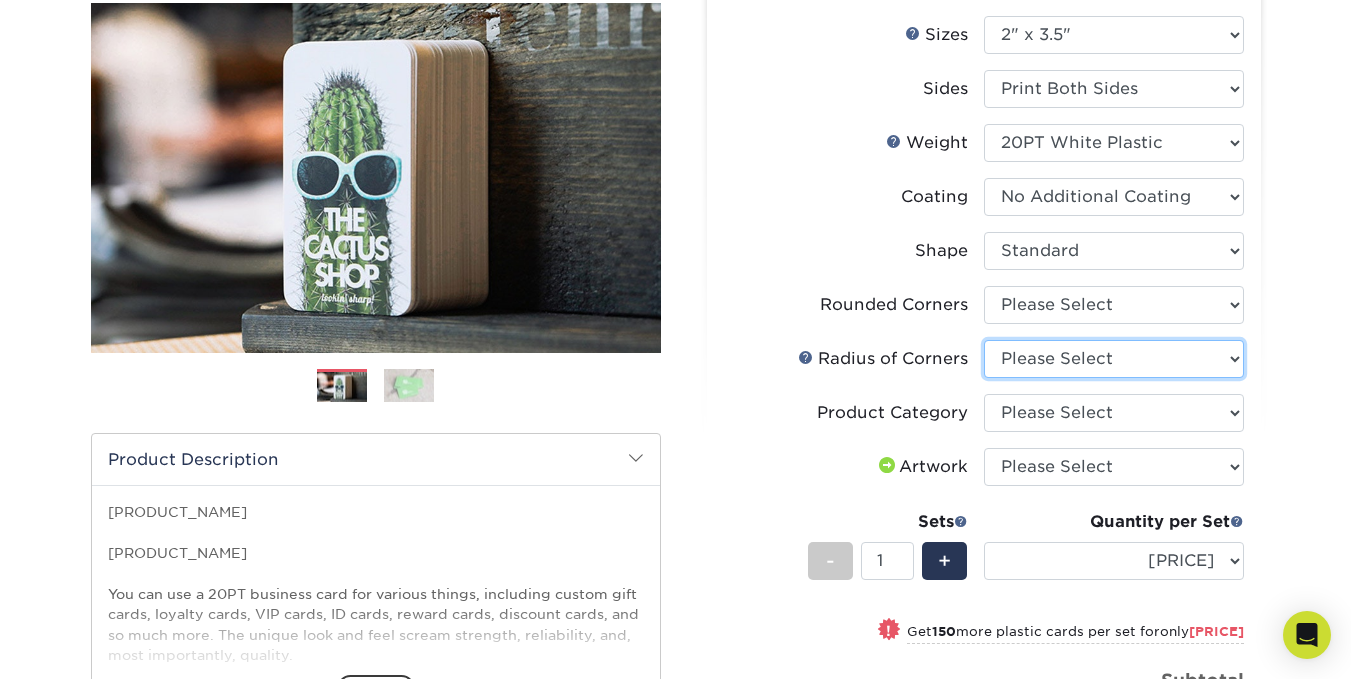 click on "Please Select Rounded 1/8" Rounded 1/4"" at bounding box center [1114, 359] 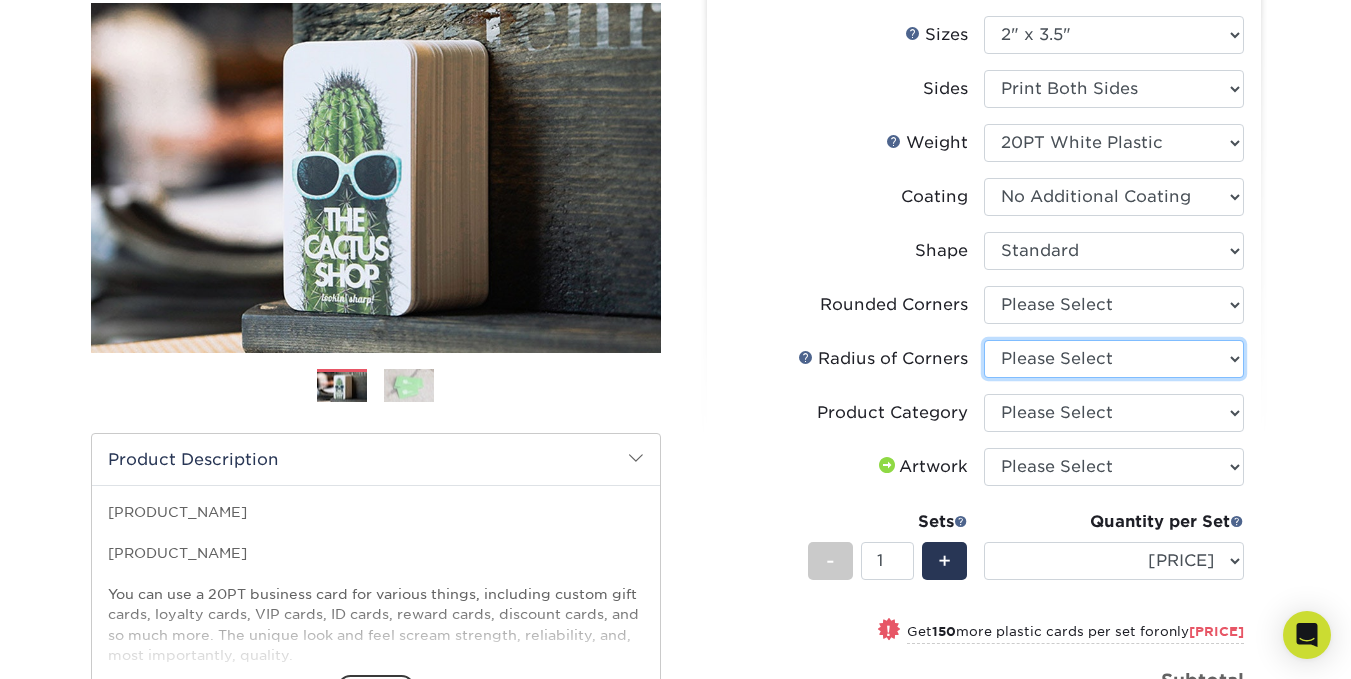 select on "[UUID]" 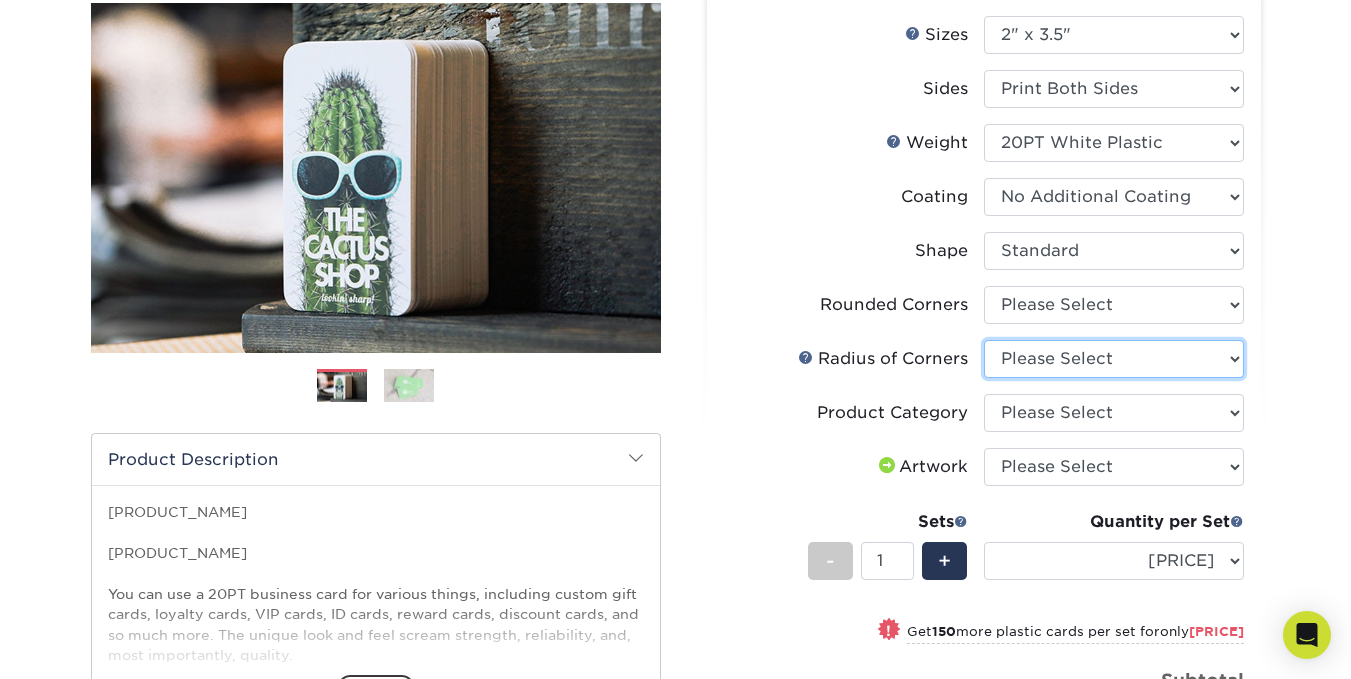 click on "Please Select Rounded 1/8" Rounded 1/4"" at bounding box center [1114, 359] 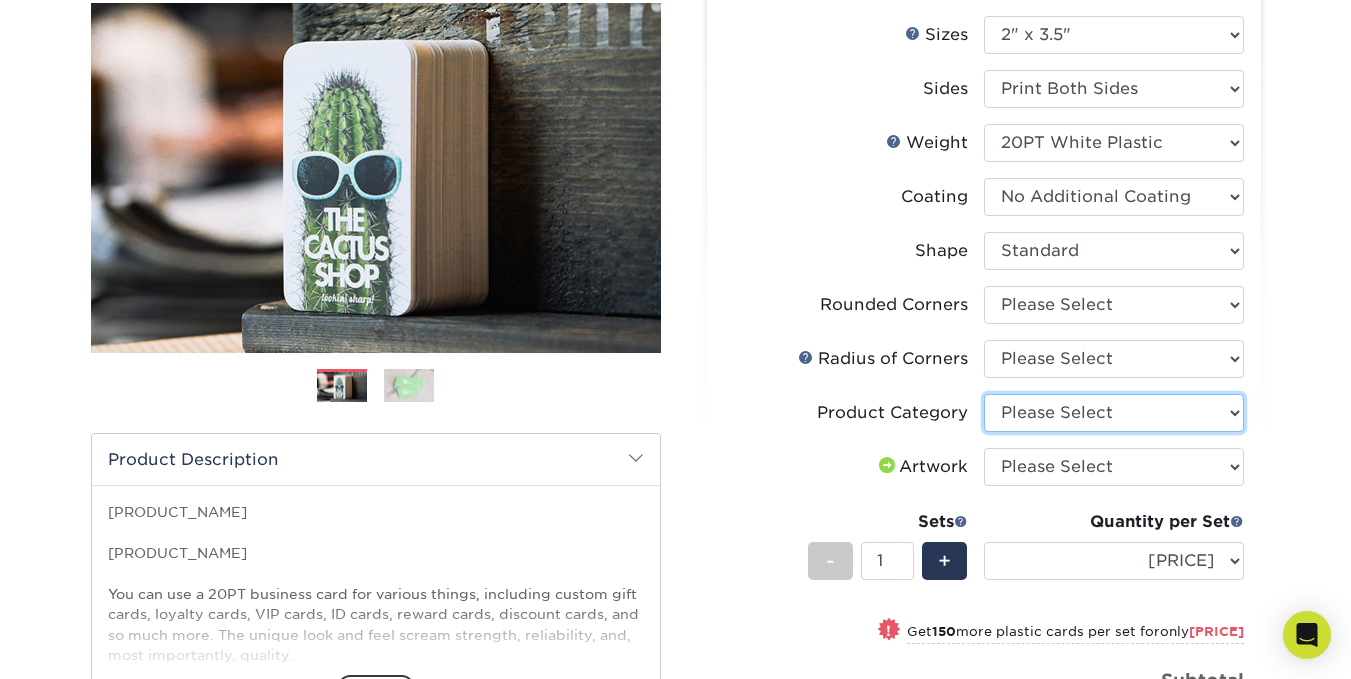 click on "Please Select Business Cards" at bounding box center (1114, 413) 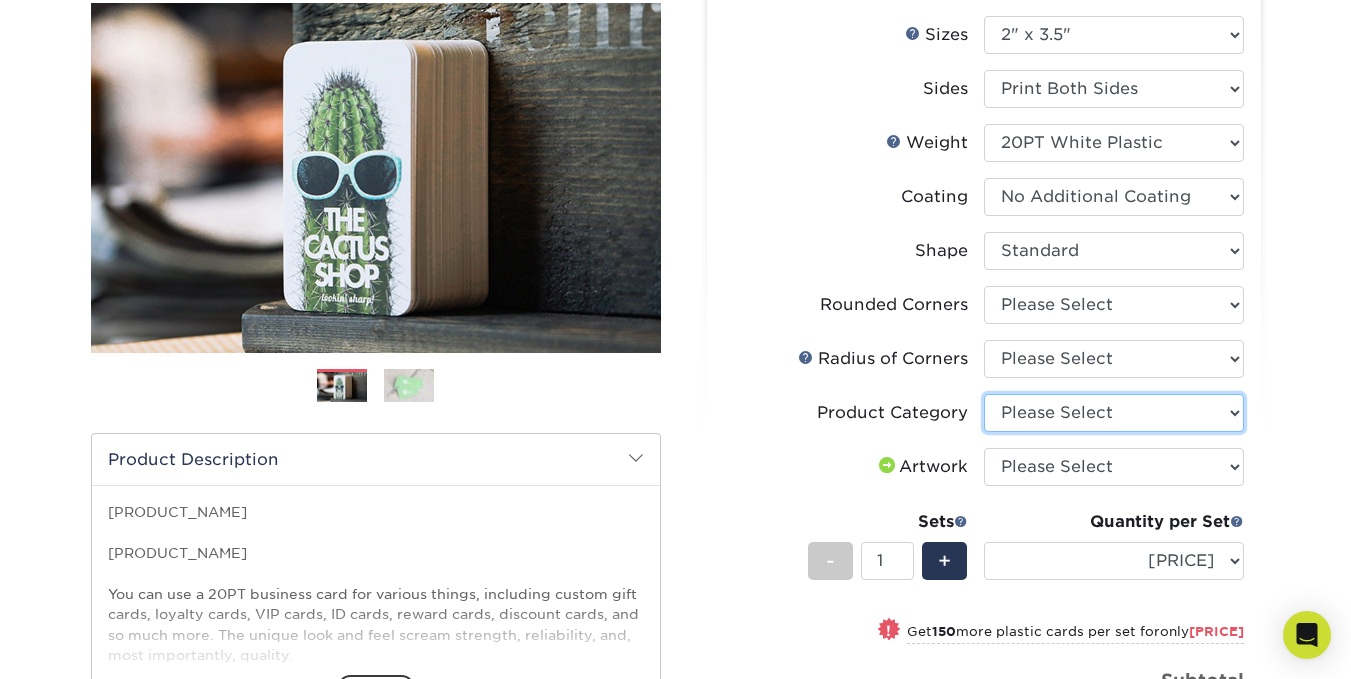 select on "3b5148f1-0588-4f88-a218-97bcfdce65c1" 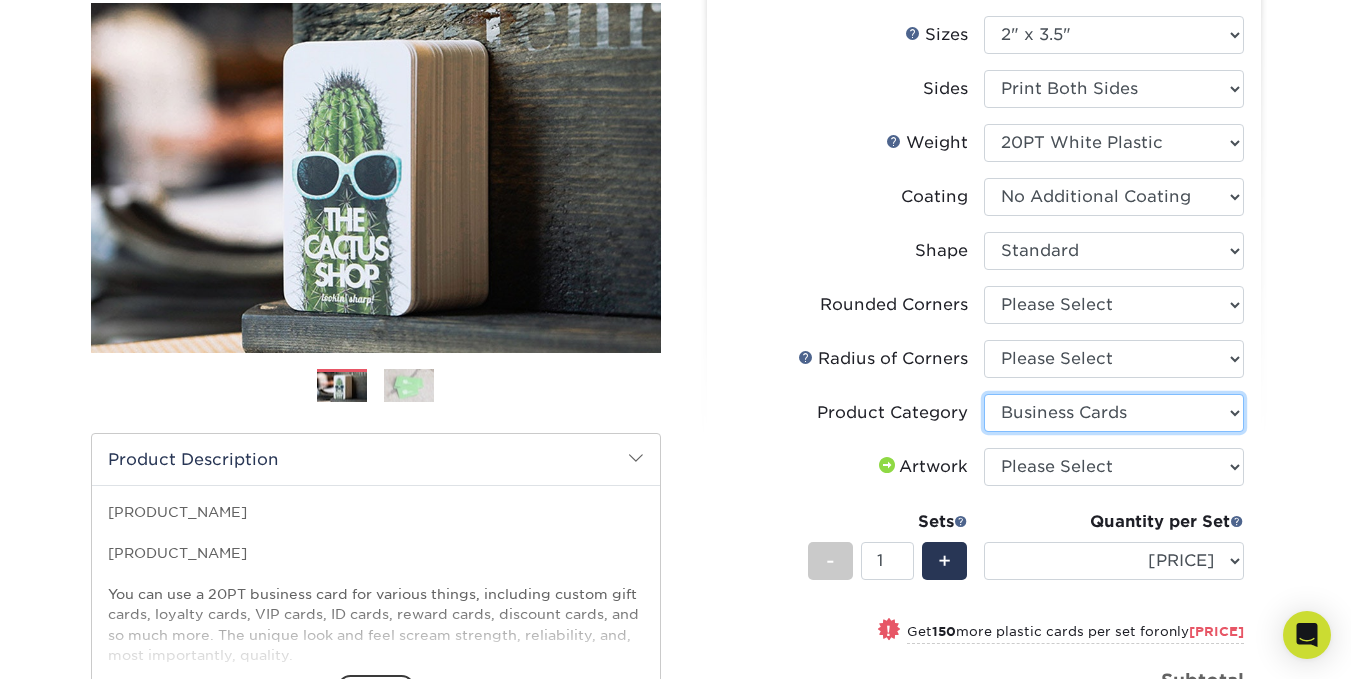 click on "Please Select Business Cards" at bounding box center [1114, 413] 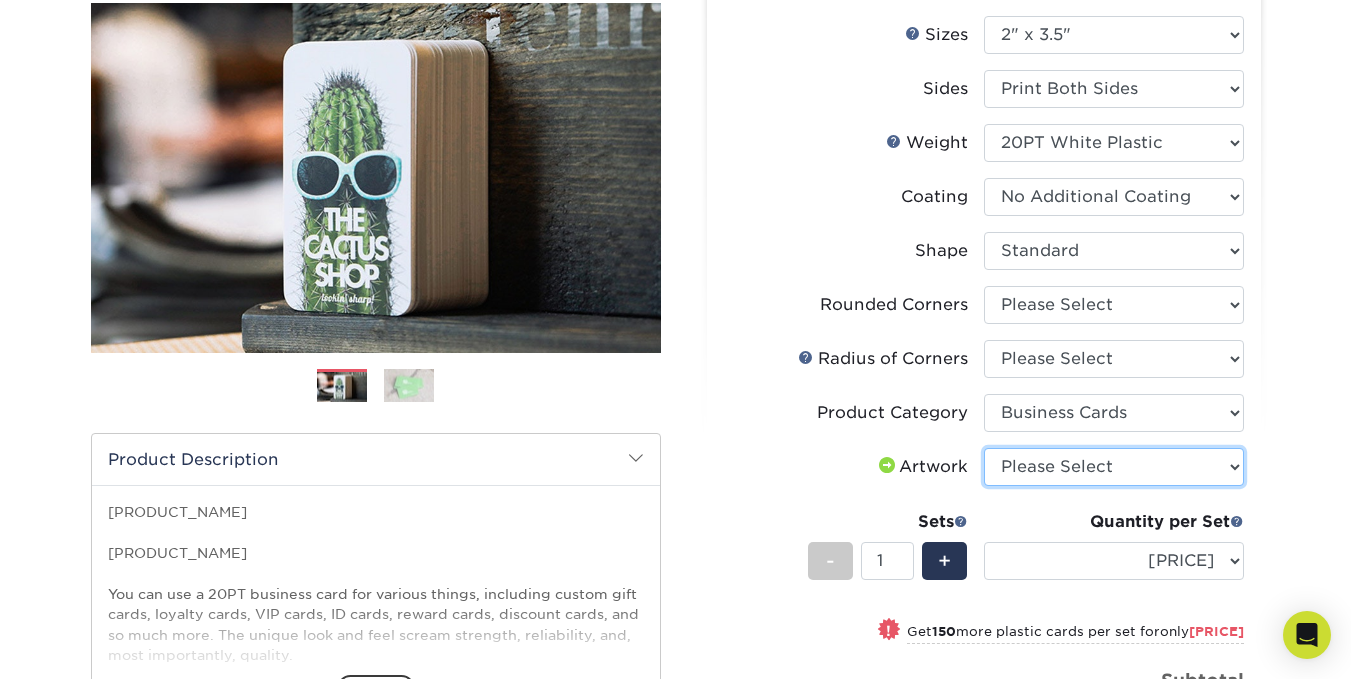 click on "Please Select I will upload files I need a design - $100" at bounding box center (1114, 467) 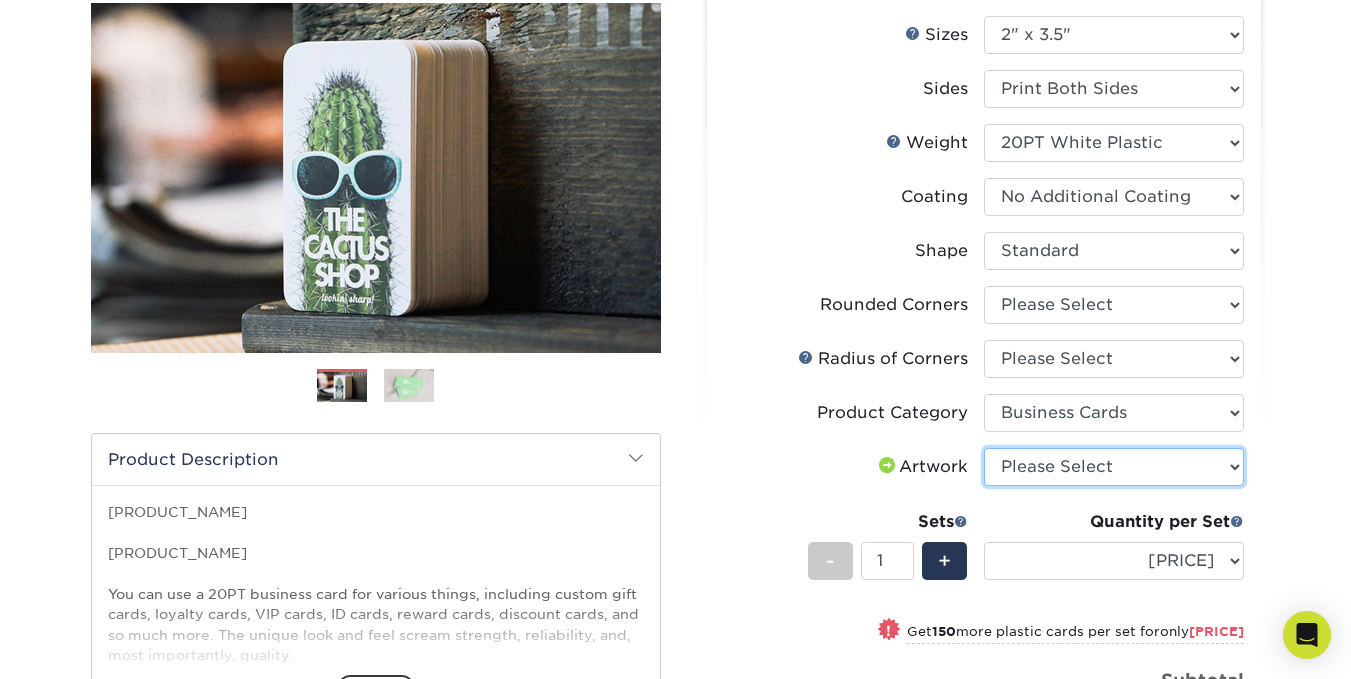select on "upload" 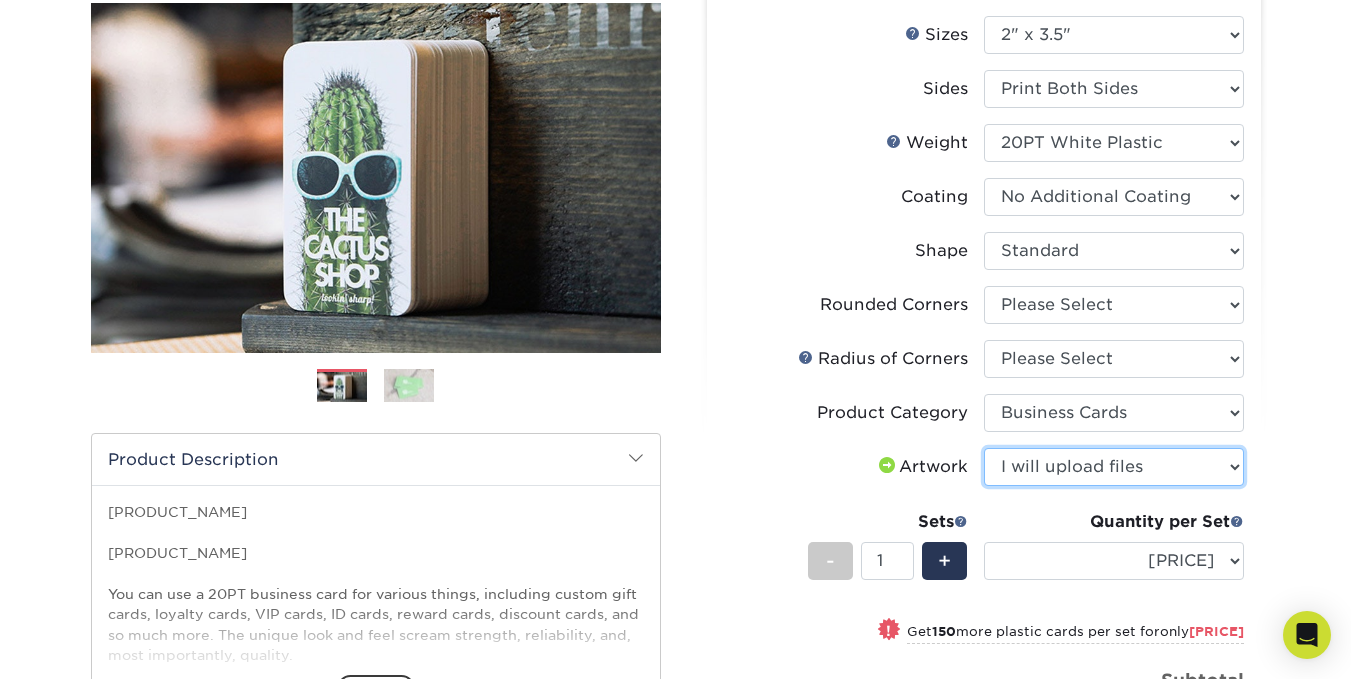 click on "Please Select I will upload files I need a design - $100" at bounding box center (1114, 467) 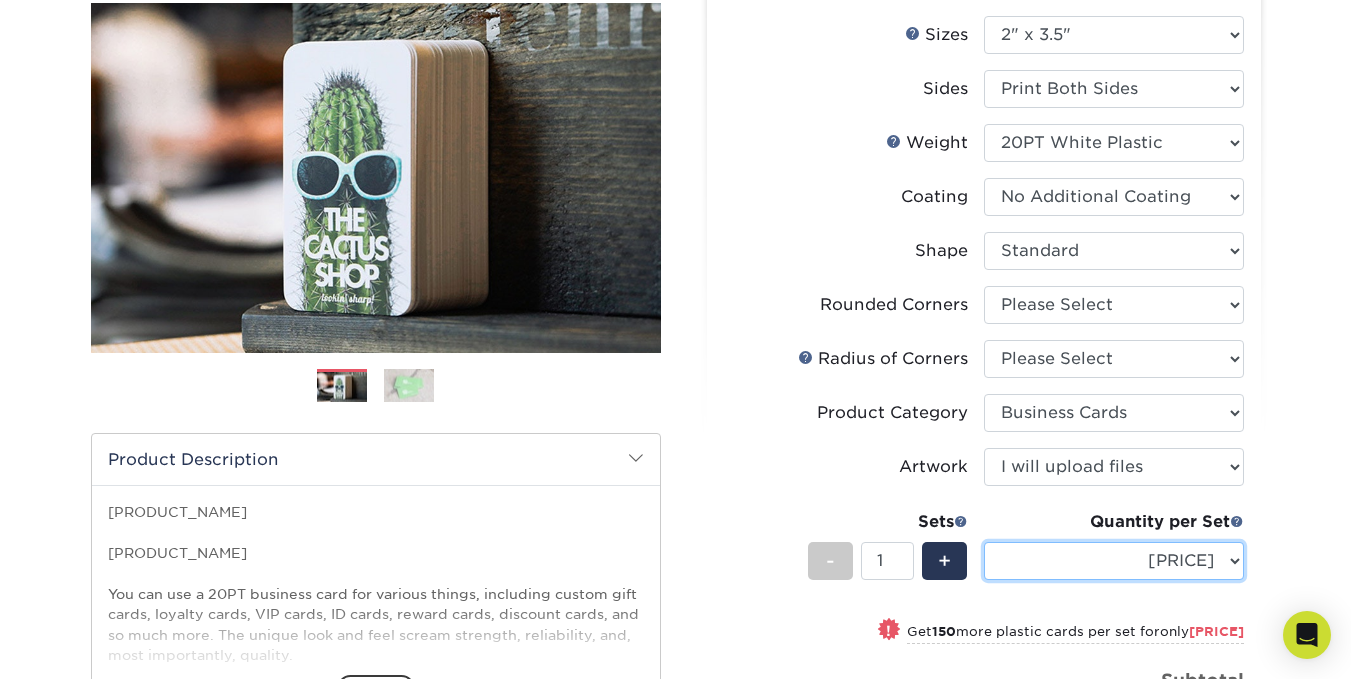 click on "100 – $[PRICE] 250 – $[PRICE] 500 – $[PRICE] 1000 – $[PRICE] 2500 – $[PRICE] 5000 – $[PRICE]" at bounding box center (1114, 561) 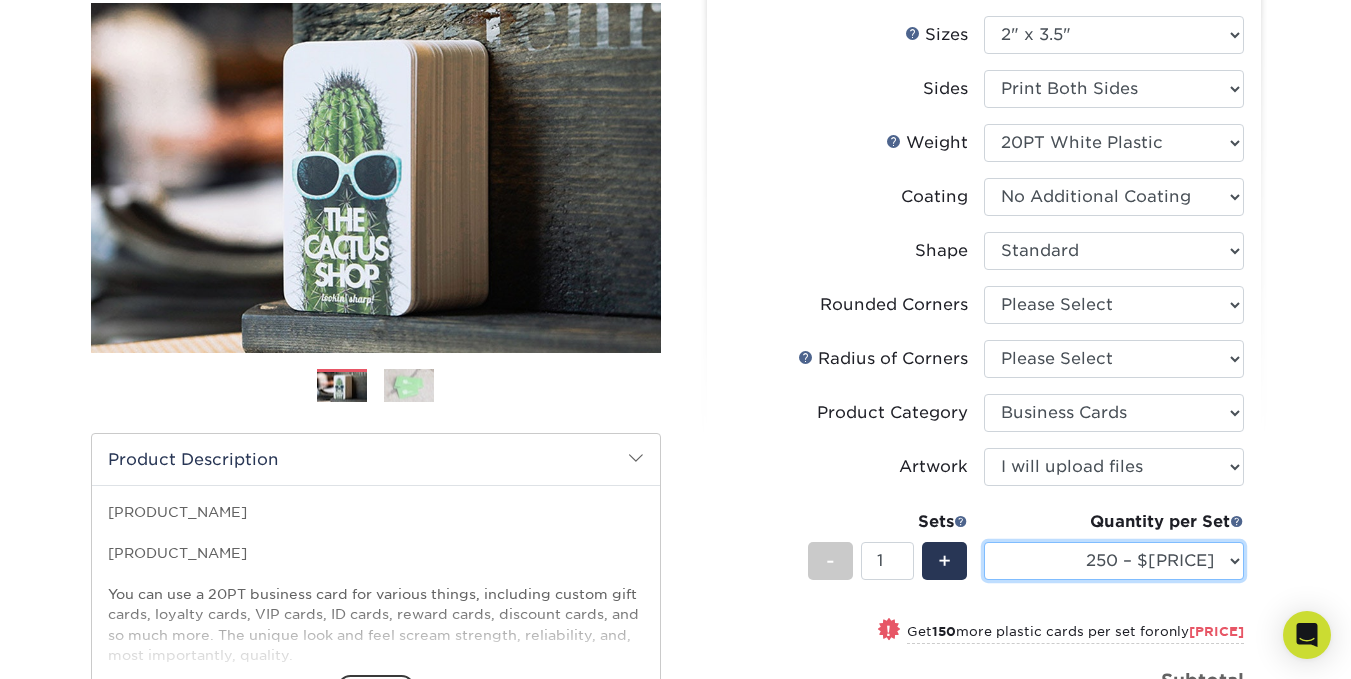 click on "100 – $[PRICE] 250 – $[PRICE] 500 – $[PRICE] 1000 – $[PRICE] 2500 – $[PRICE] 5000 – $[PRICE]" at bounding box center (1114, 561) 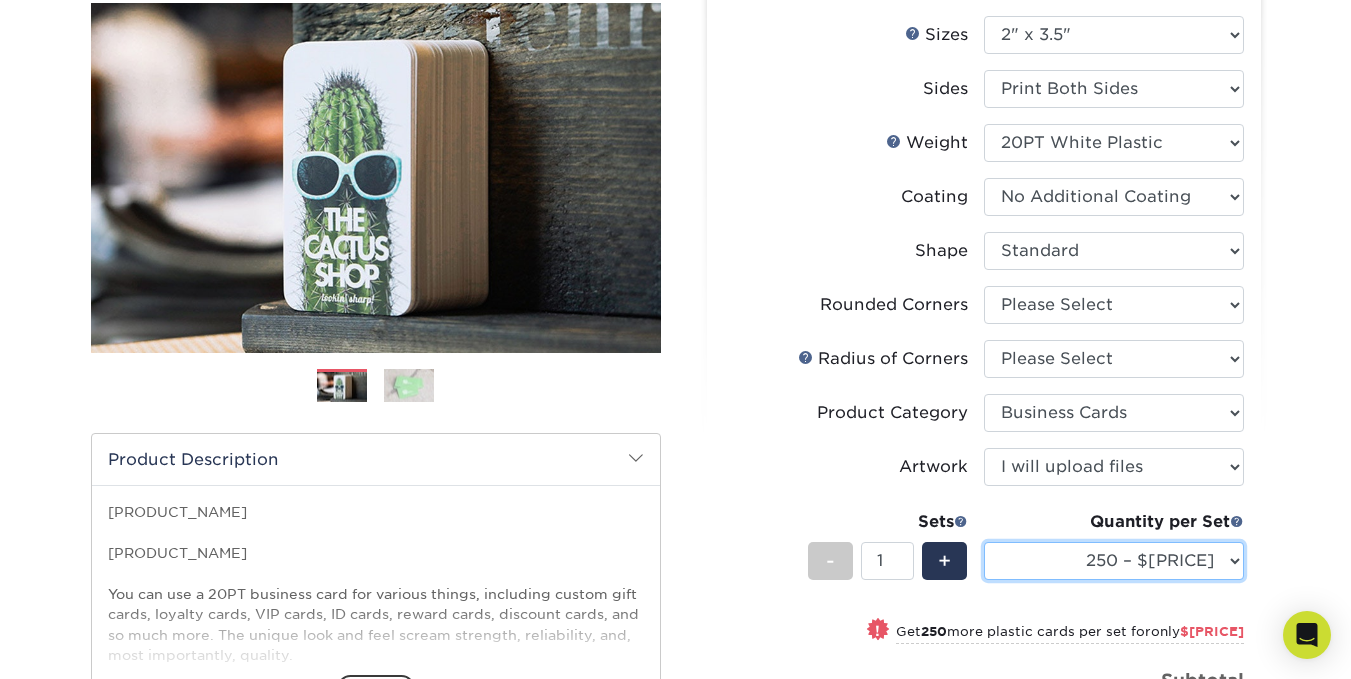 click on "100 – $[PRICE] 250 – $[PRICE] 500 – $[PRICE] 1000 – $[PRICE] 2500 – $[PRICE] 5000 – $[PRICE]" at bounding box center (1114, 561) 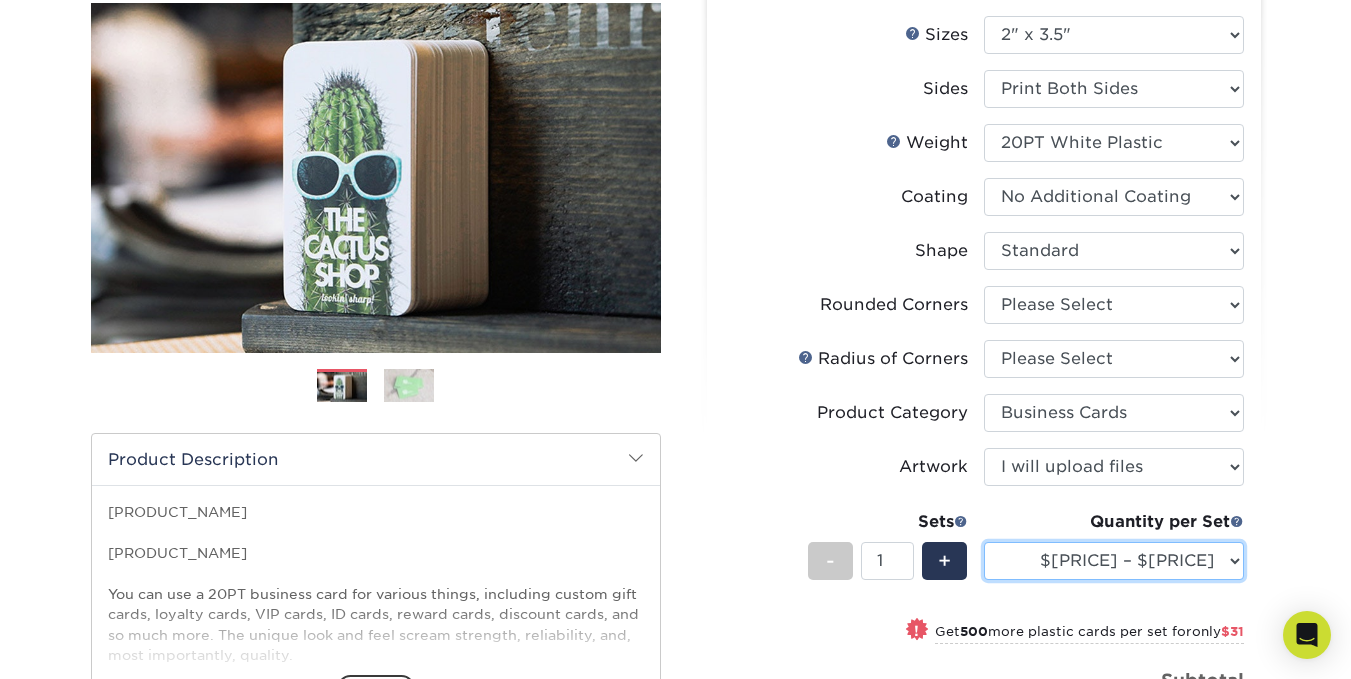 select on "250 – $[PRICE]" 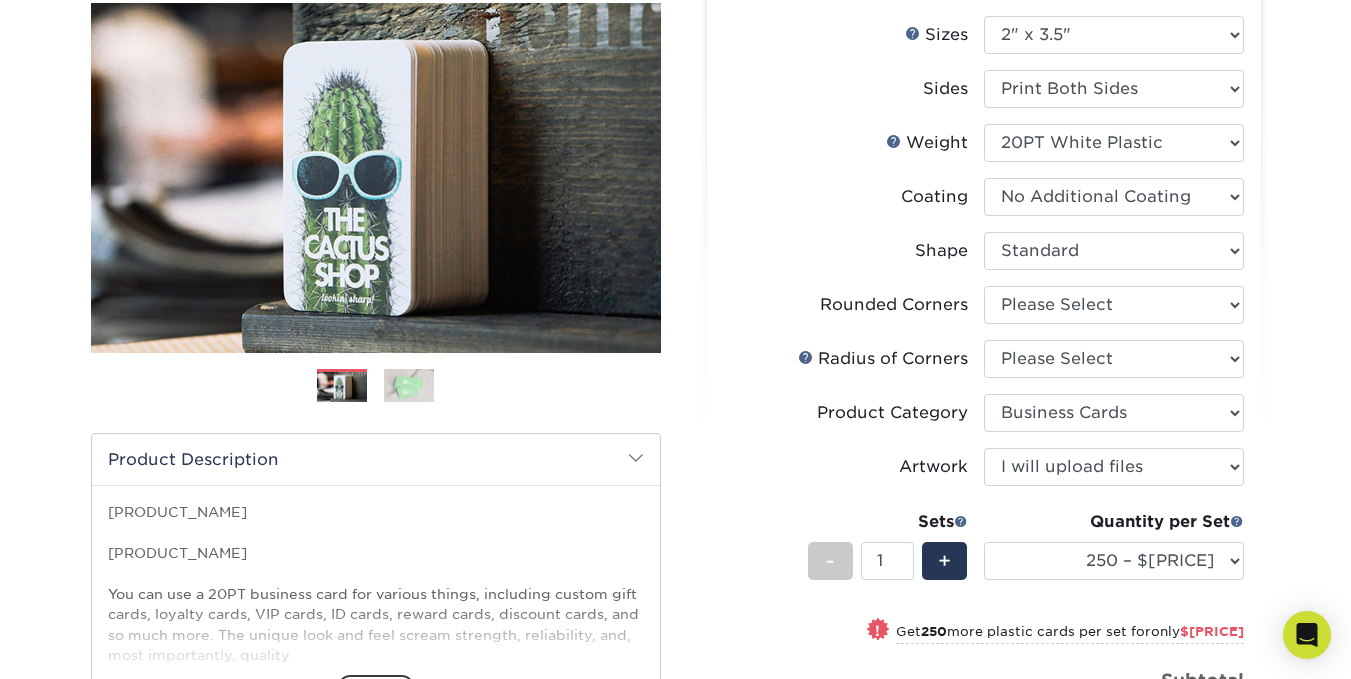 click on "Artwork" at bounding box center (854, 467) 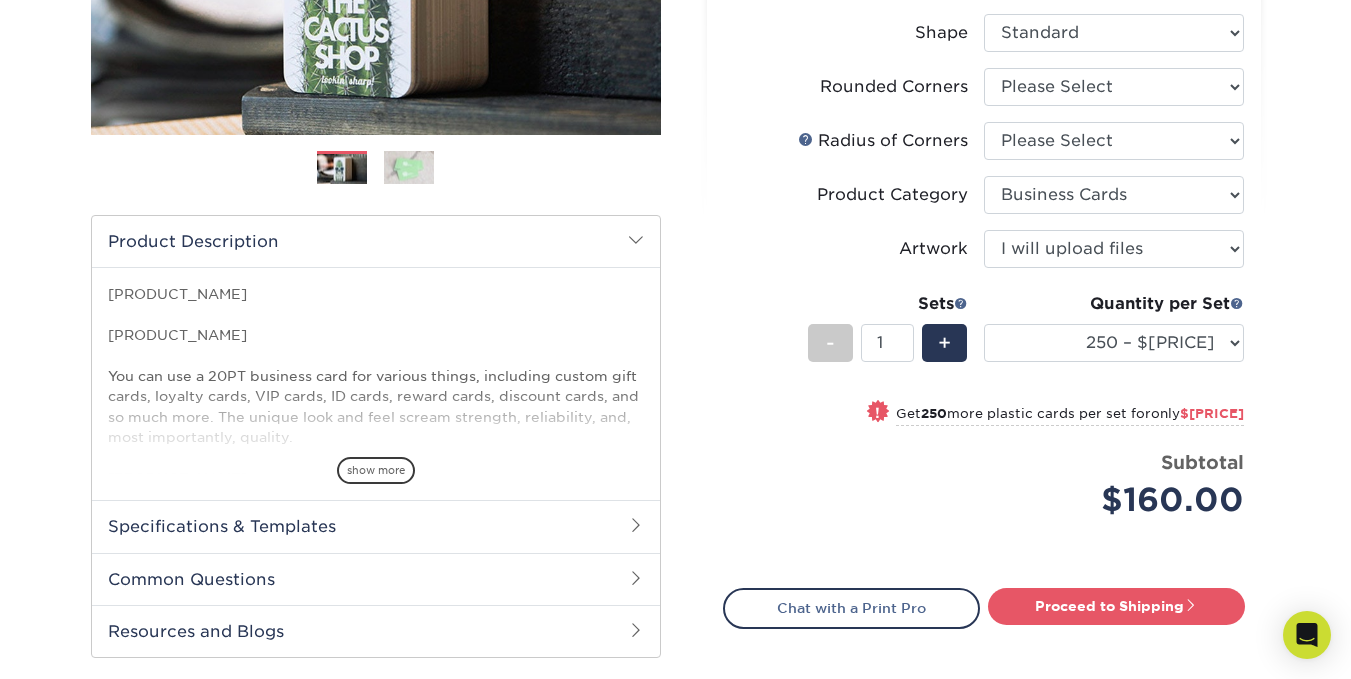 scroll, scrollTop: 560, scrollLeft: 0, axis: vertical 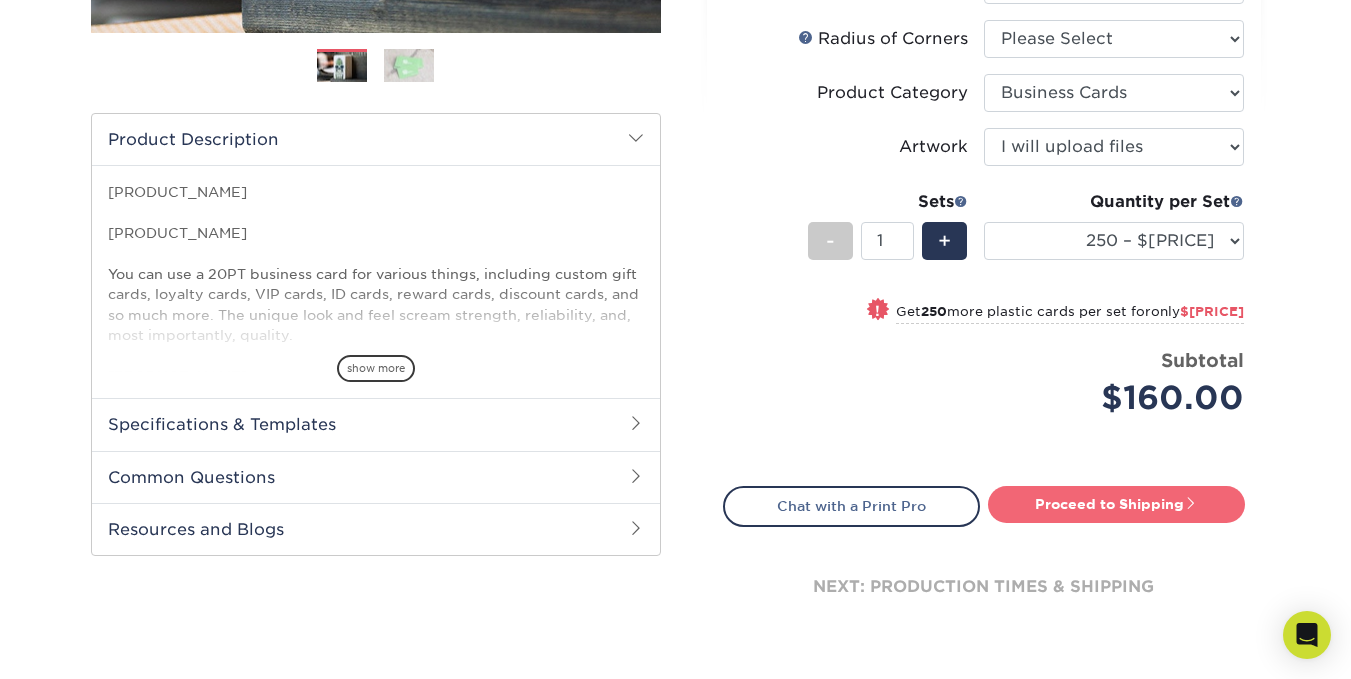 click on "Proceed to Shipping" at bounding box center (1116, 504) 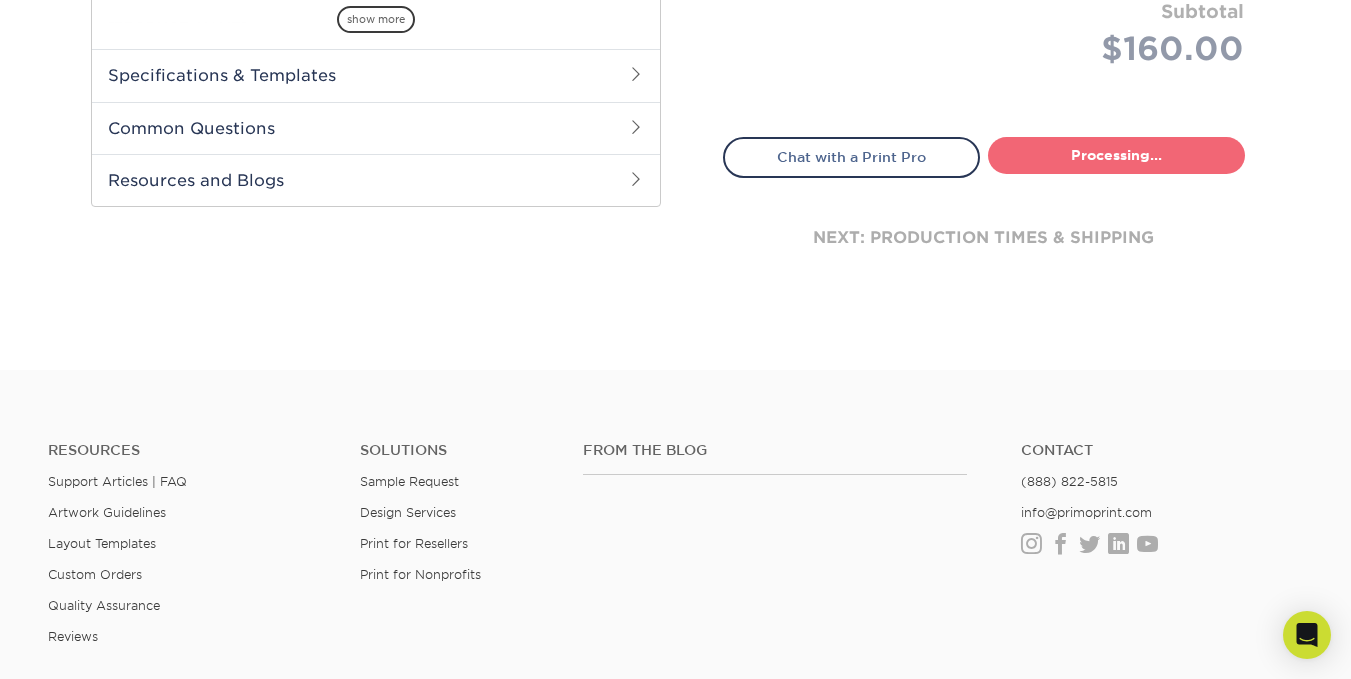 select on "[UUID]" 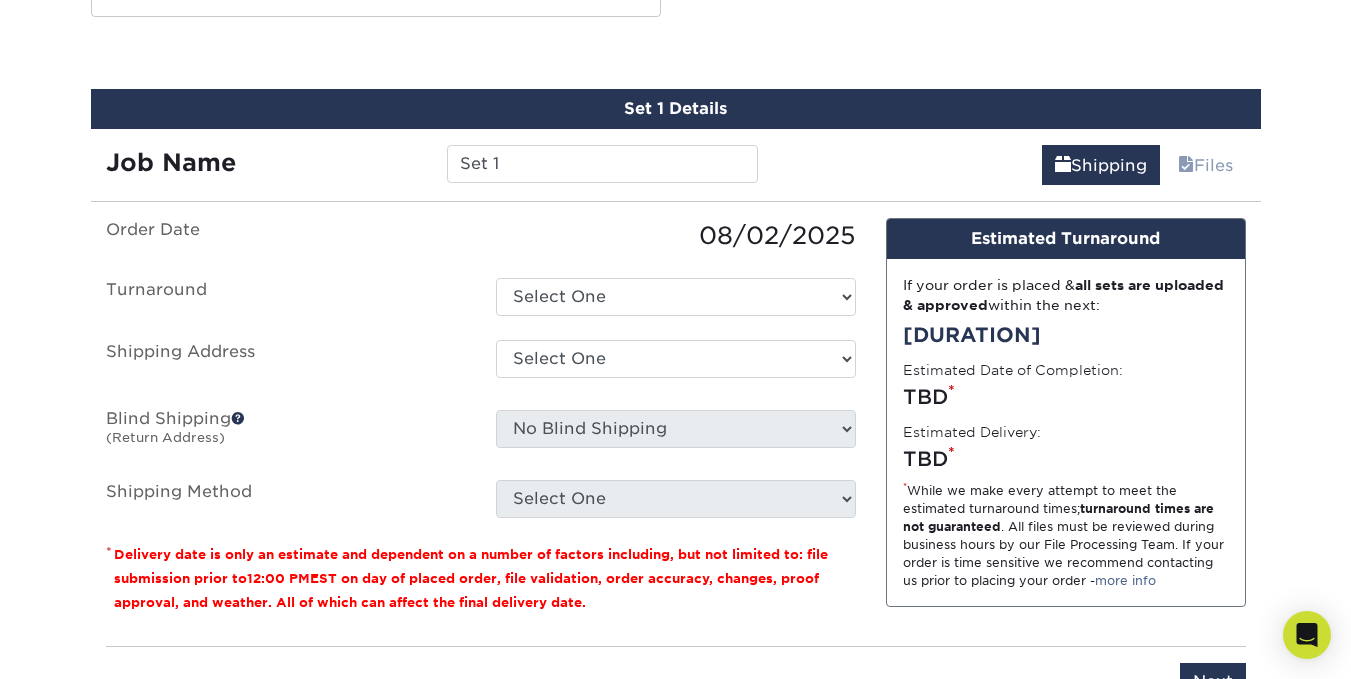 scroll, scrollTop: 1101, scrollLeft: 0, axis: vertical 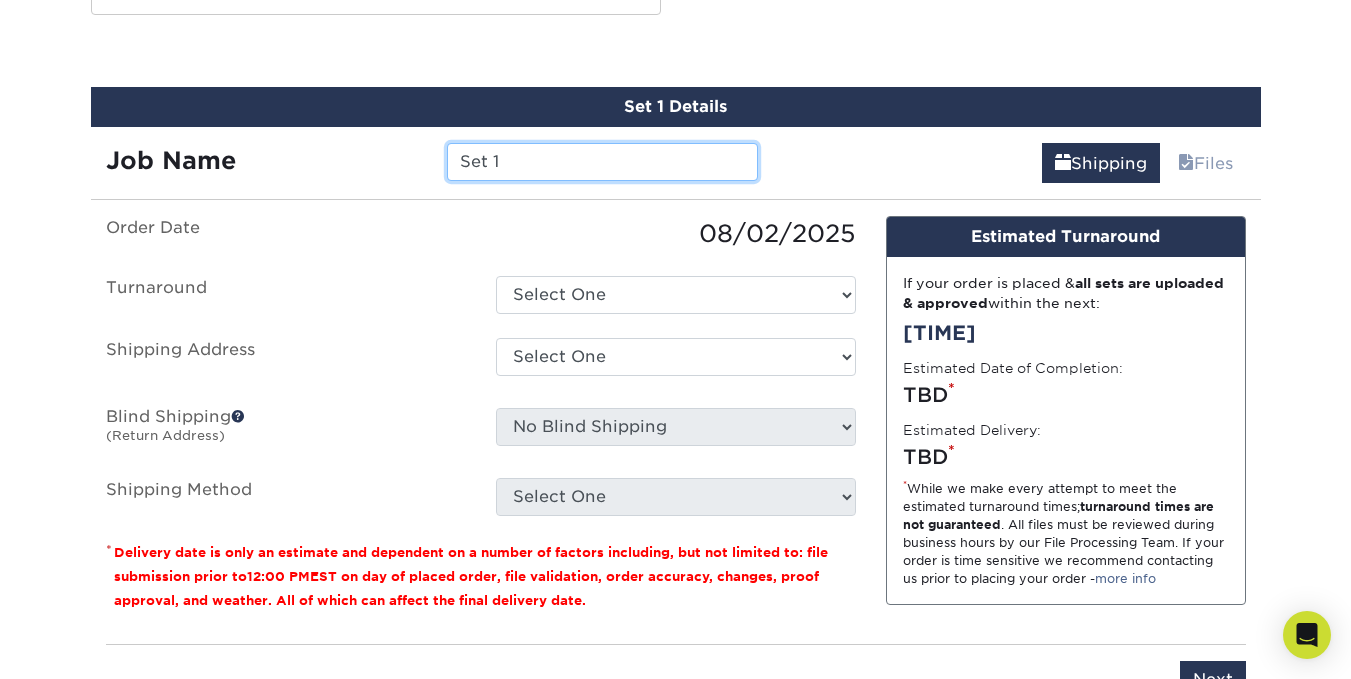 click on "Set 1" at bounding box center [602, 162] 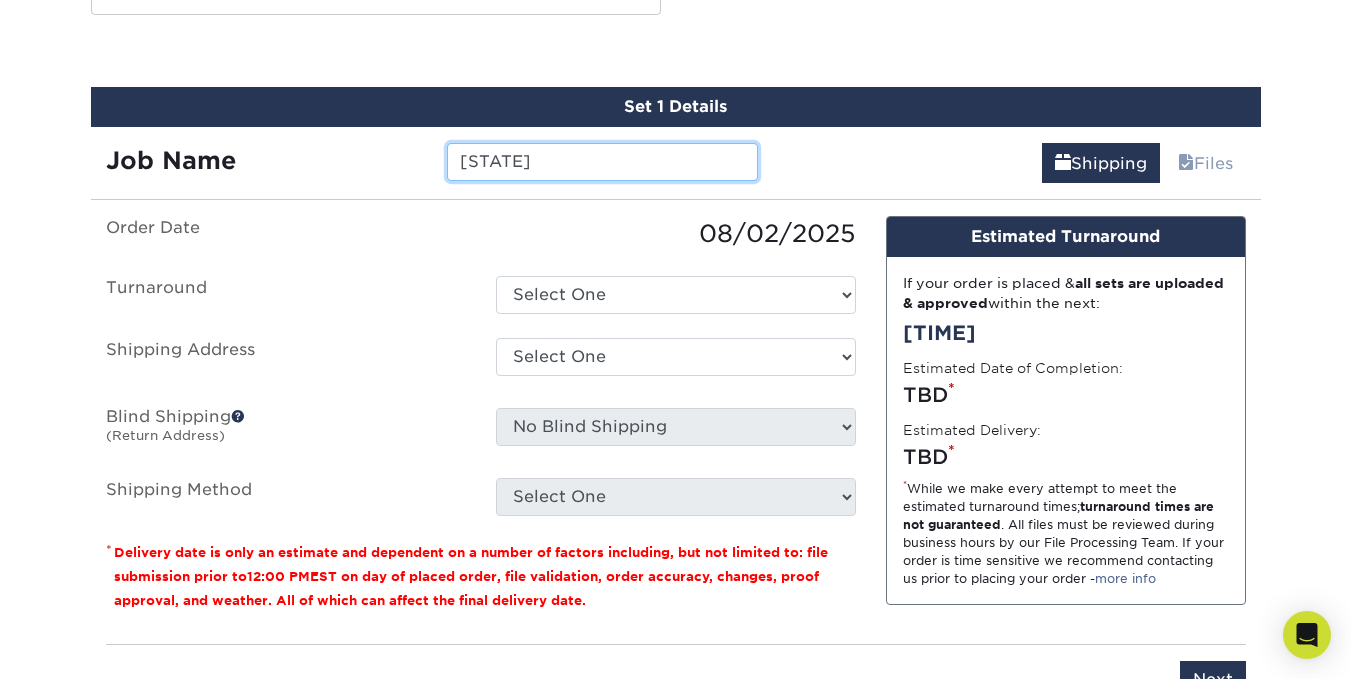 type on "S" 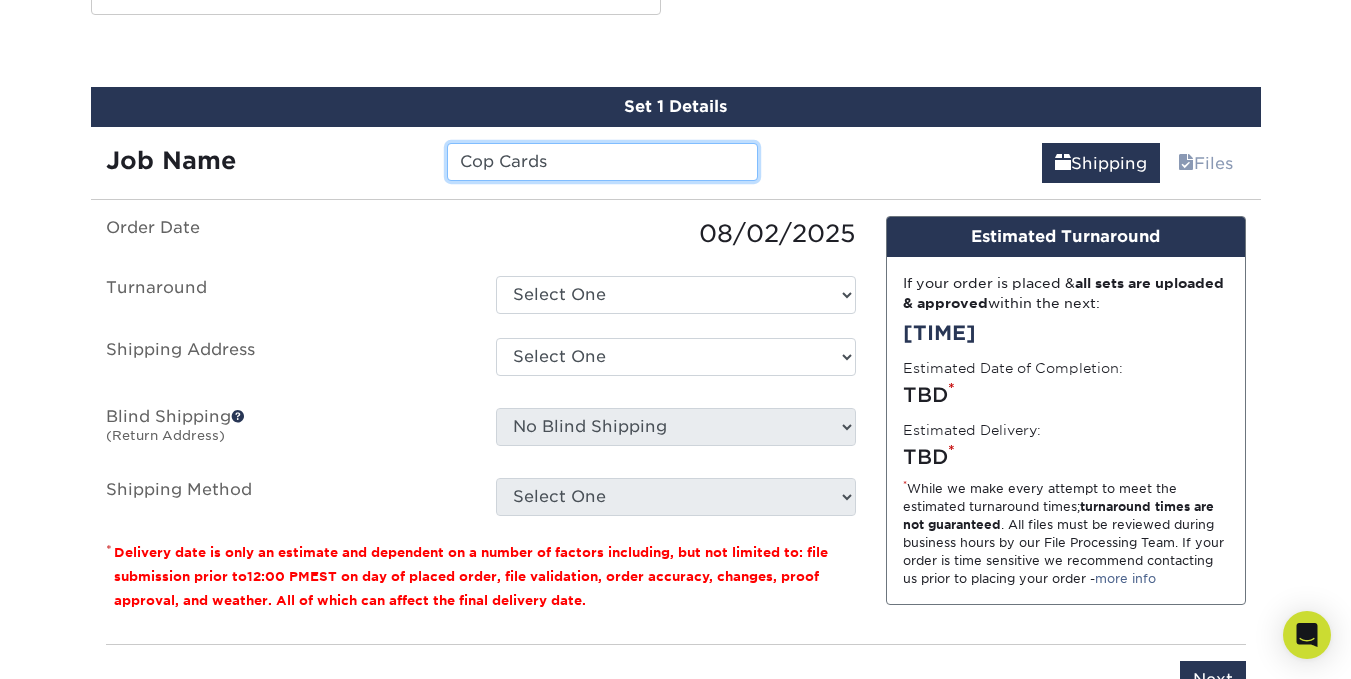 type on "Cop Cards" 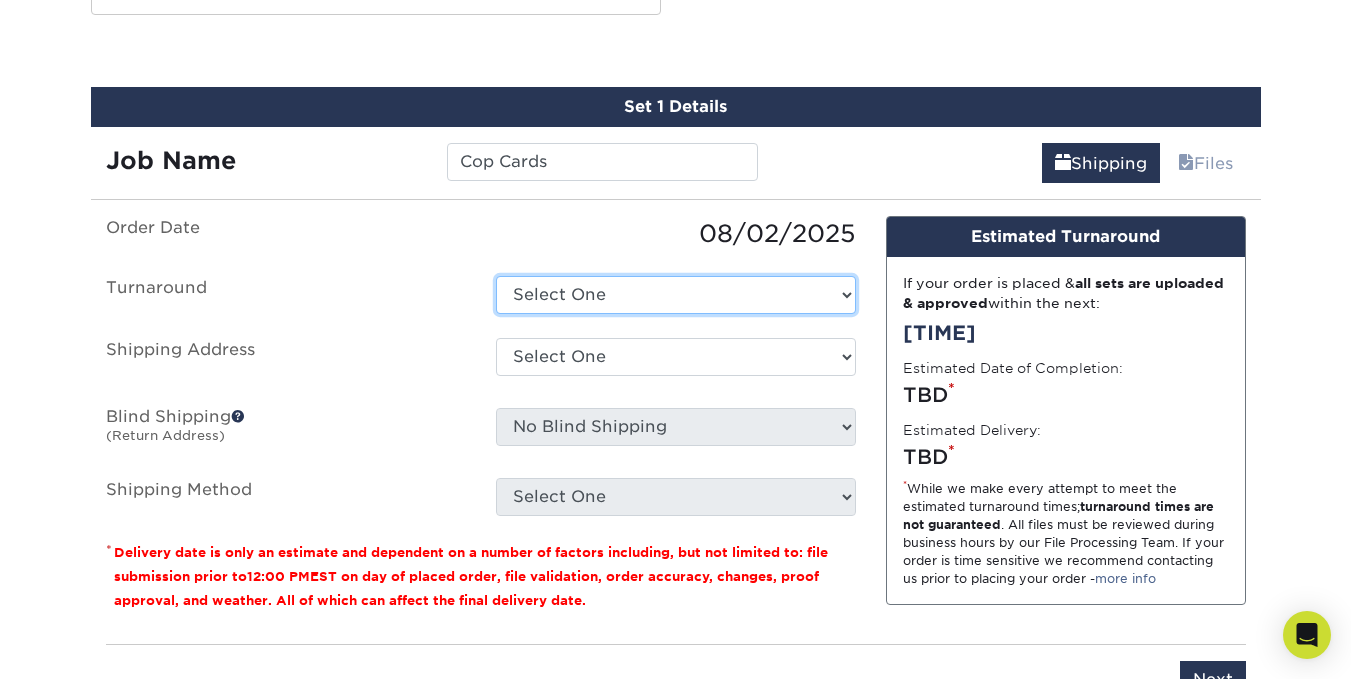 click on "Select One 2-4 Business Days" at bounding box center [676, 295] 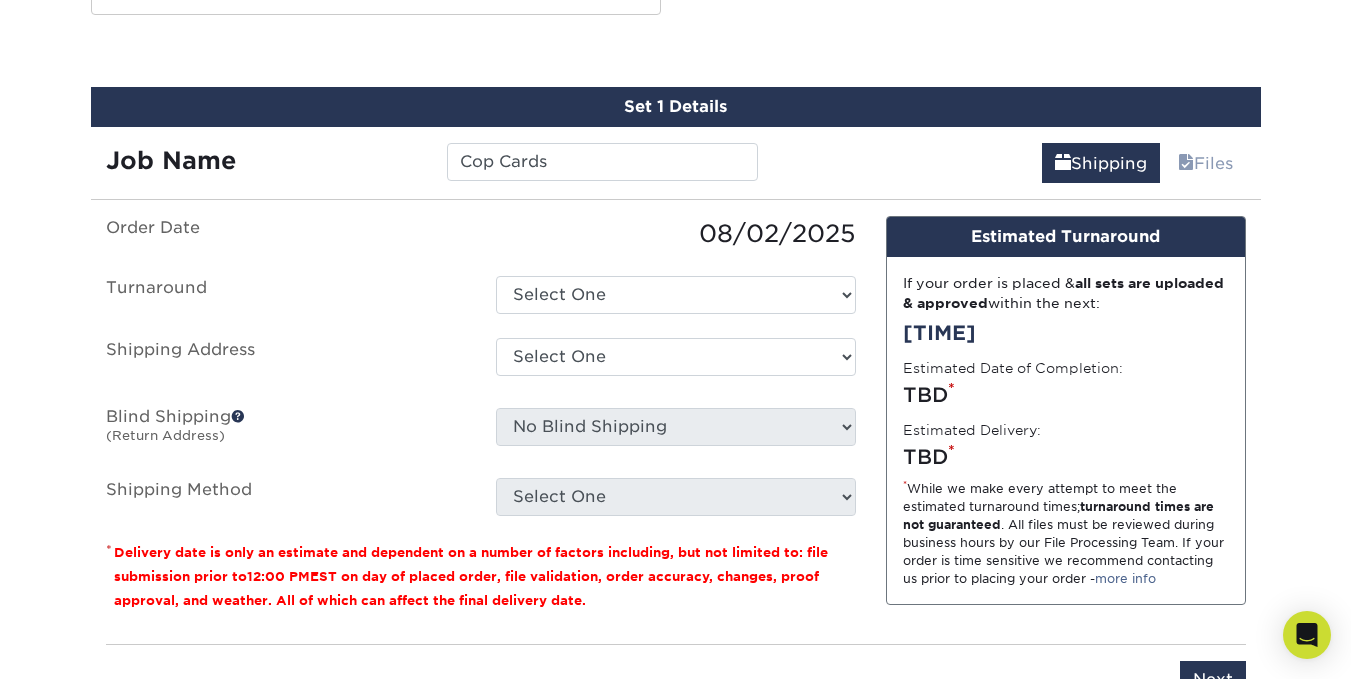 click on "[ORDER_DATE] [TURNAROUND] [SHIPPING_METHOD] [SHIPPING_ADDRESS] [BLIND_SHIPPING] [SHIPPING_METHOD]" at bounding box center (481, 366) 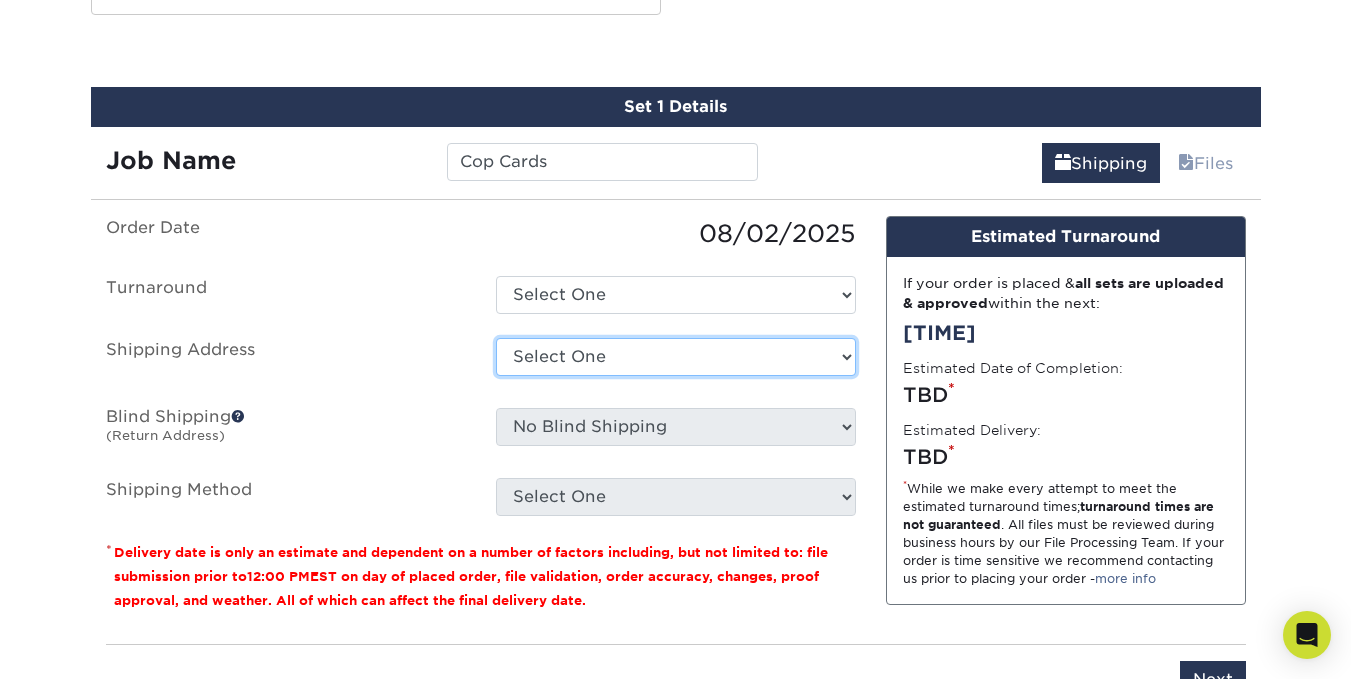 click on "Select One
+ Add New Address
- Login" at bounding box center [676, 357] 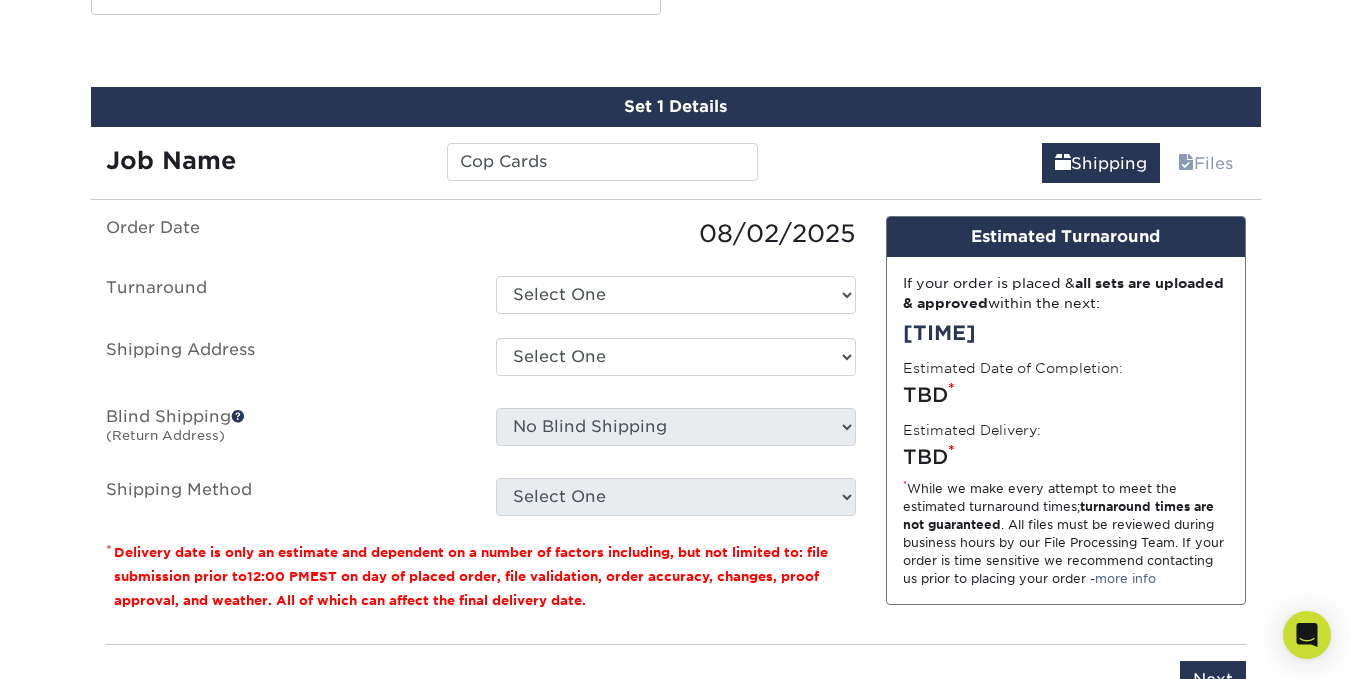 click on "Select One
+ Add New Address
- Login" at bounding box center (676, 357) 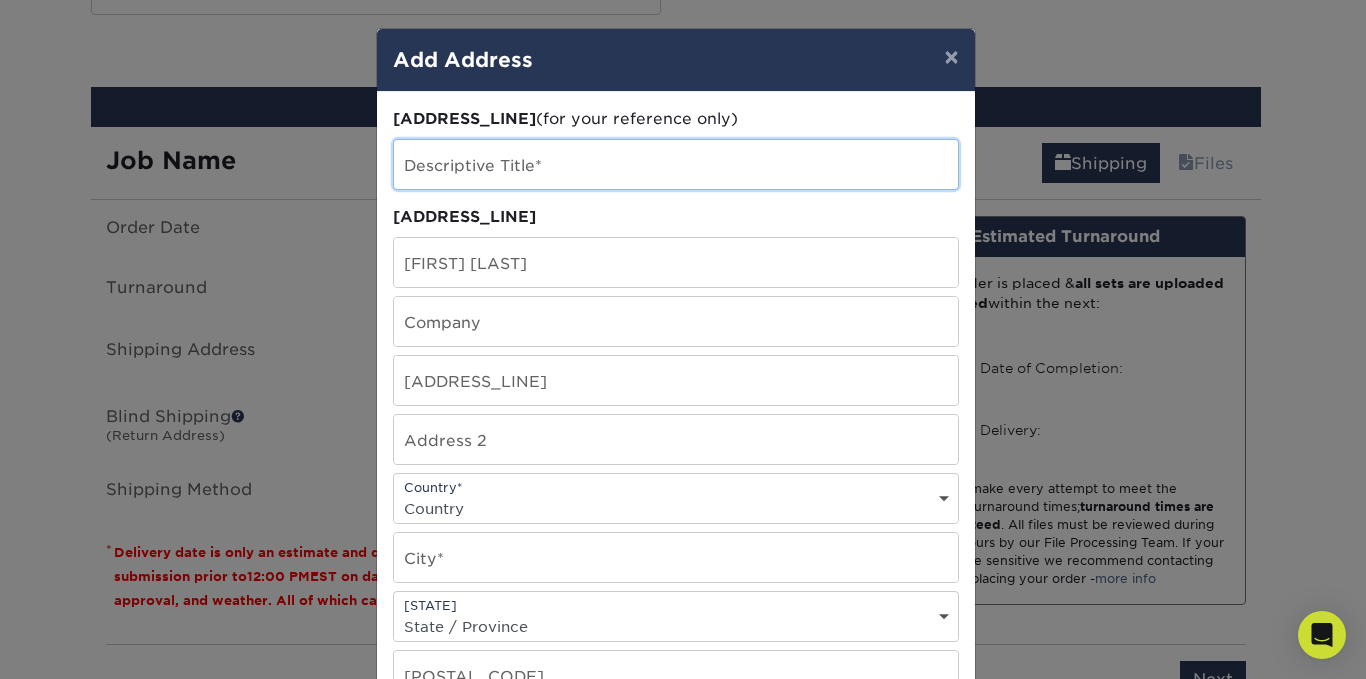 click at bounding box center (676, 164) 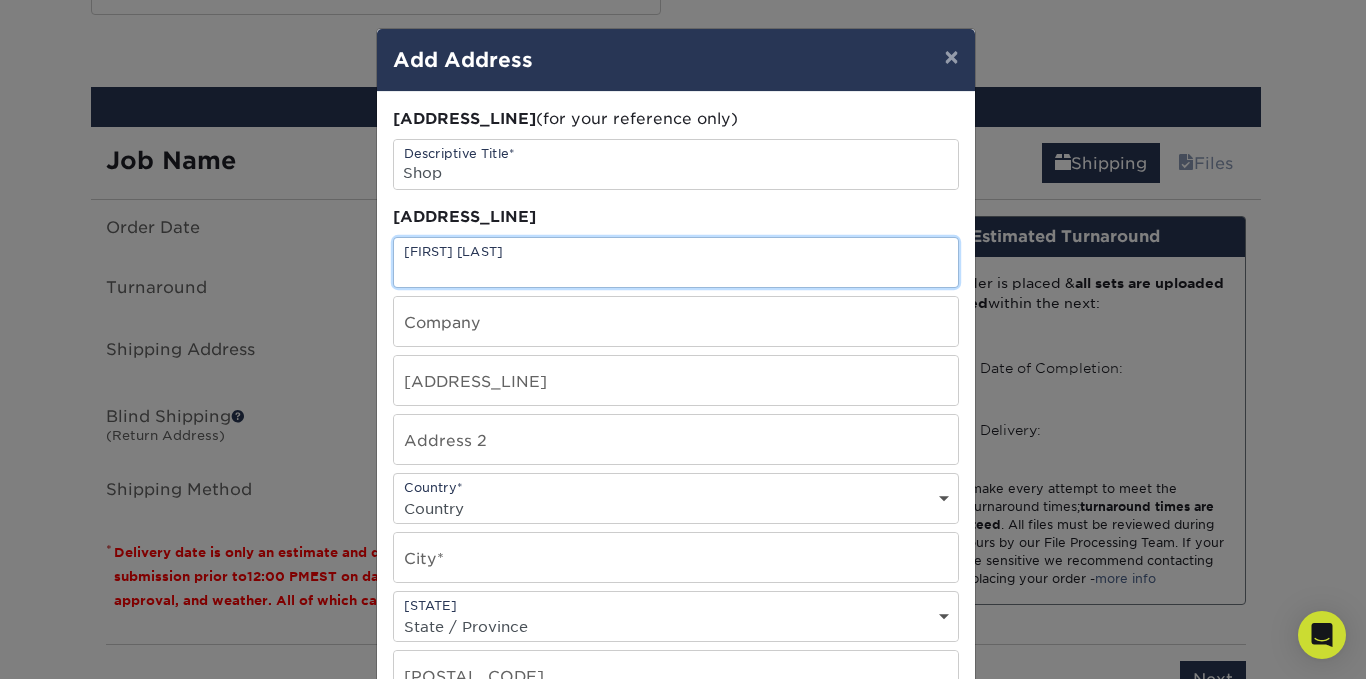 click at bounding box center (676, 262) 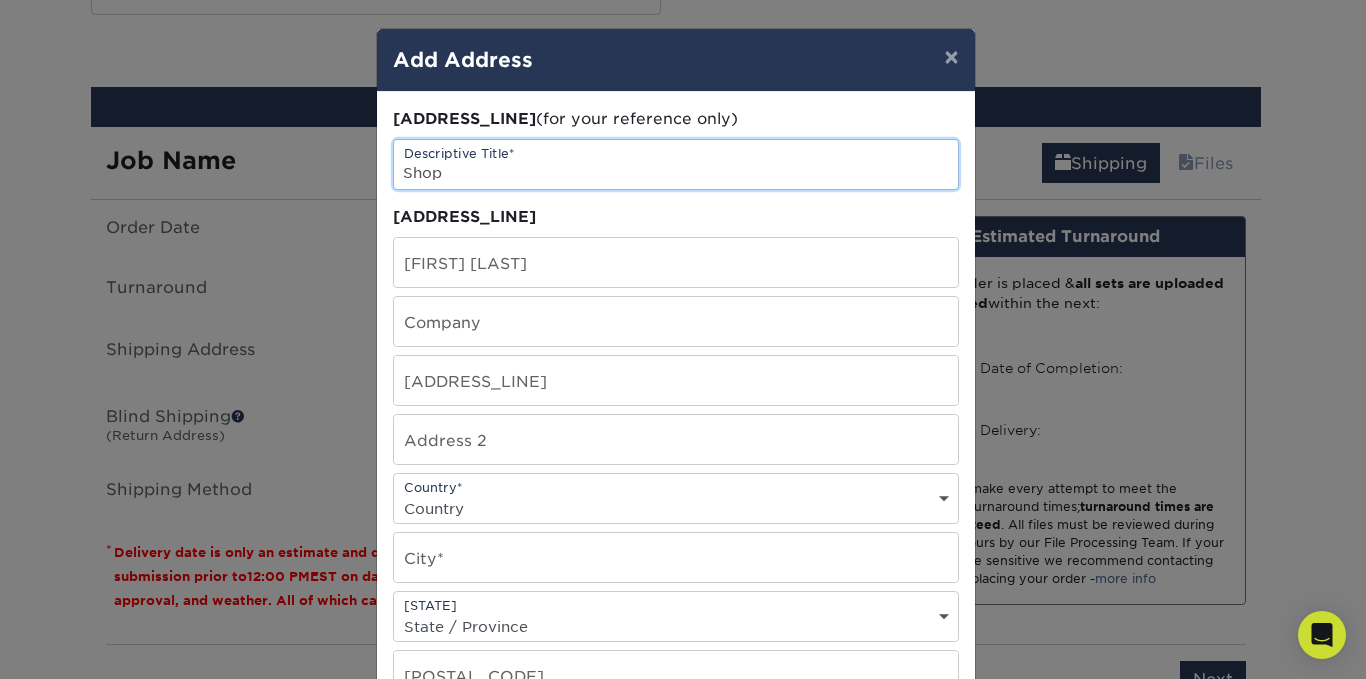 click on "Shop" at bounding box center [676, 164] 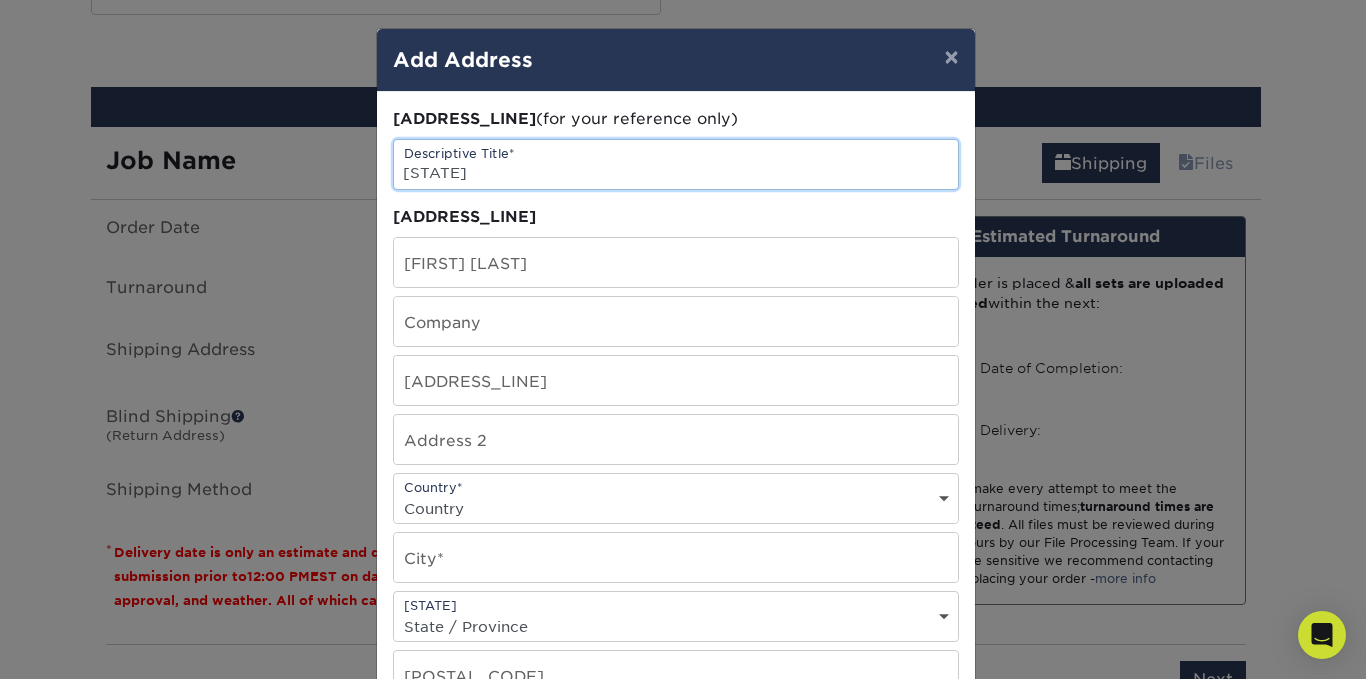 type on "S" 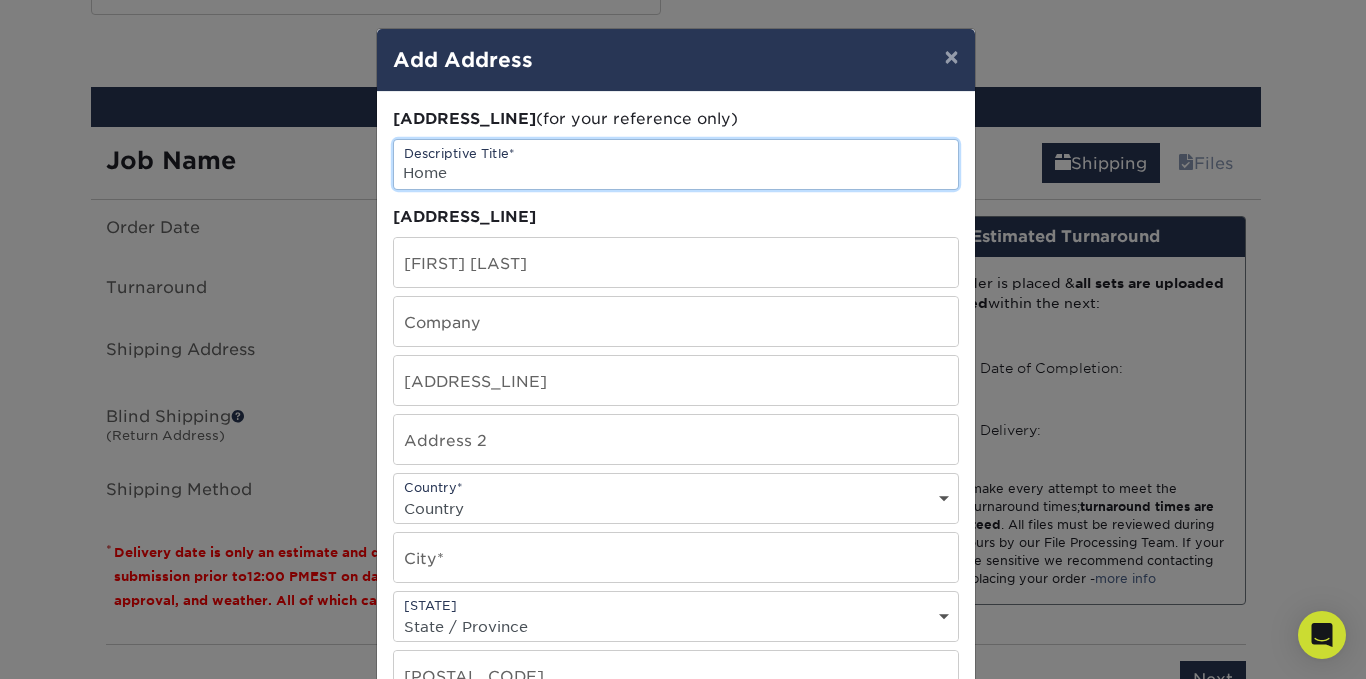 type on "Home" 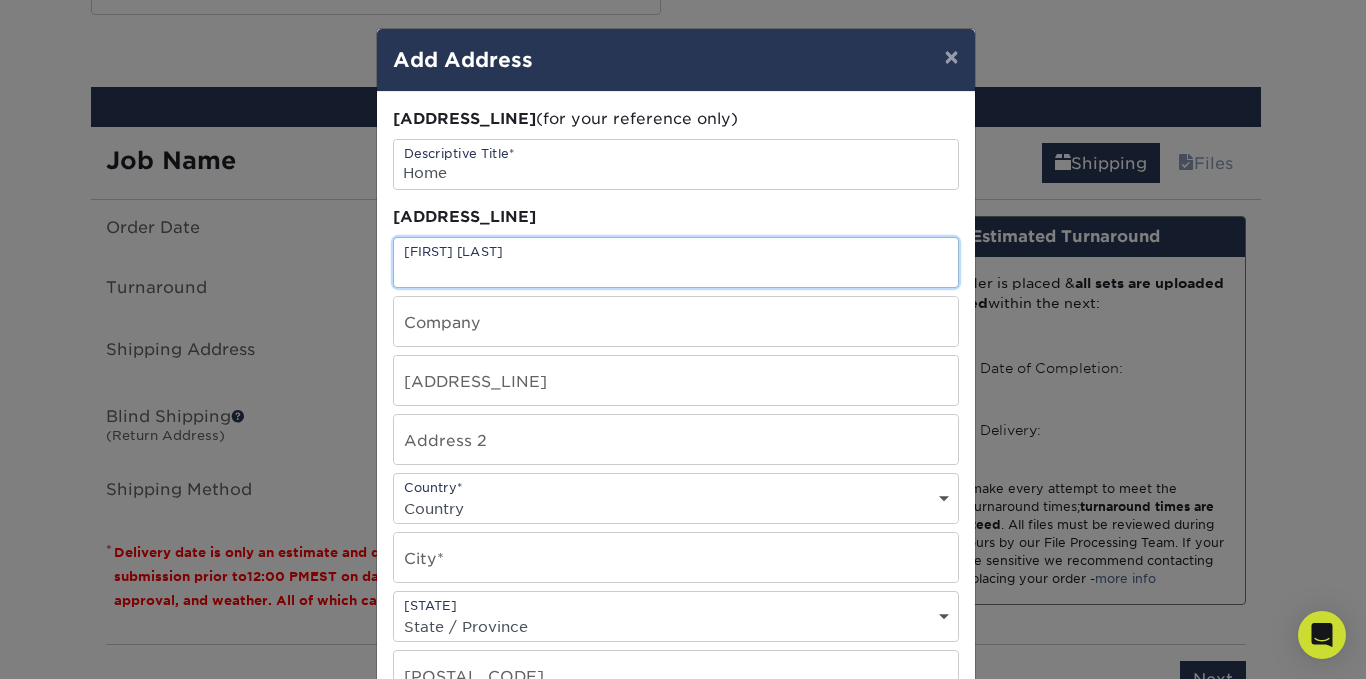 click at bounding box center [676, 262] 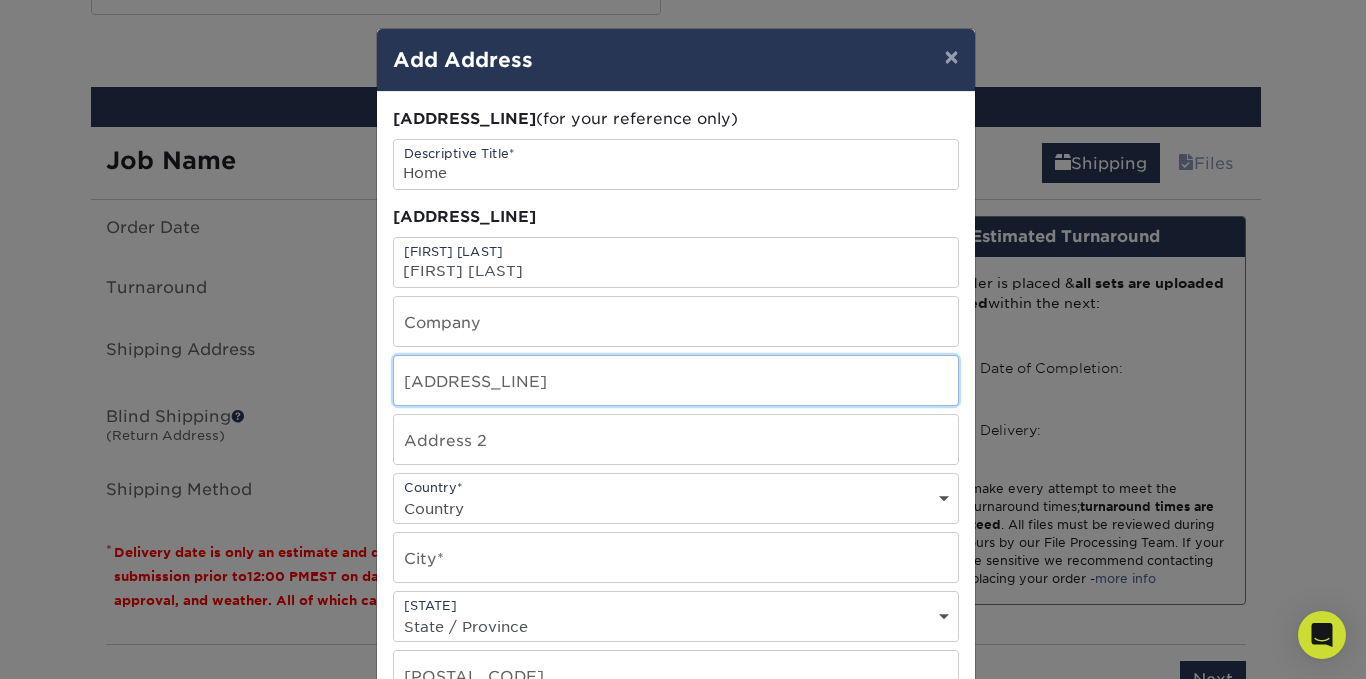 type on "[NUMBER] [STREET]" 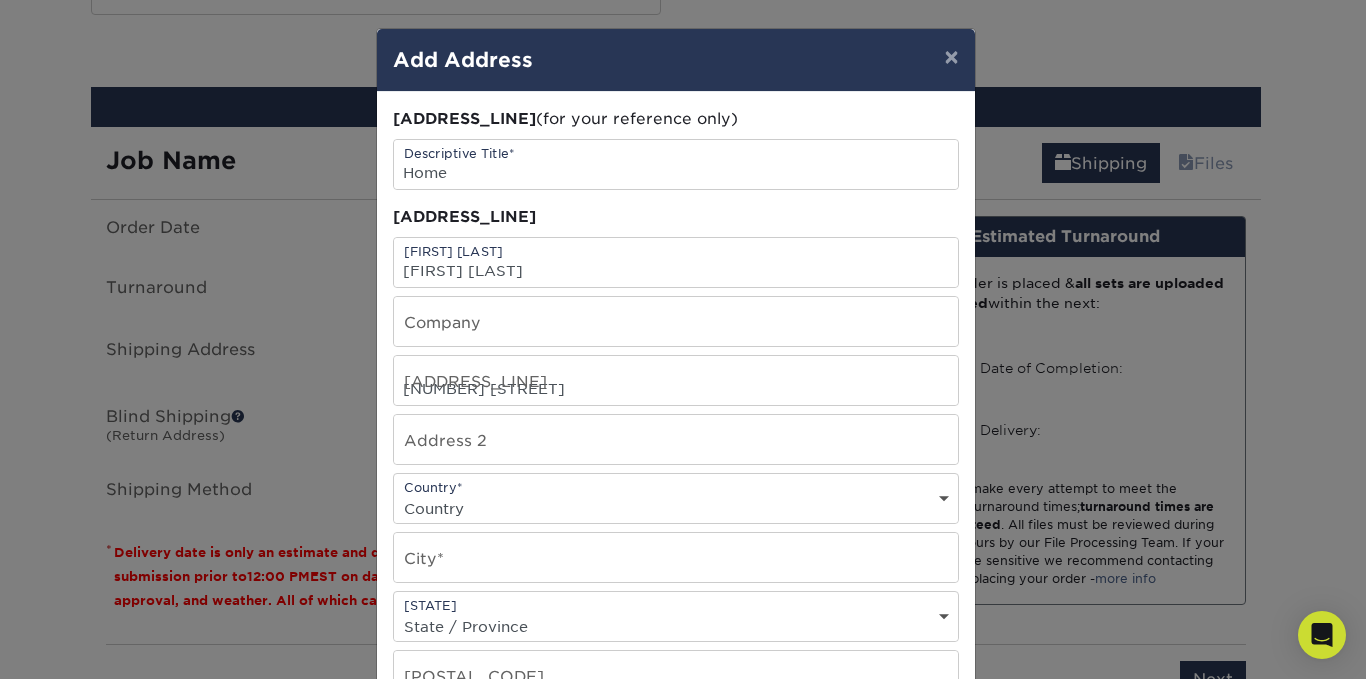 select on "US" 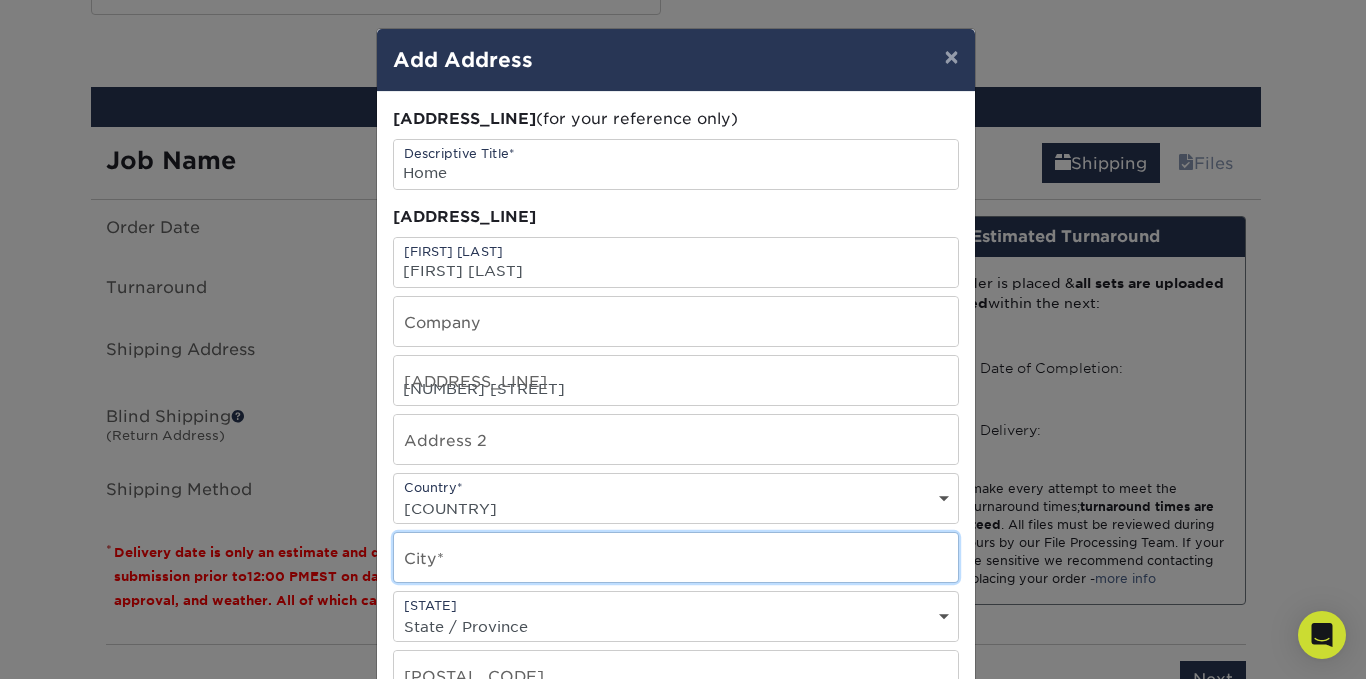 type on "[CITY]" 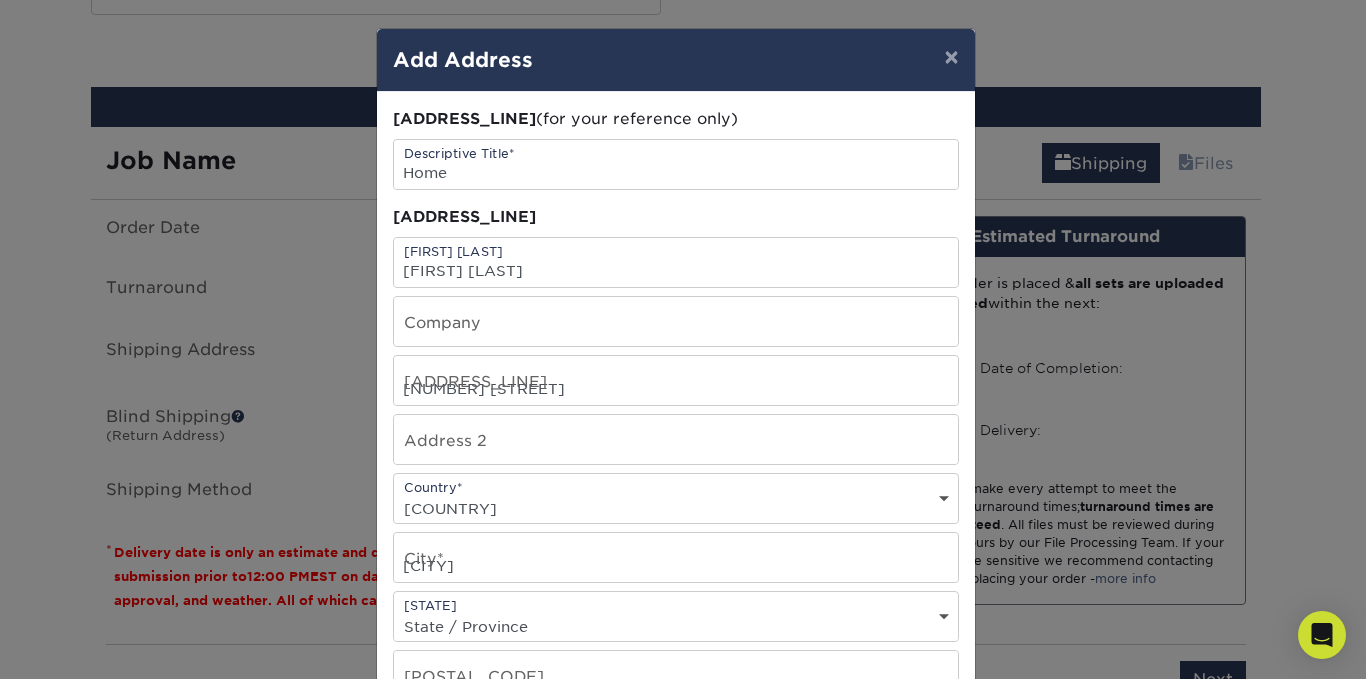 select on "ID" 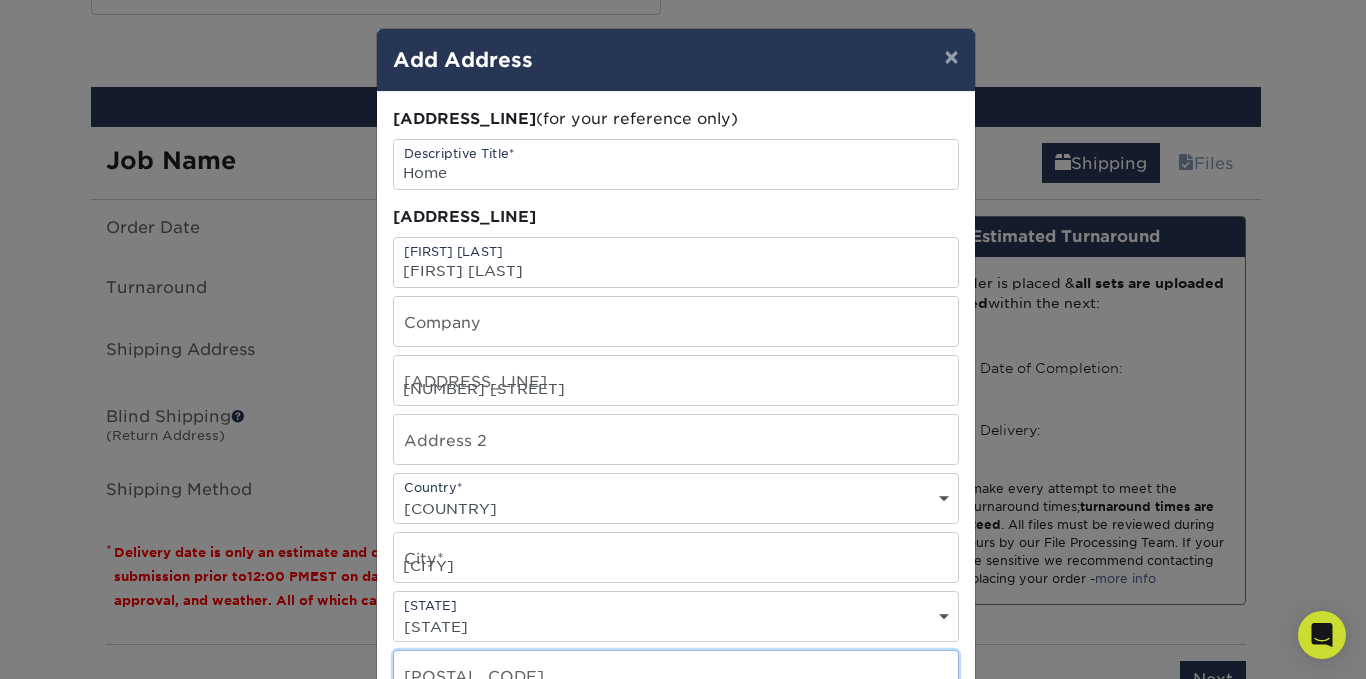 type on "[POSTAL_CODE]" 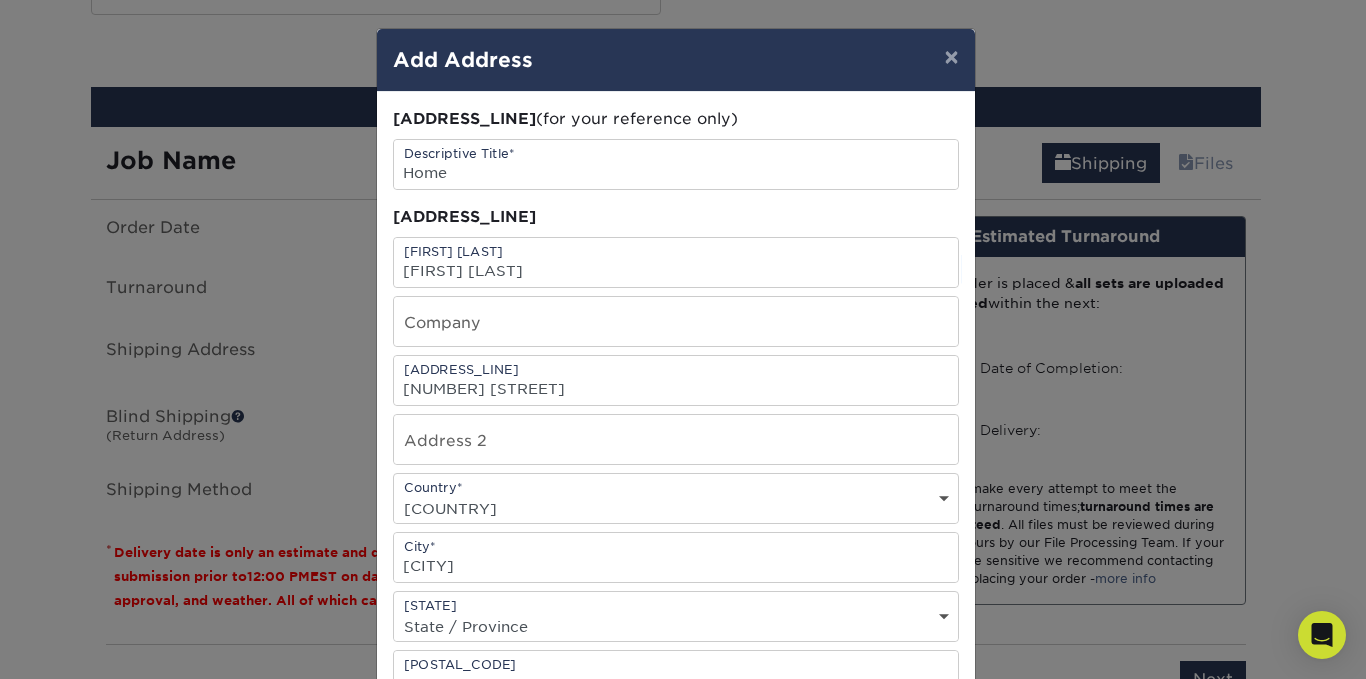 click on "Address Book Title  (for your reference only)
Descriptive Title*
Home
Address Information
First & Last Name
[FIRST] [LAST]
Company
Address 1*
[NUMBER] [STREET]
Address 2 Country* Country [COUNTRY]" at bounding box center (683, 339) 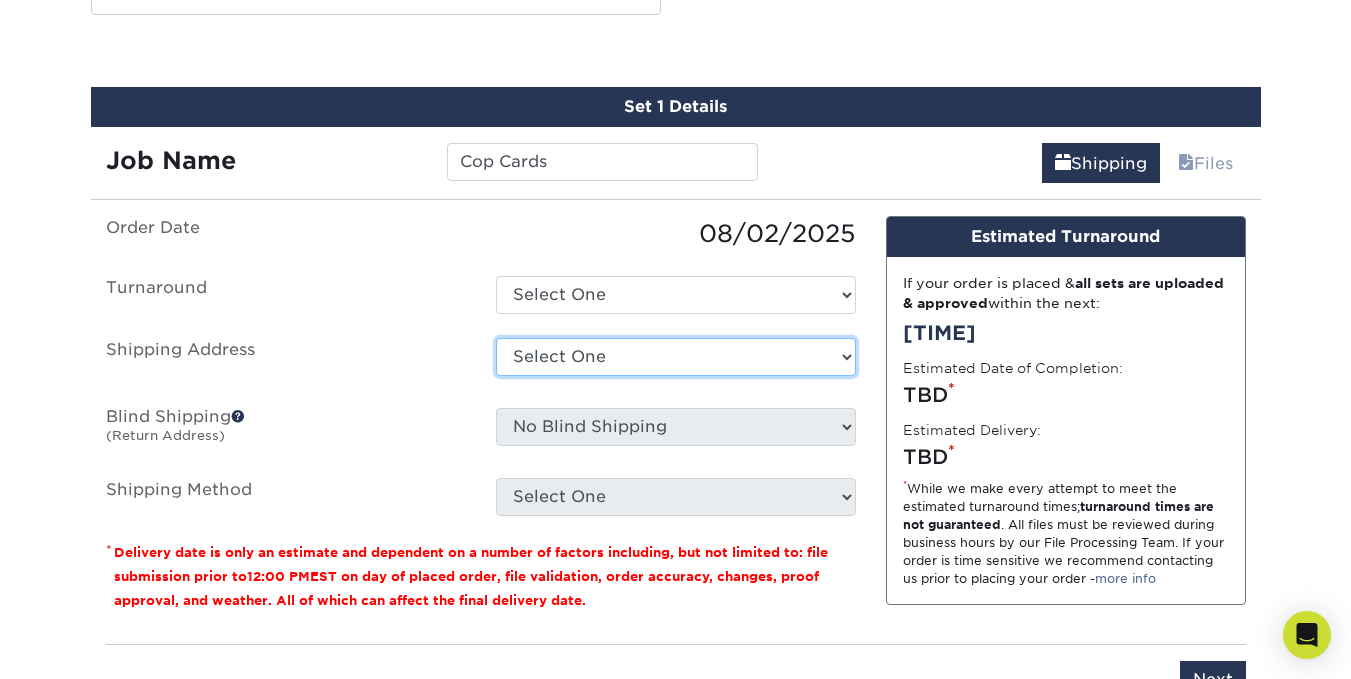 click on "Select One
+ Add New Address
- Login" at bounding box center (676, 357) 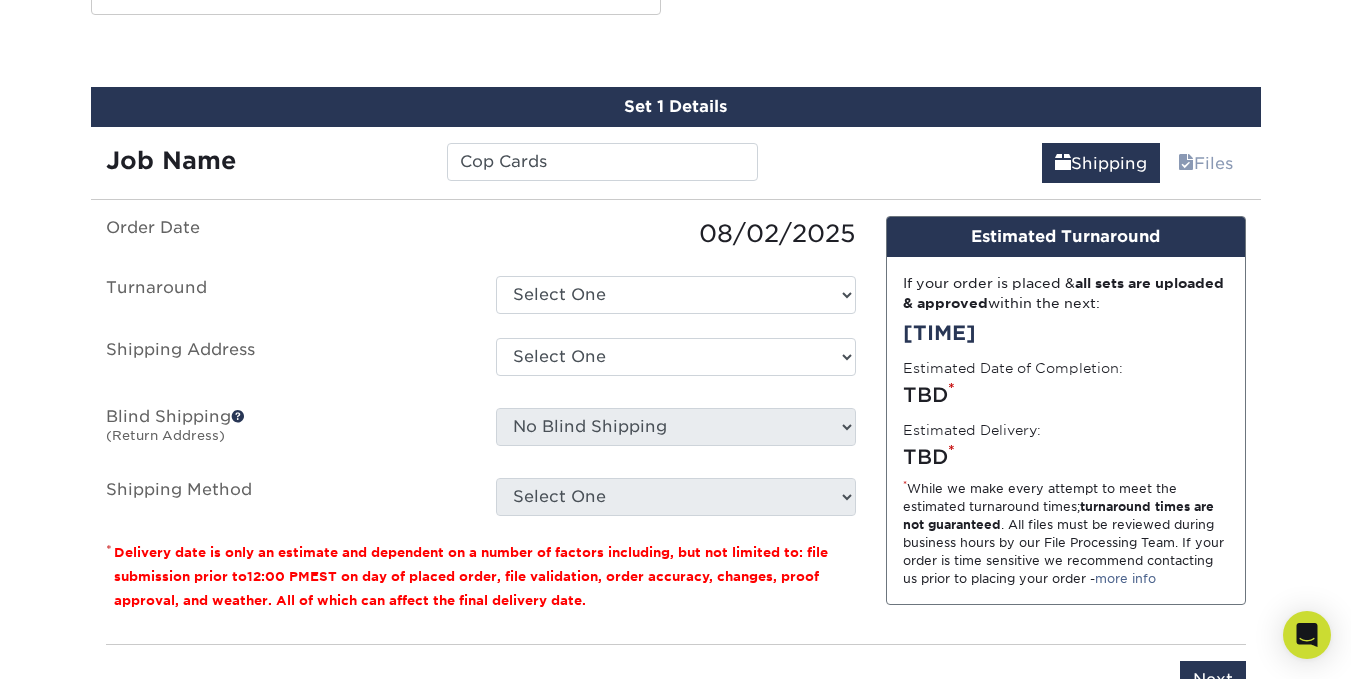 click on "Order Date" at bounding box center [286, 234] 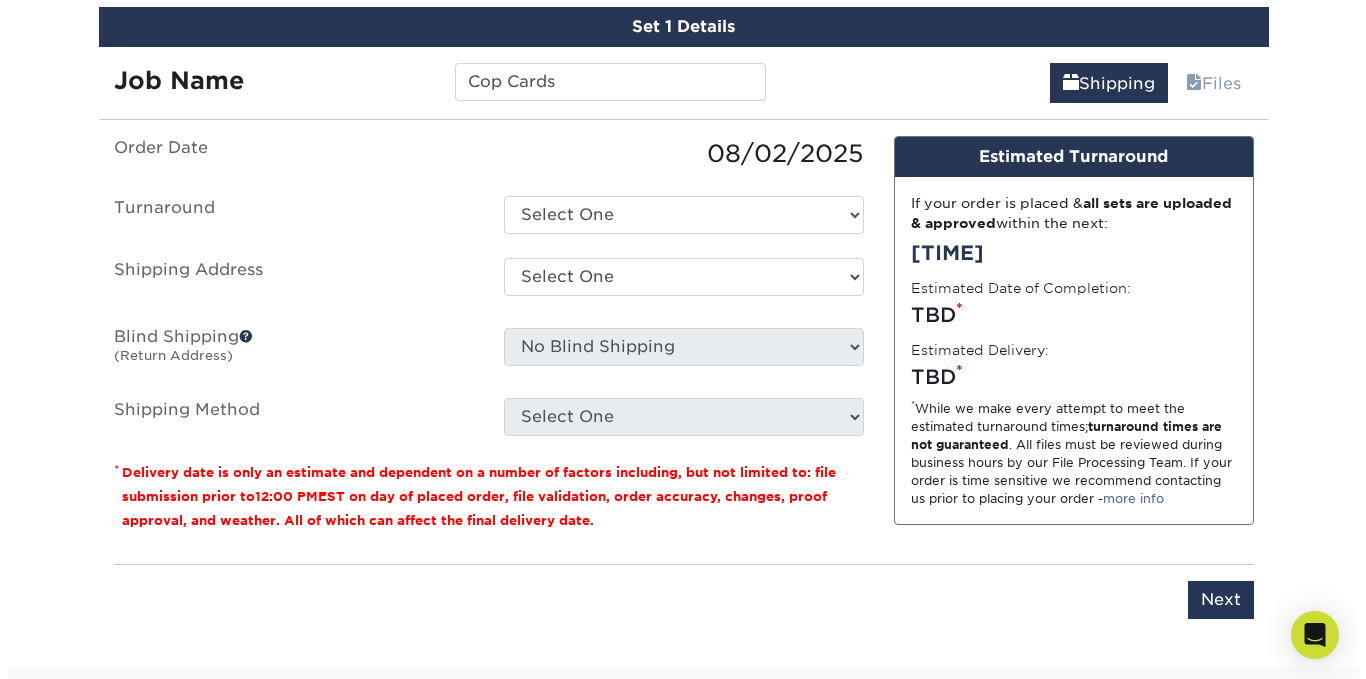 scroll, scrollTop: 1061, scrollLeft: 0, axis: vertical 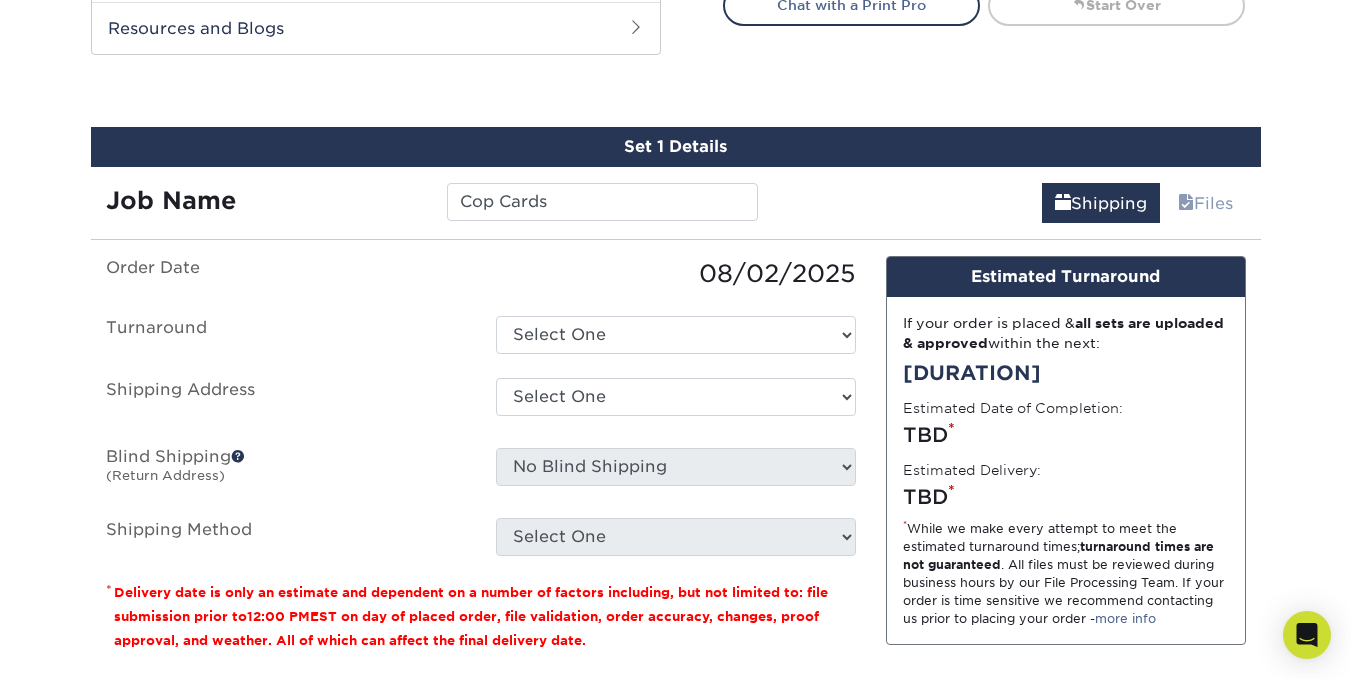 click at bounding box center [238, 456] 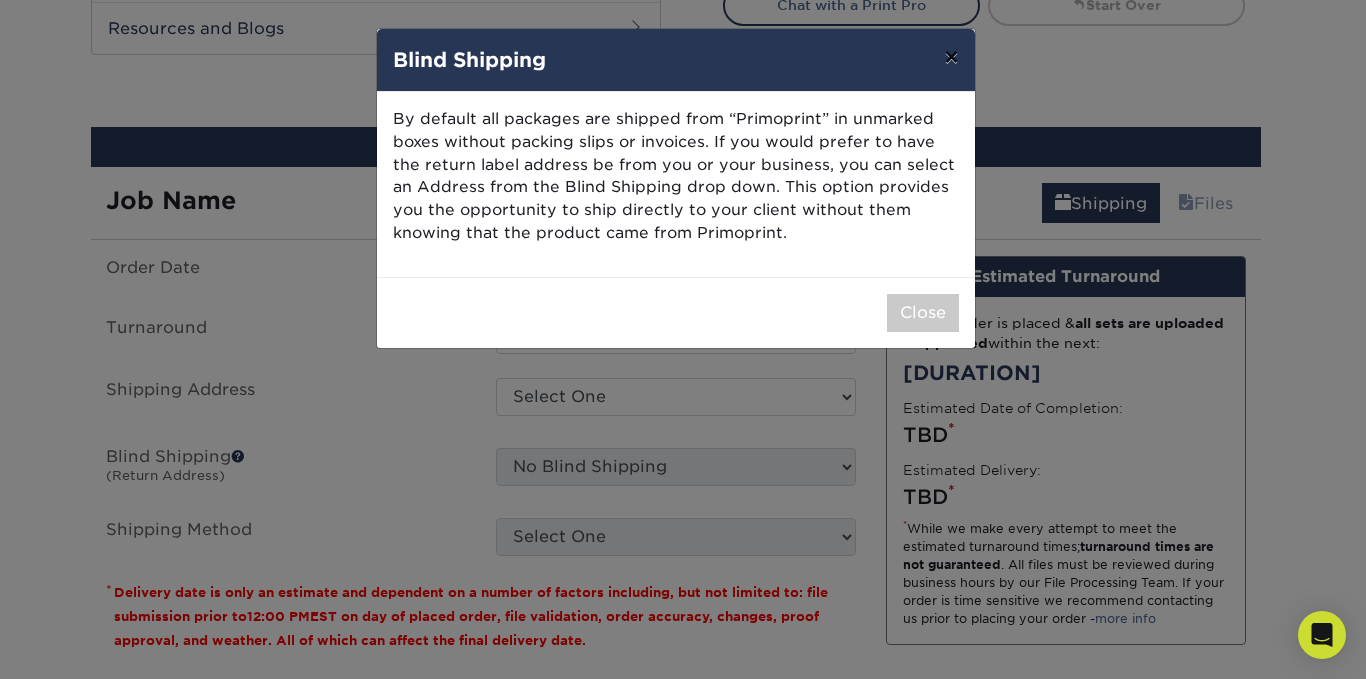 click on "×" at bounding box center [951, 57] 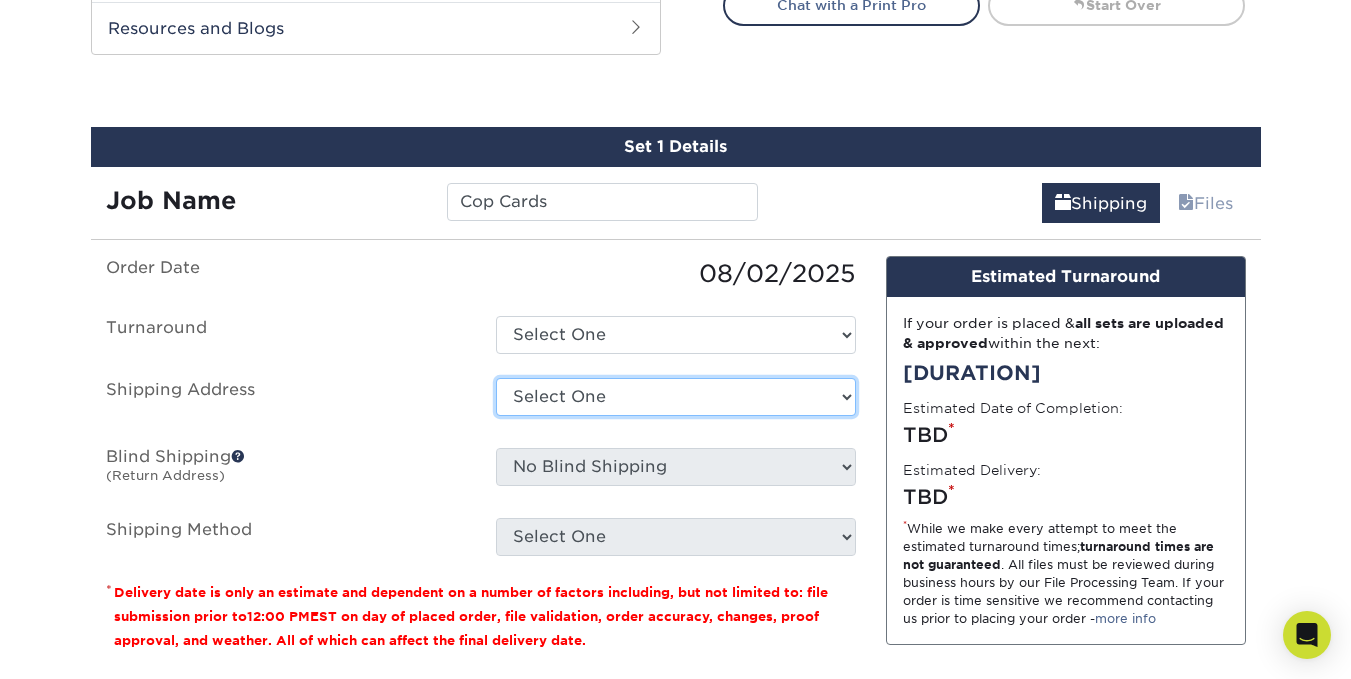 click on "Select One
+ Add New Address
- Login" at bounding box center (676, 397) 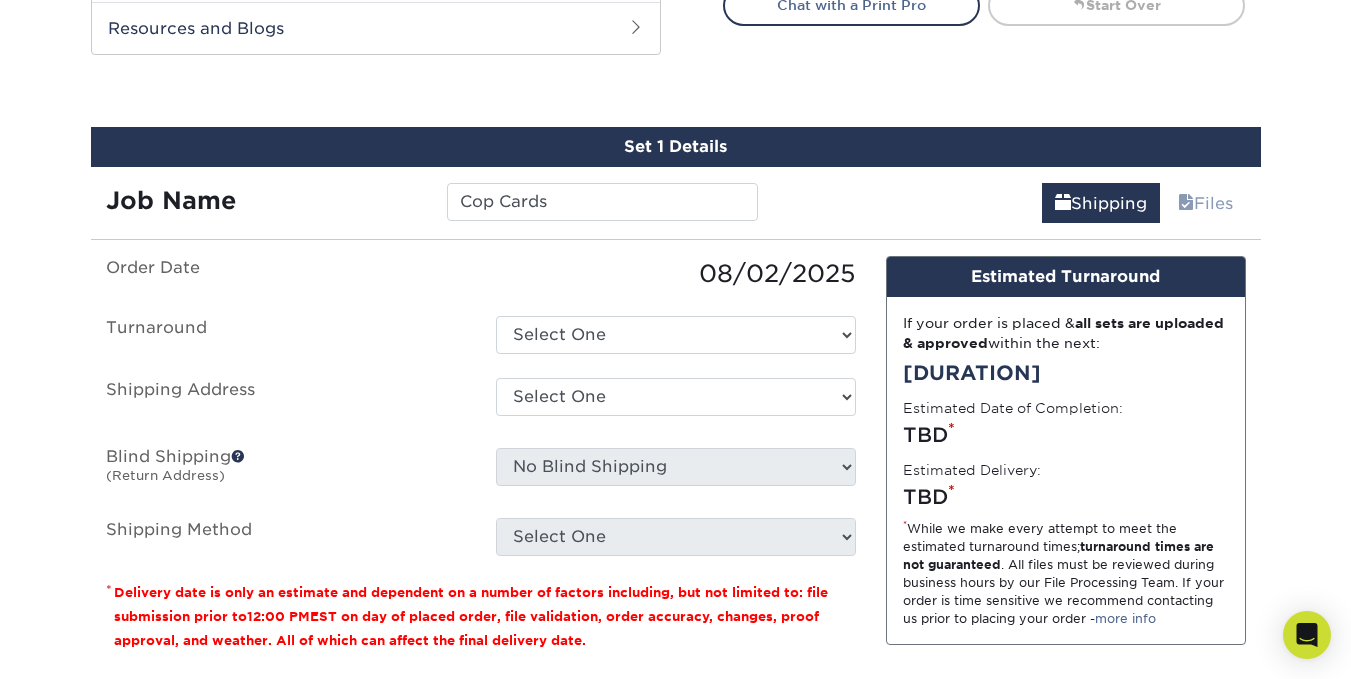 click on "Select One
+ Add New Address
- Login" at bounding box center [676, 397] 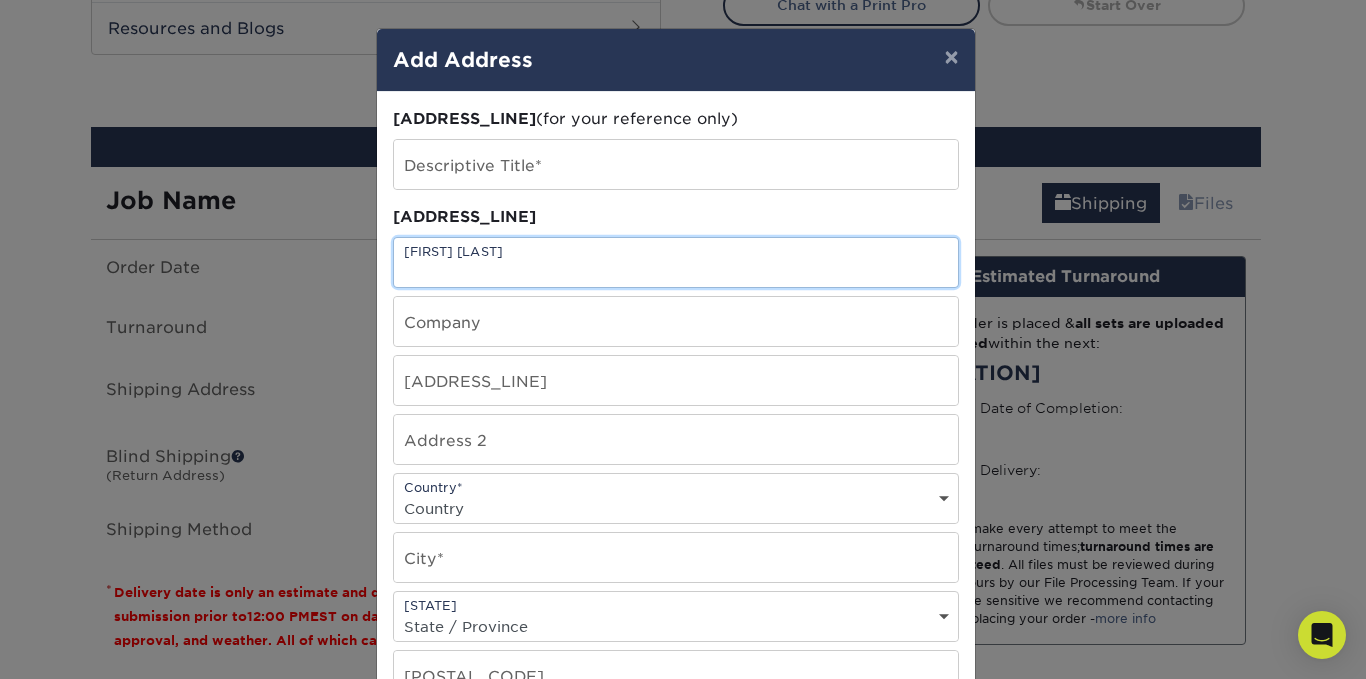 click at bounding box center [676, 262] 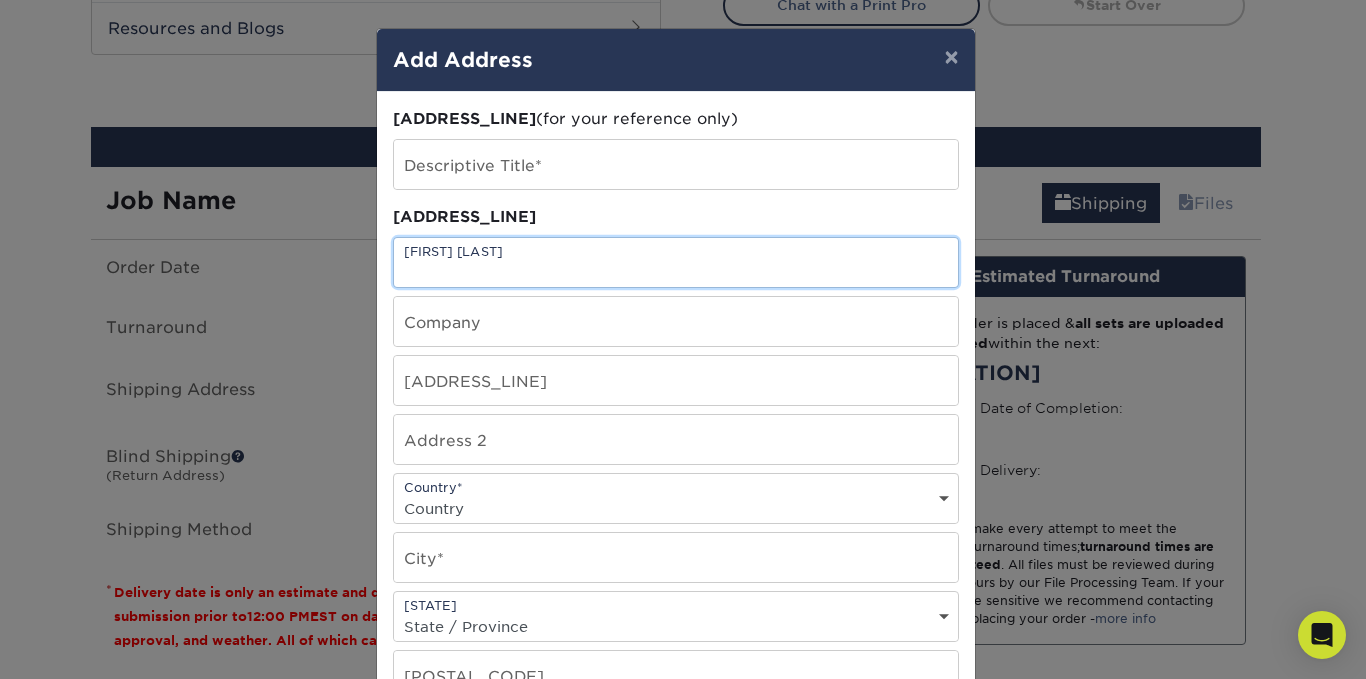 type on "[FIRST] [LAST]" 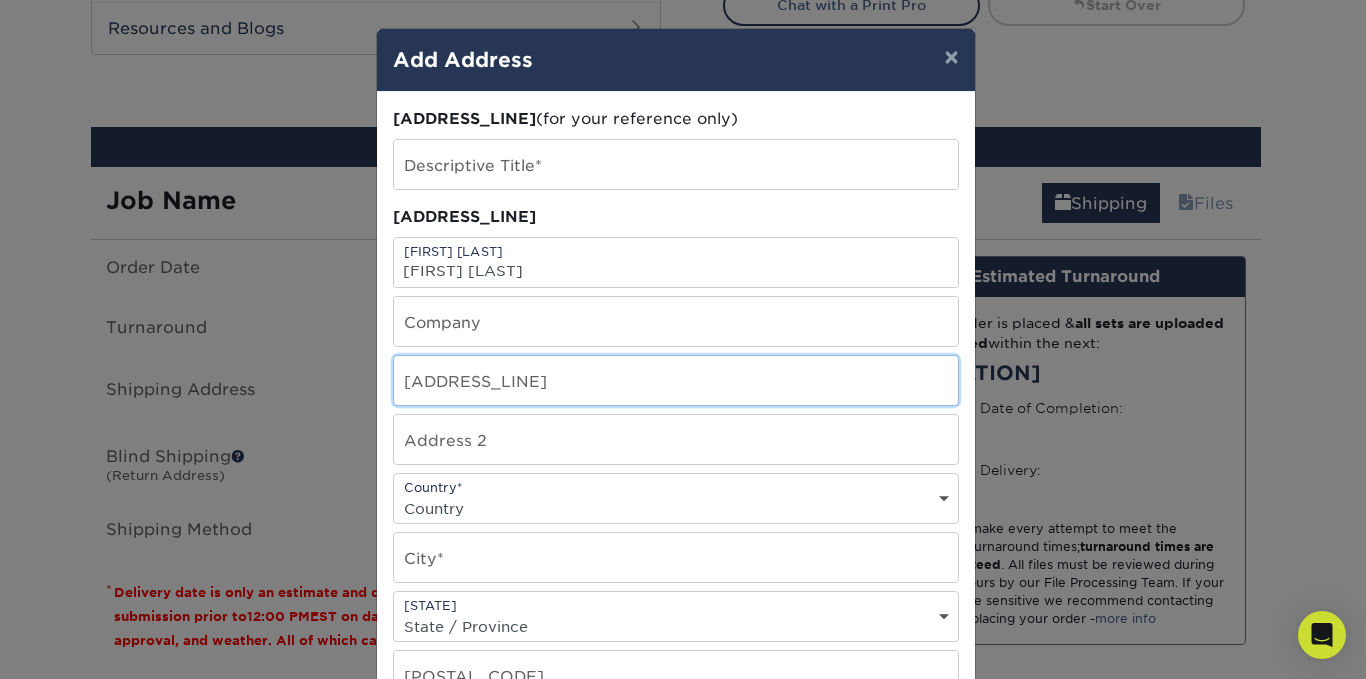 type on "[NUMBER] [STREET]" 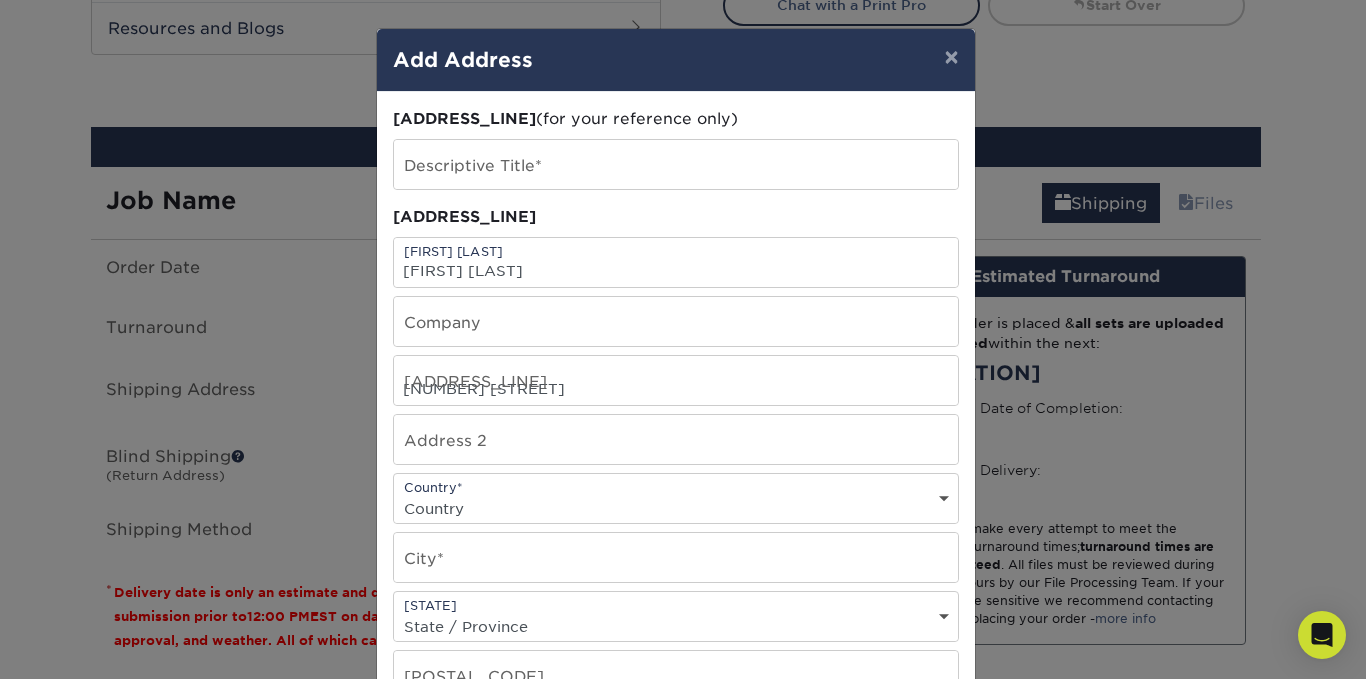 select on "US" 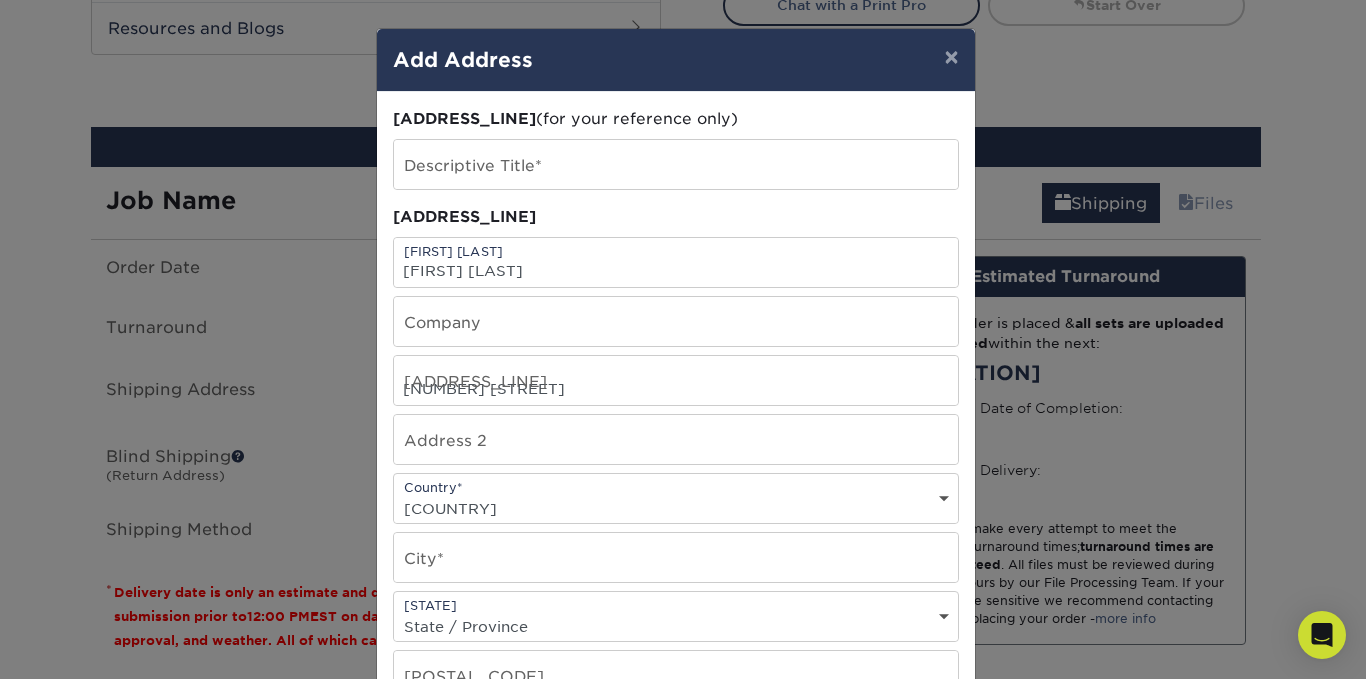 type on "[CITY]" 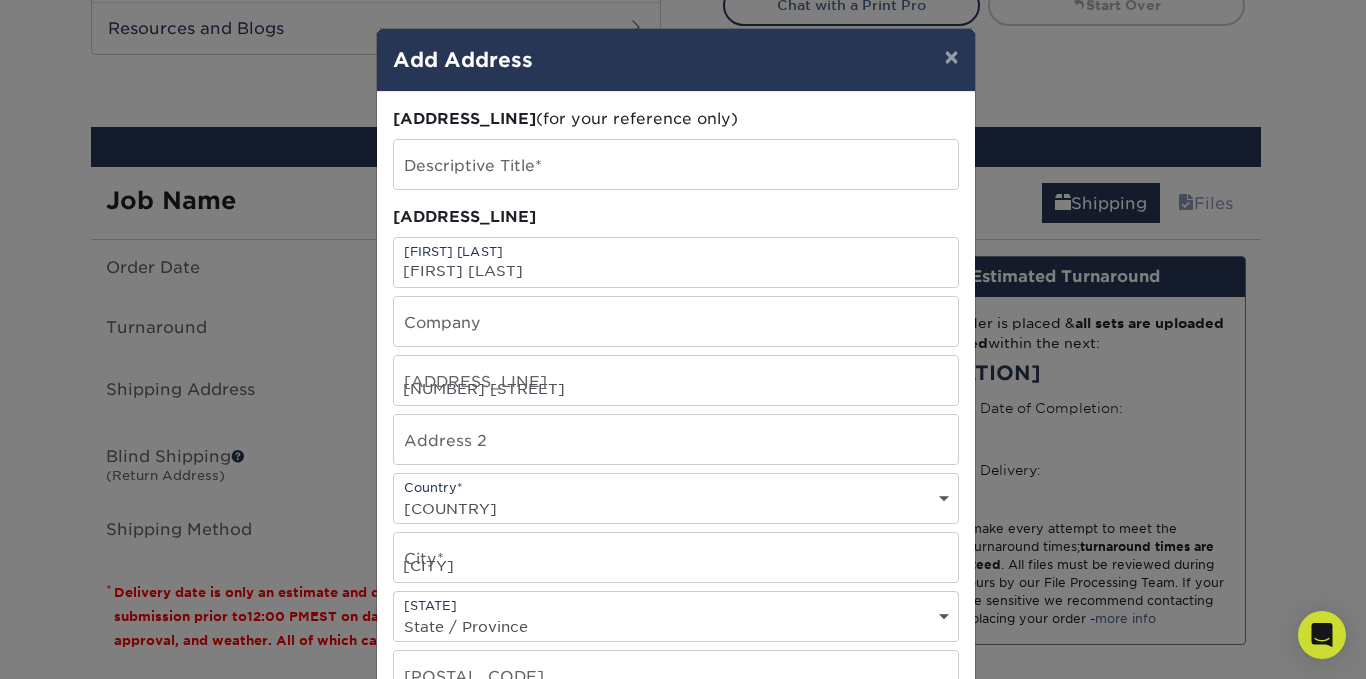 select on "ID" 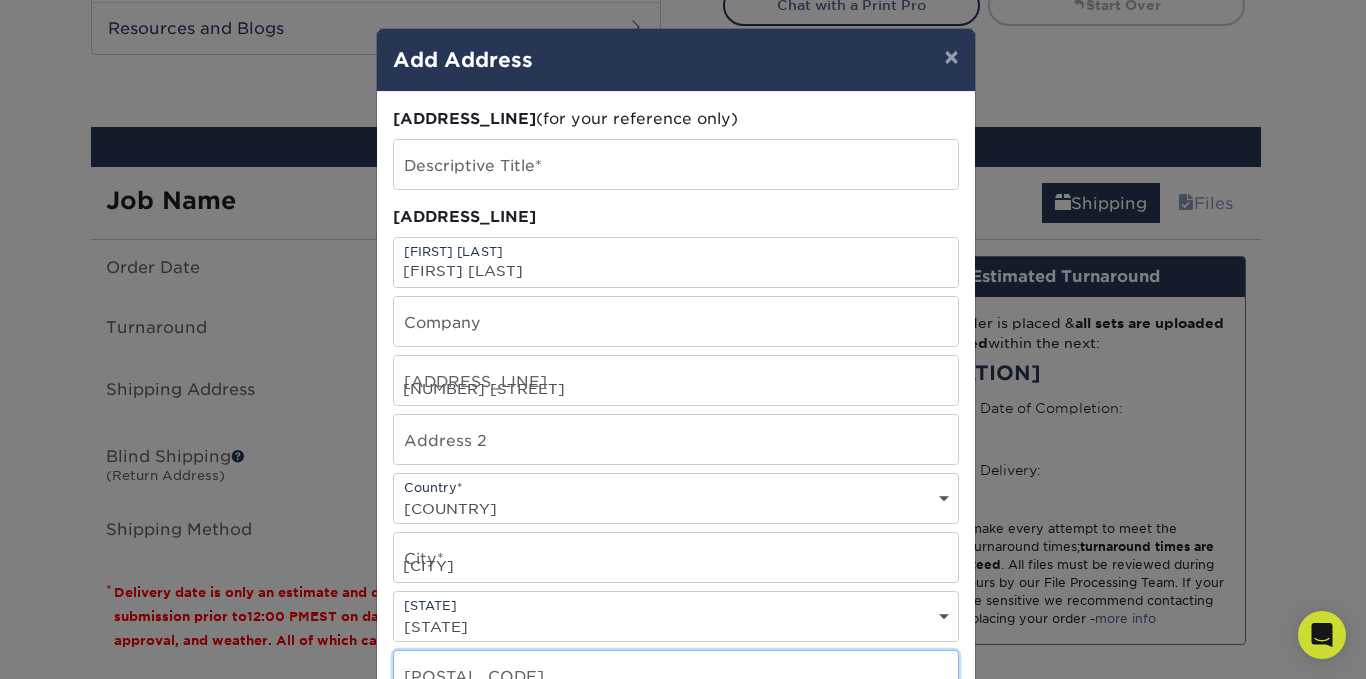 type on "[POSTAL_CODE]" 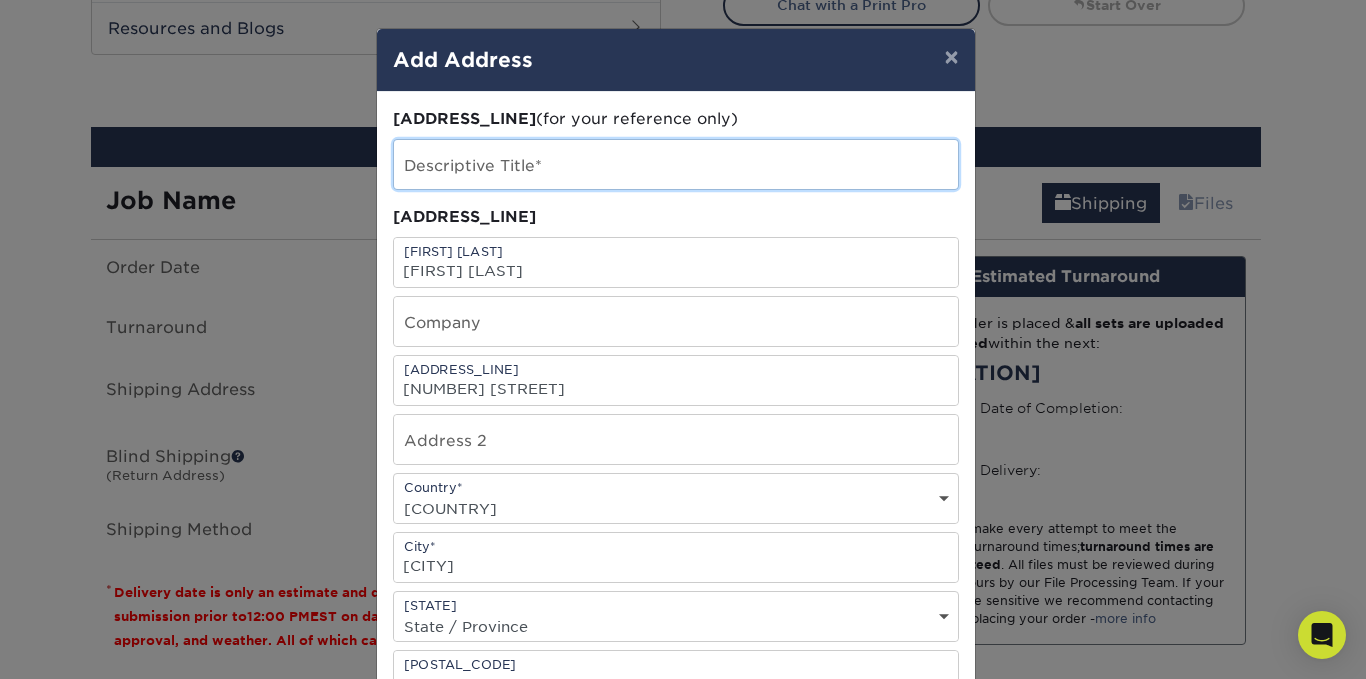 click at bounding box center (676, 164) 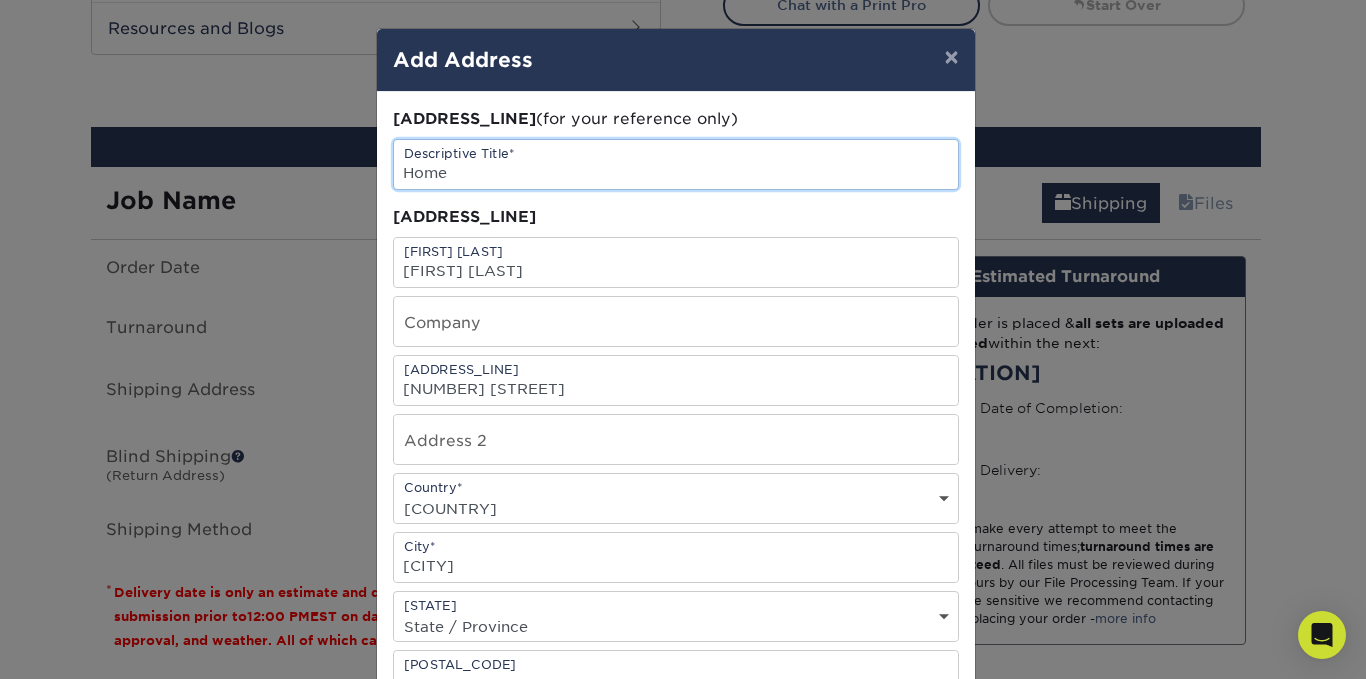 type on "Home" 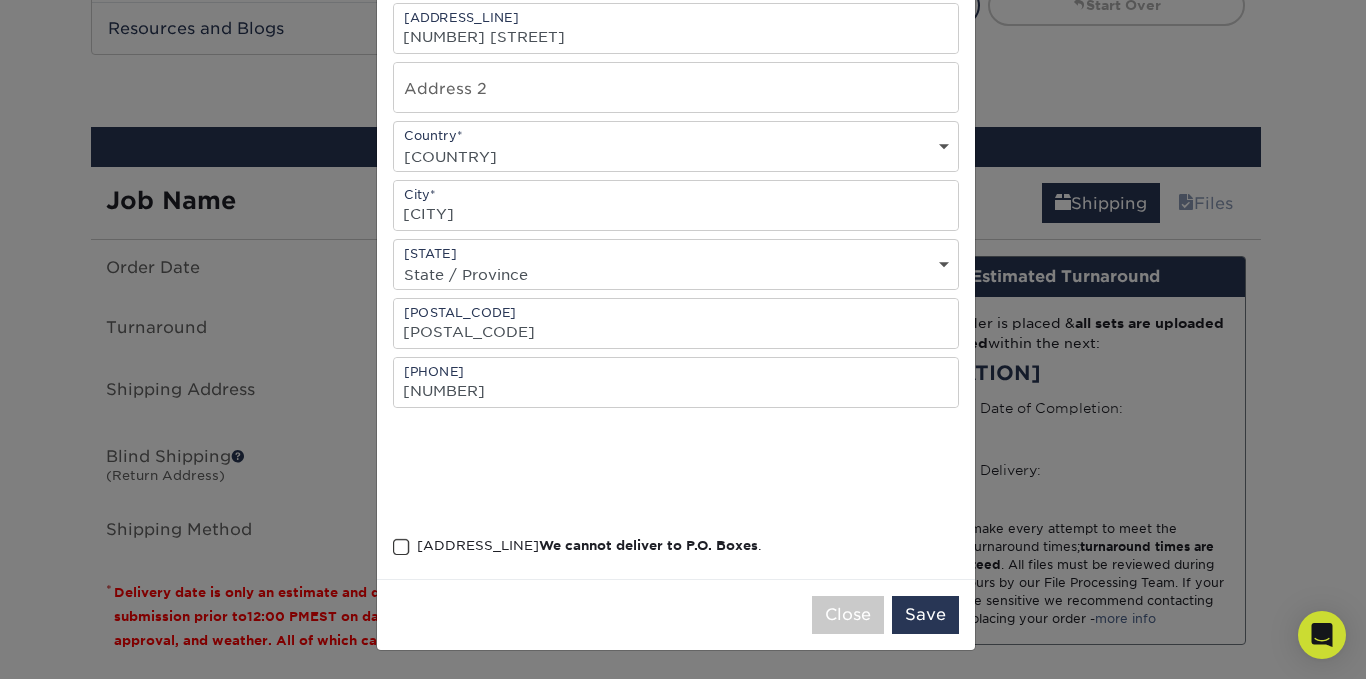 scroll, scrollTop: 408, scrollLeft: 0, axis: vertical 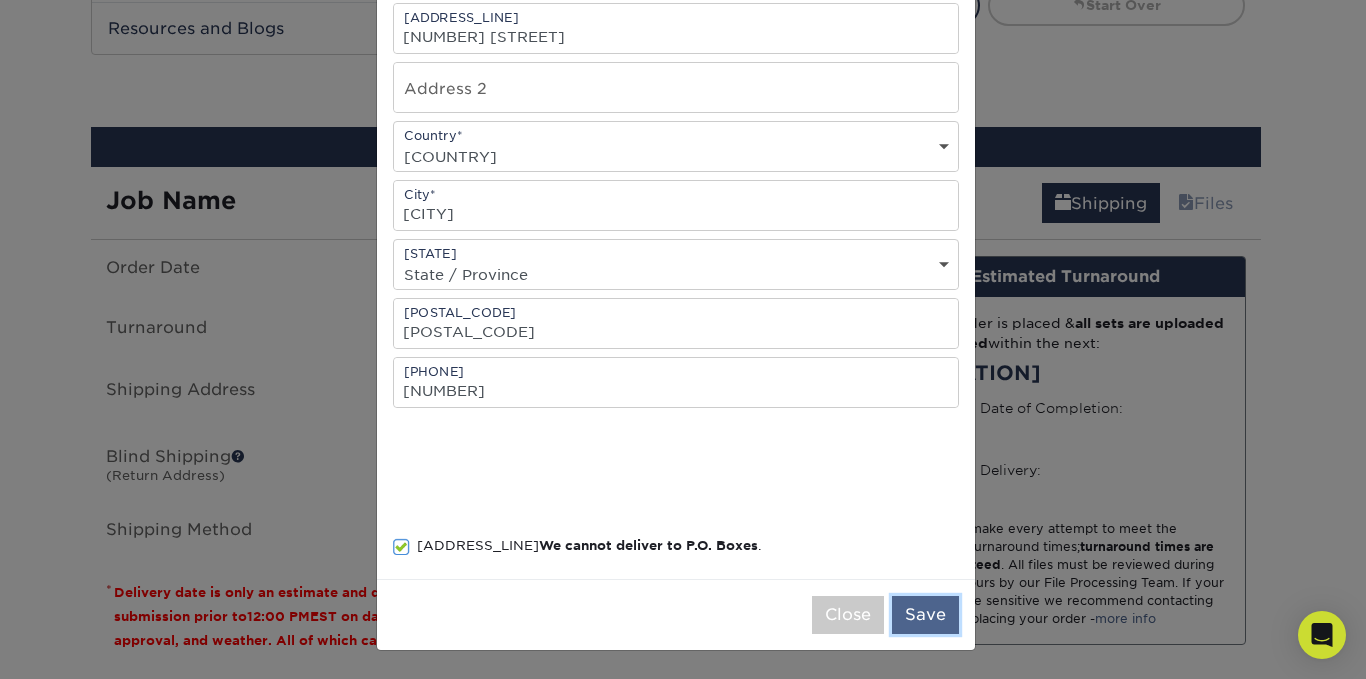 click on "Save" at bounding box center [925, 615] 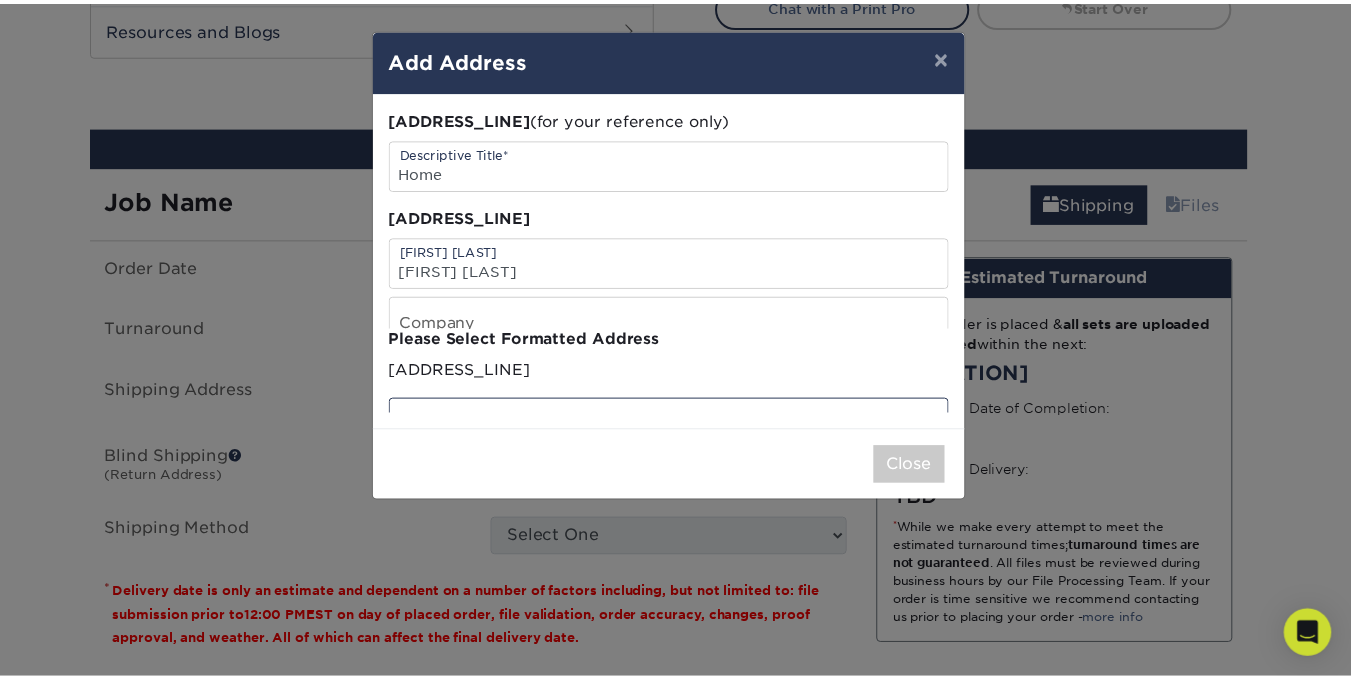 scroll, scrollTop: 0, scrollLeft: 0, axis: both 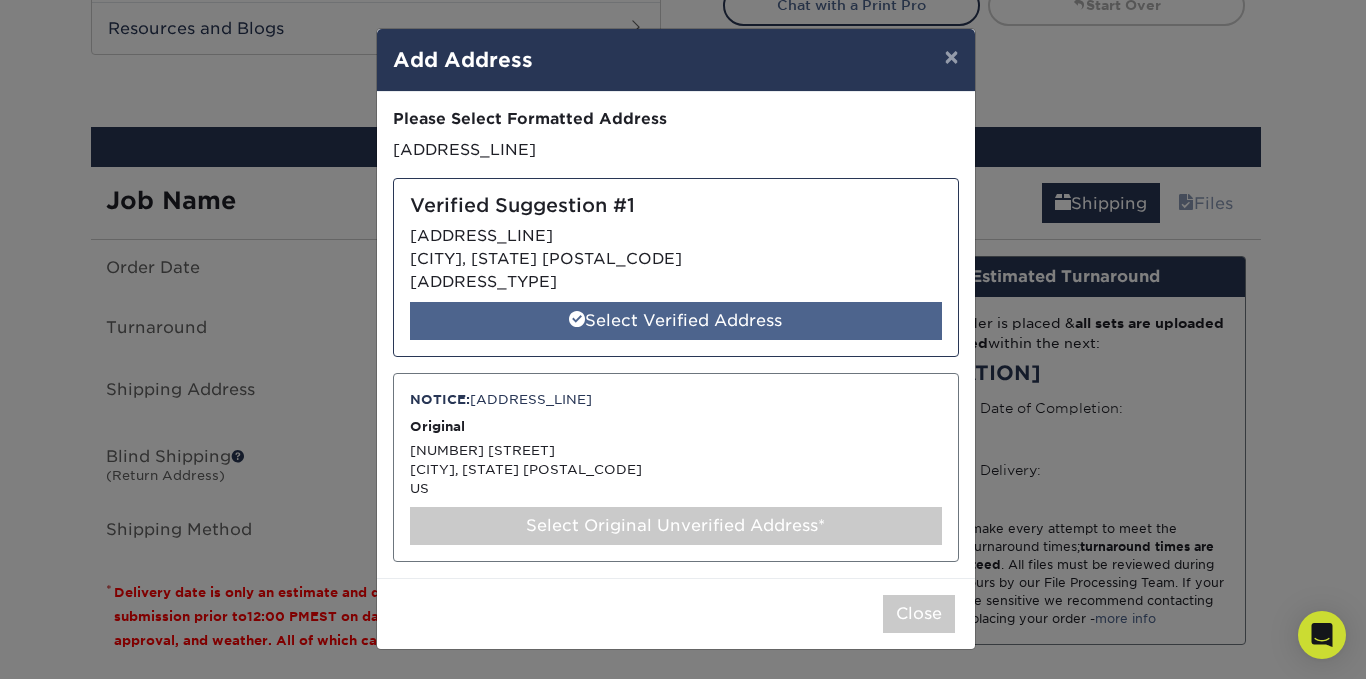 click on "Select Verified Address" at bounding box center (676, 321) 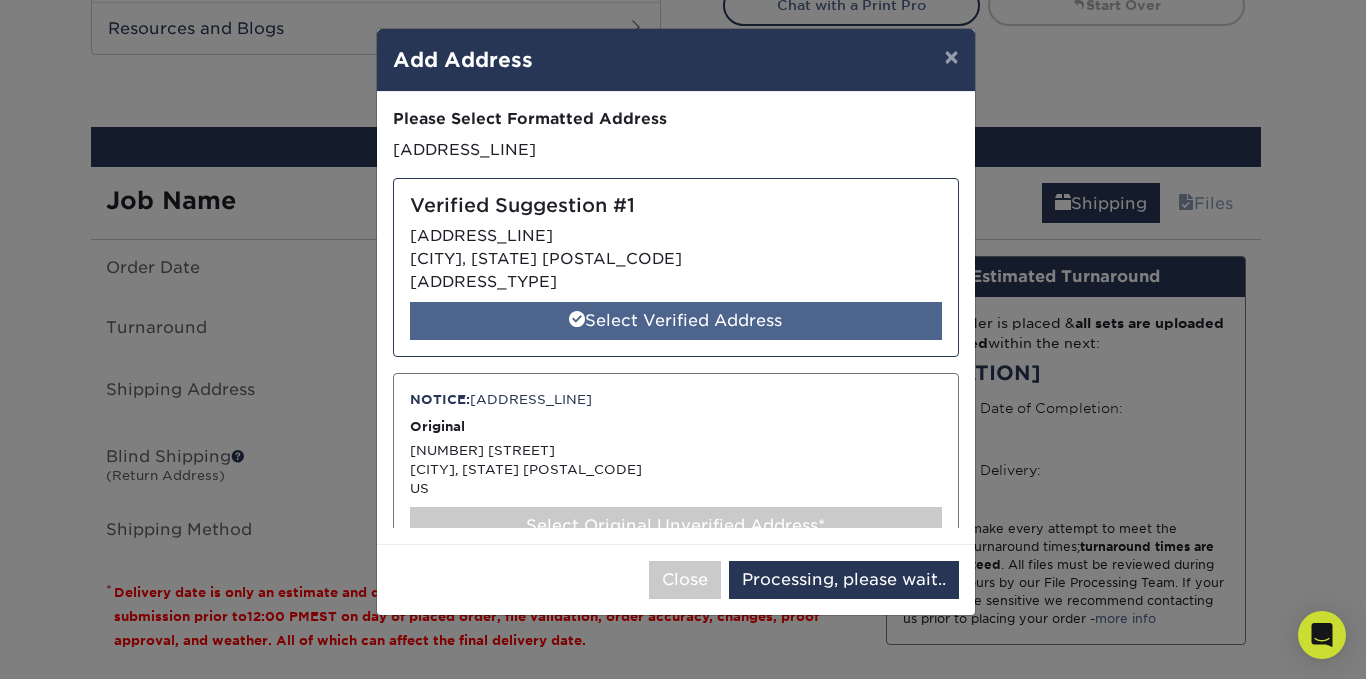 select on "[NUMBER]" 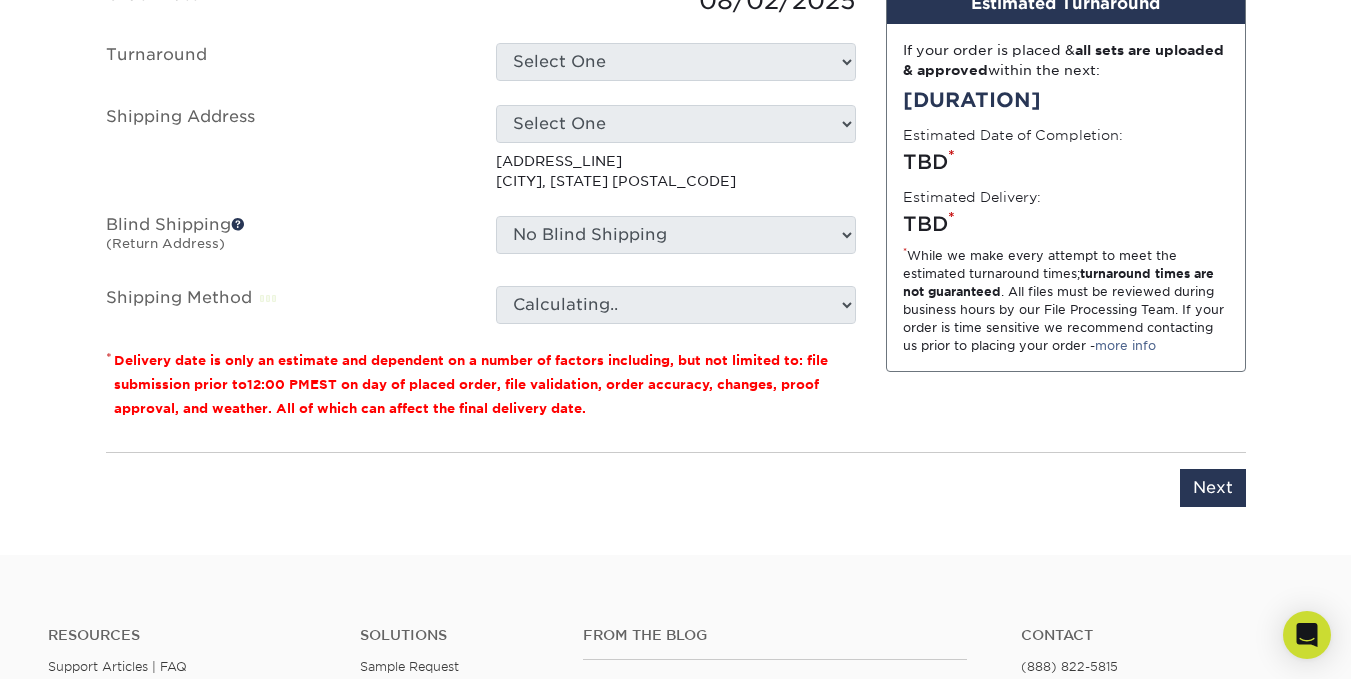scroll, scrollTop: 1365, scrollLeft: 0, axis: vertical 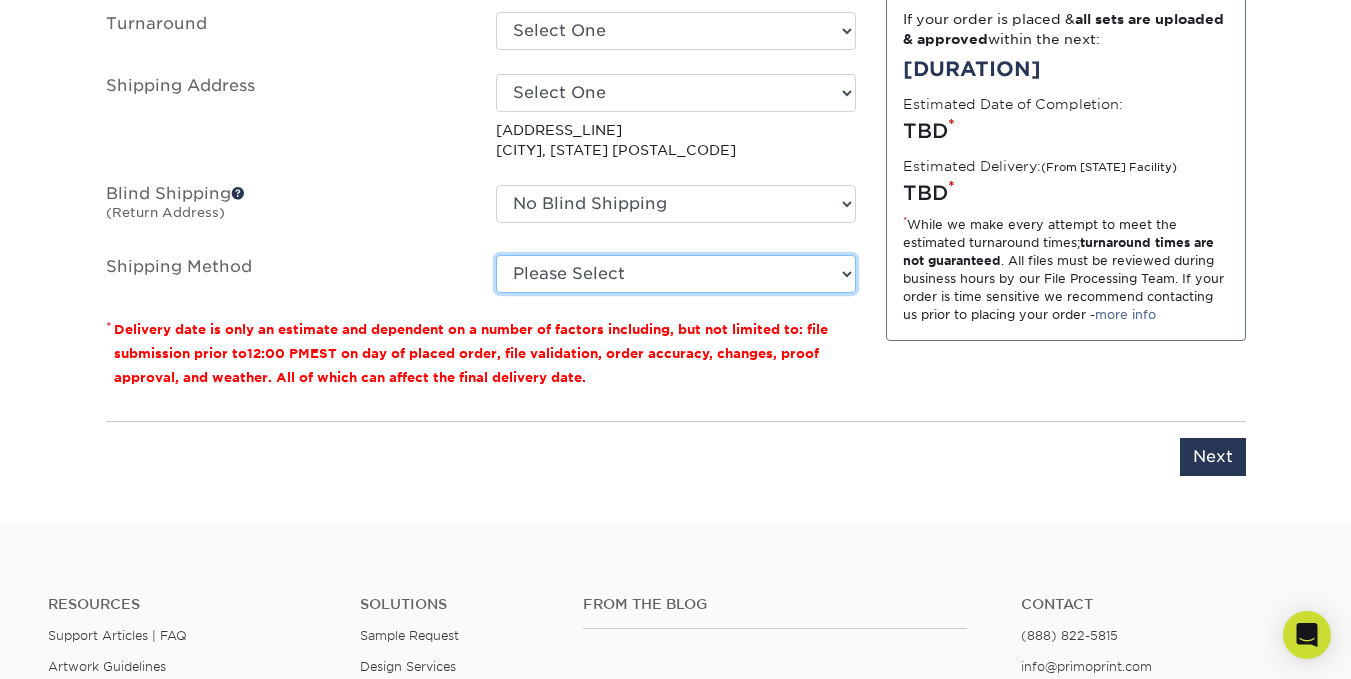 click on "Please Select Ground Shipping (+$7.84) 3 Day Shipping Service (+$22.77) 2 Day Air Shipping (+$23.25) Next Day Shipping by 5pm (+$33.41) Next Day Shipping by 12 noon (+$35.26) Next Day Air Early A.M. (+$168.28)" at bounding box center (676, 274) 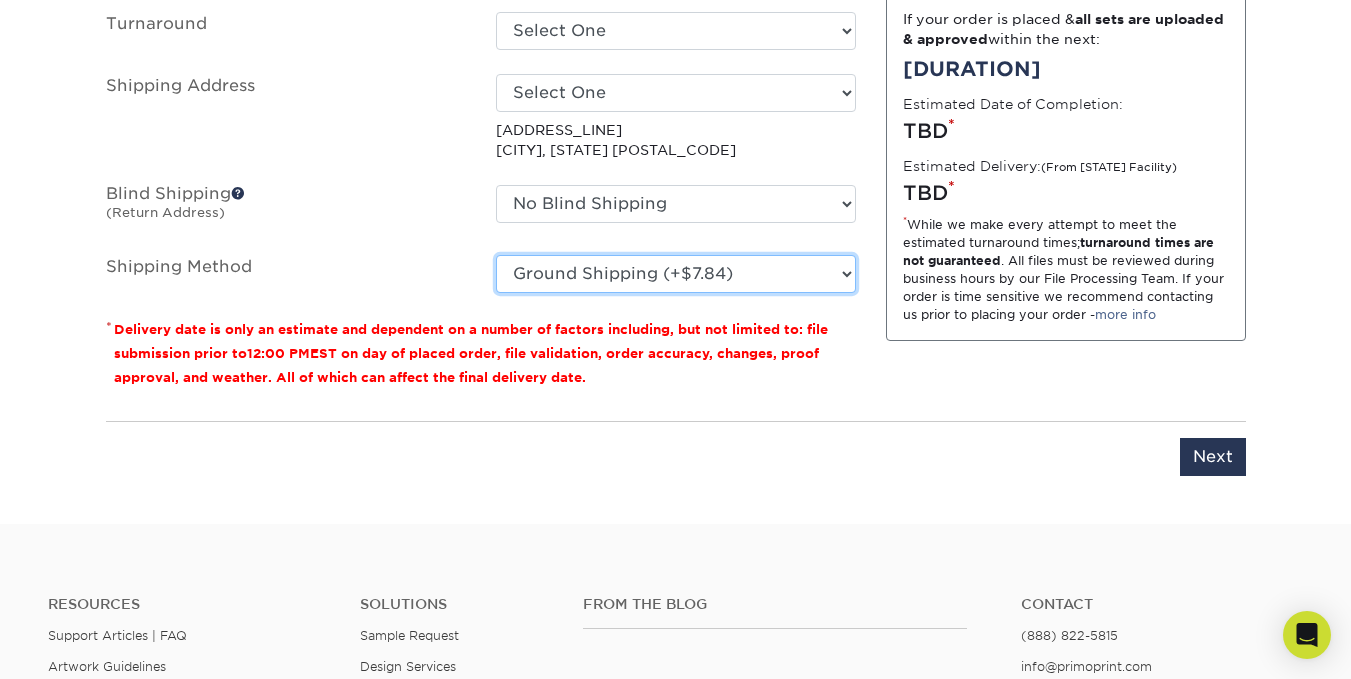 click on "Please Select Ground Shipping (+$7.84) 3 Day Shipping Service (+$22.77) 2 Day Air Shipping (+$23.25) Next Day Shipping by 5pm (+$33.41) Next Day Shipping by 12 noon (+$35.26) Next Day Air Early A.M. (+$168.28)" at bounding box center (676, 274) 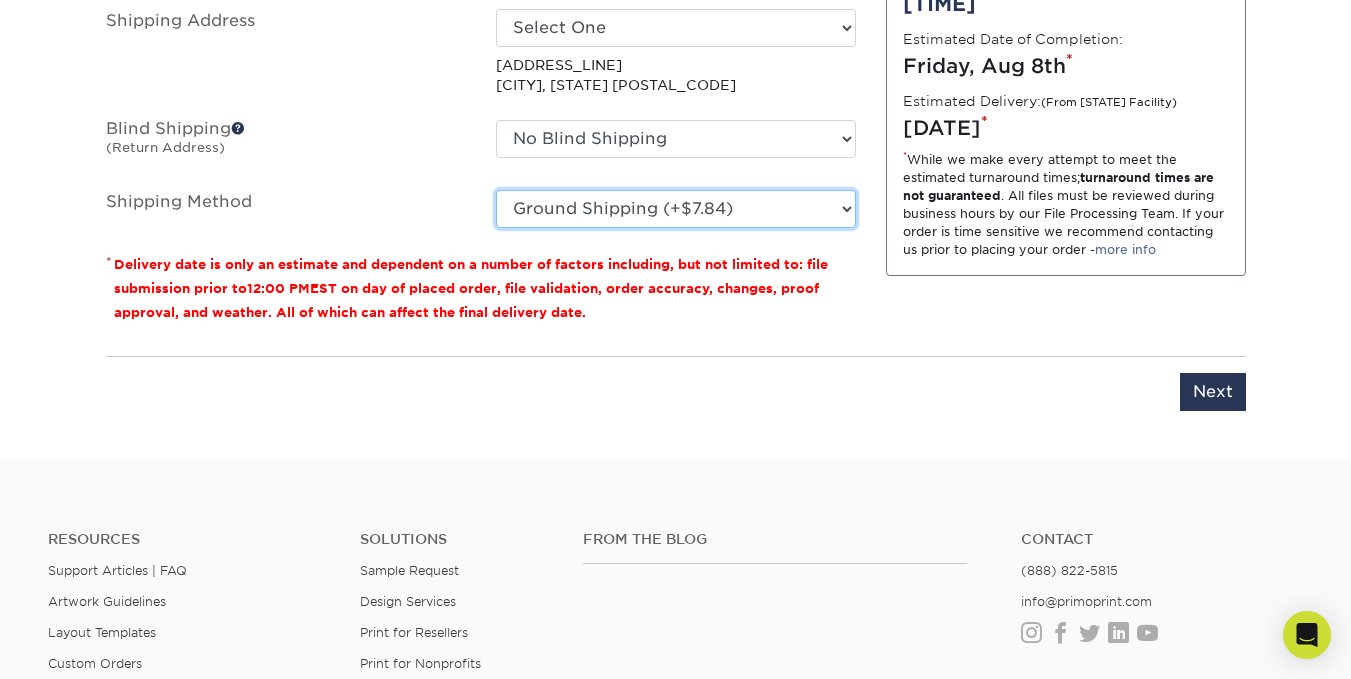 scroll, scrollTop: 1442, scrollLeft: 0, axis: vertical 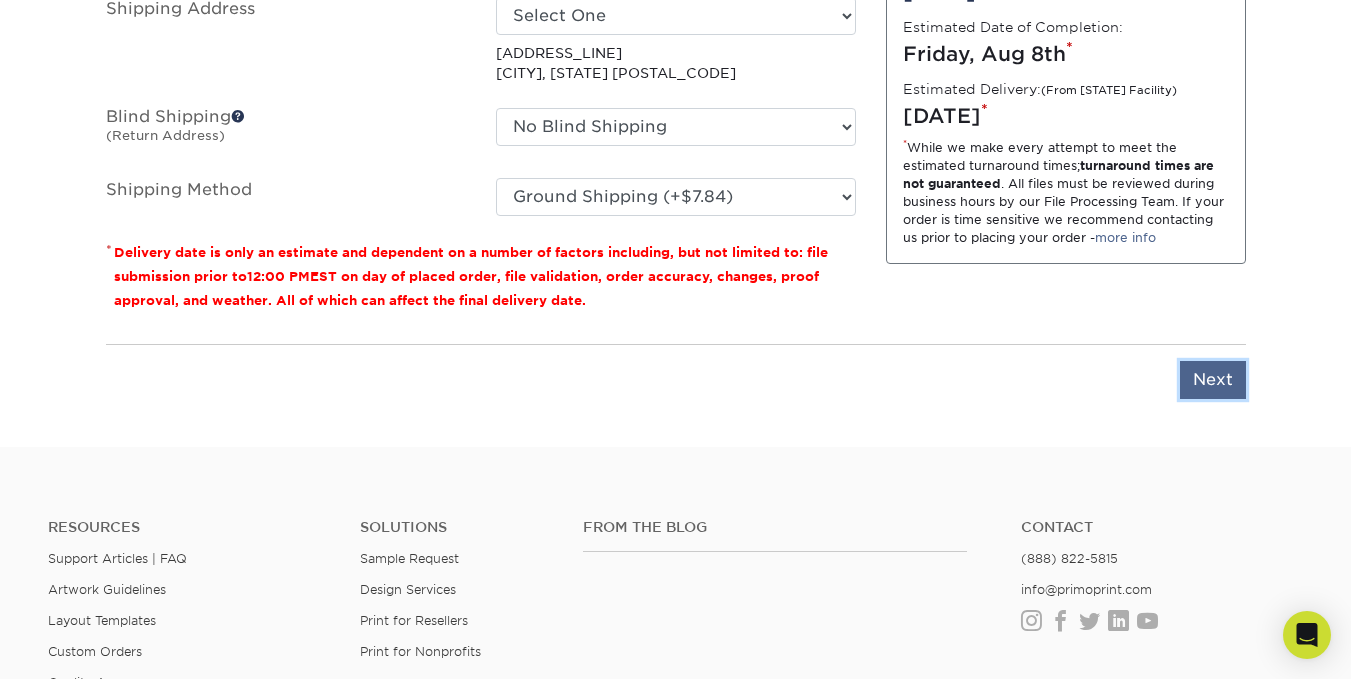 click on "Next" at bounding box center (1213, 380) 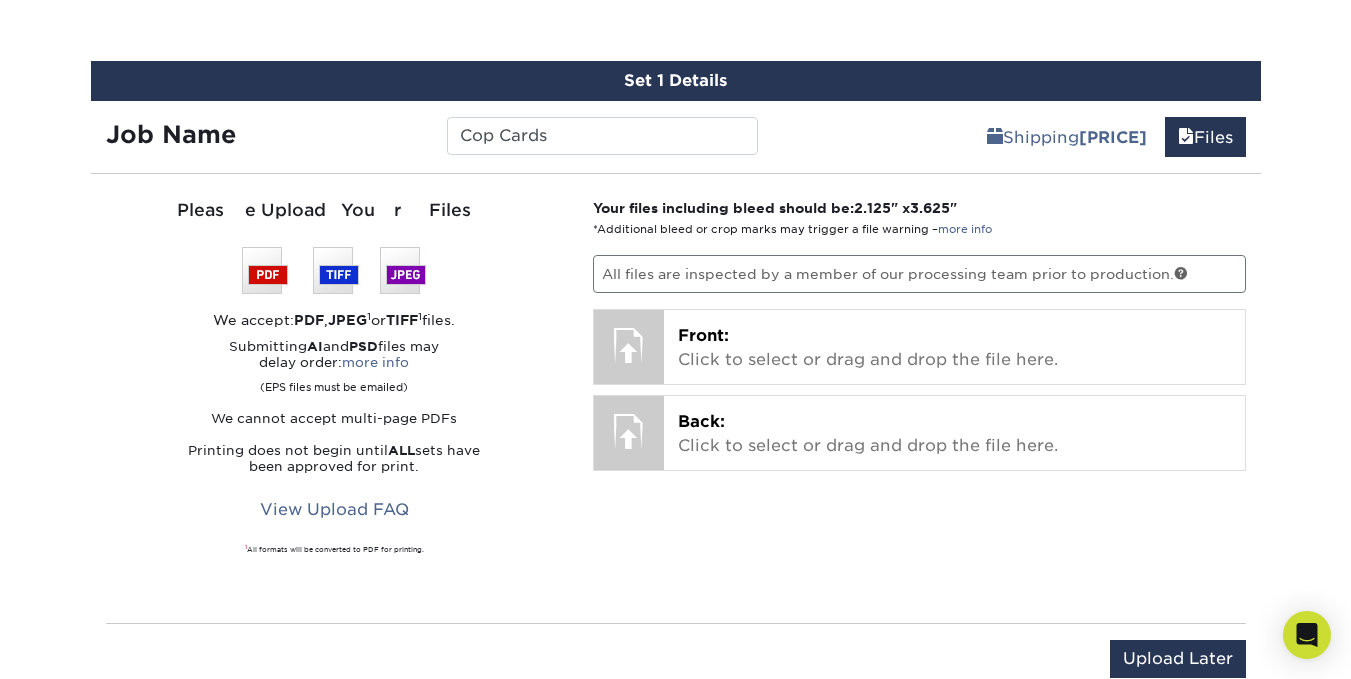 scroll, scrollTop: 1104, scrollLeft: 0, axis: vertical 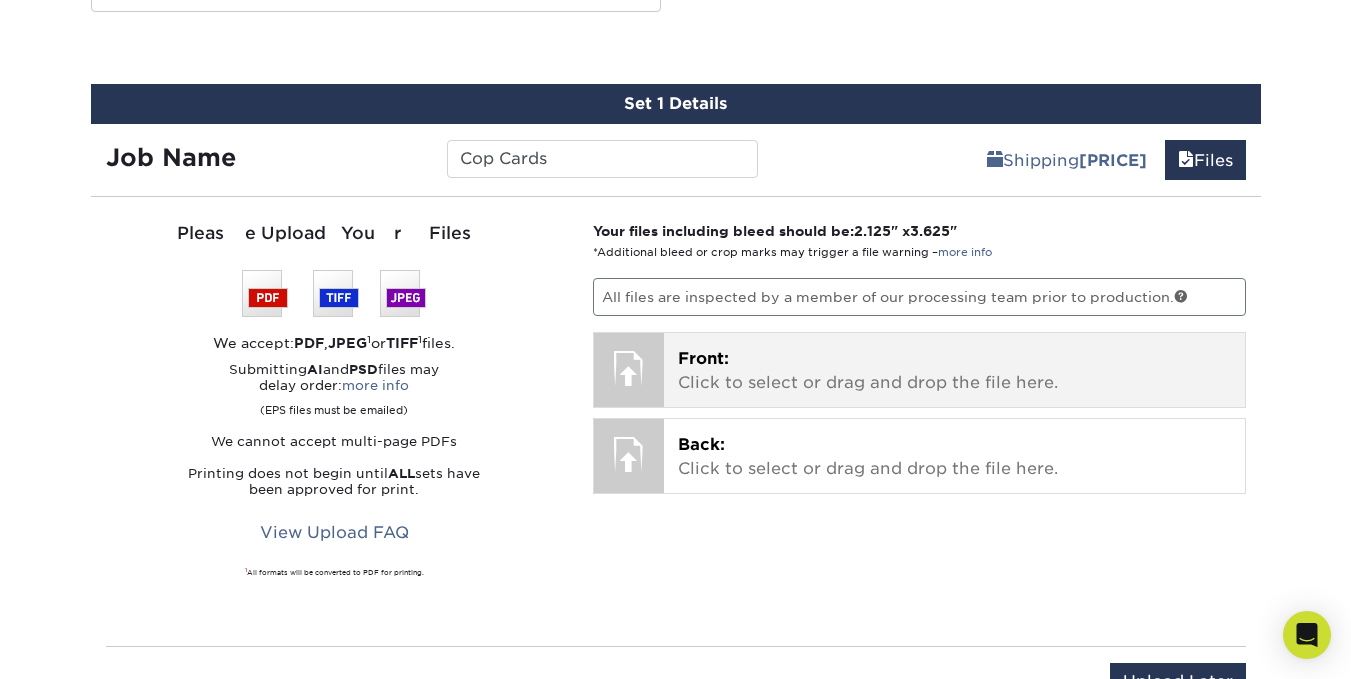 click at bounding box center [629, 368] 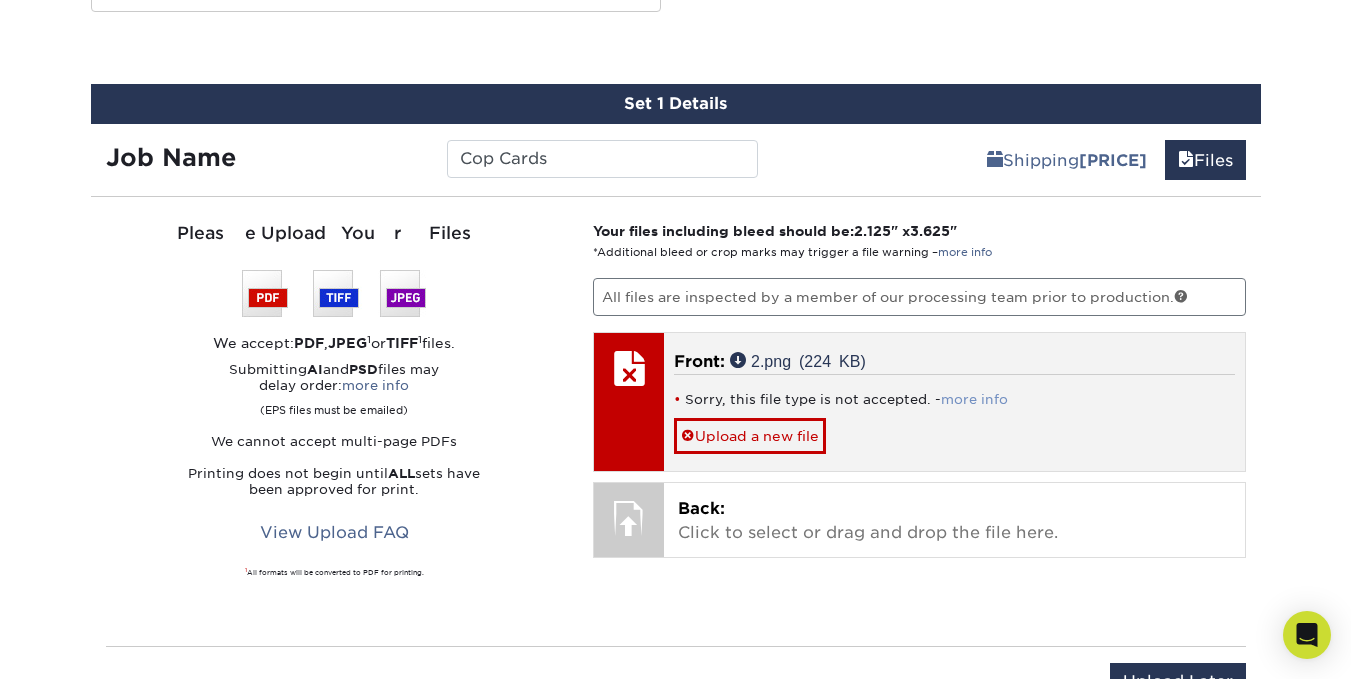 click on "more info" at bounding box center [974, 399] 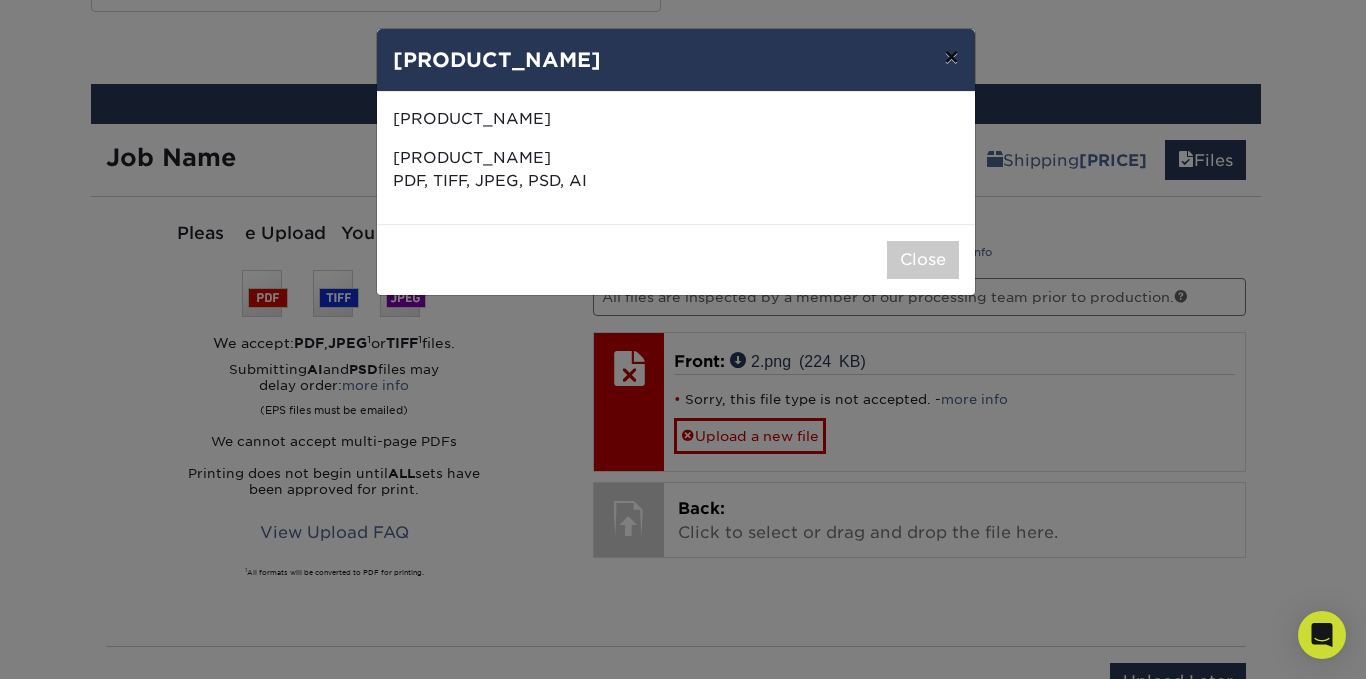 click on "×" at bounding box center (951, 57) 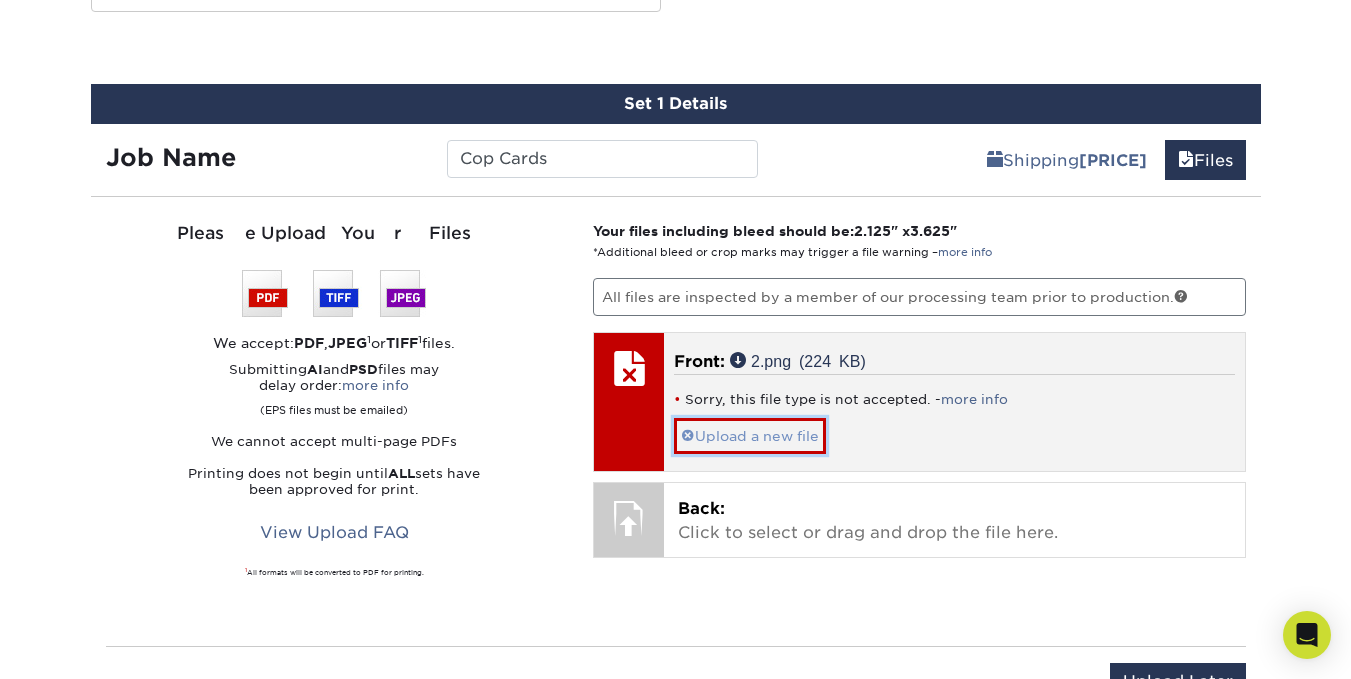 click on "Upload a new file" at bounding box center [750, 435] 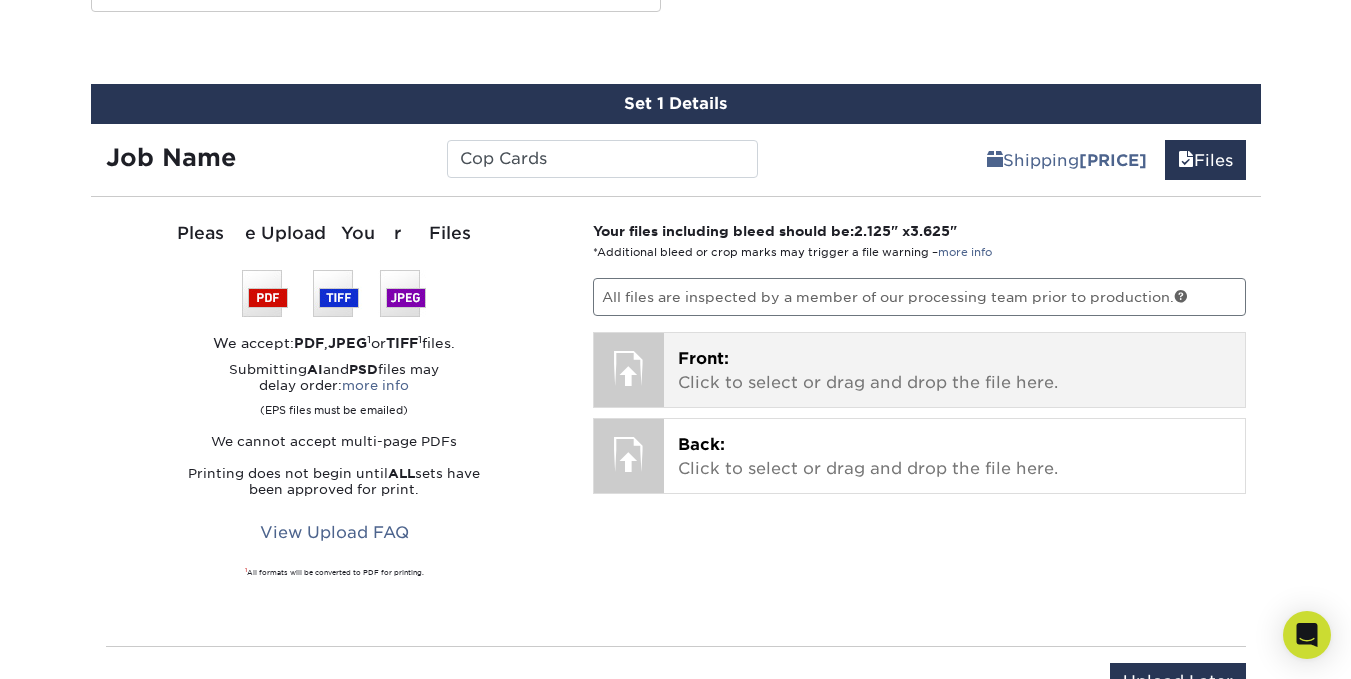 click on "Front: Click to select or drag and drop the file here." at bounding box center [954, 371] 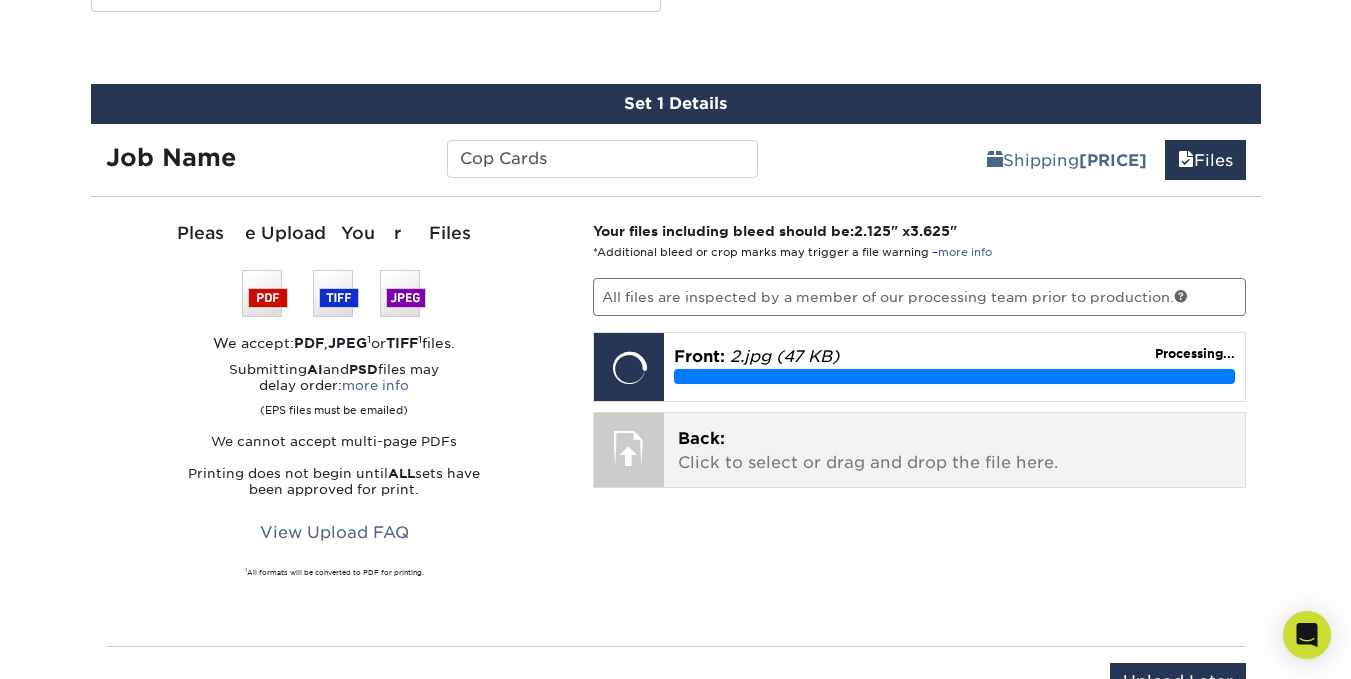 click on "Back: Click to select or drag and drop the file here." at bounding box center [954, 451] 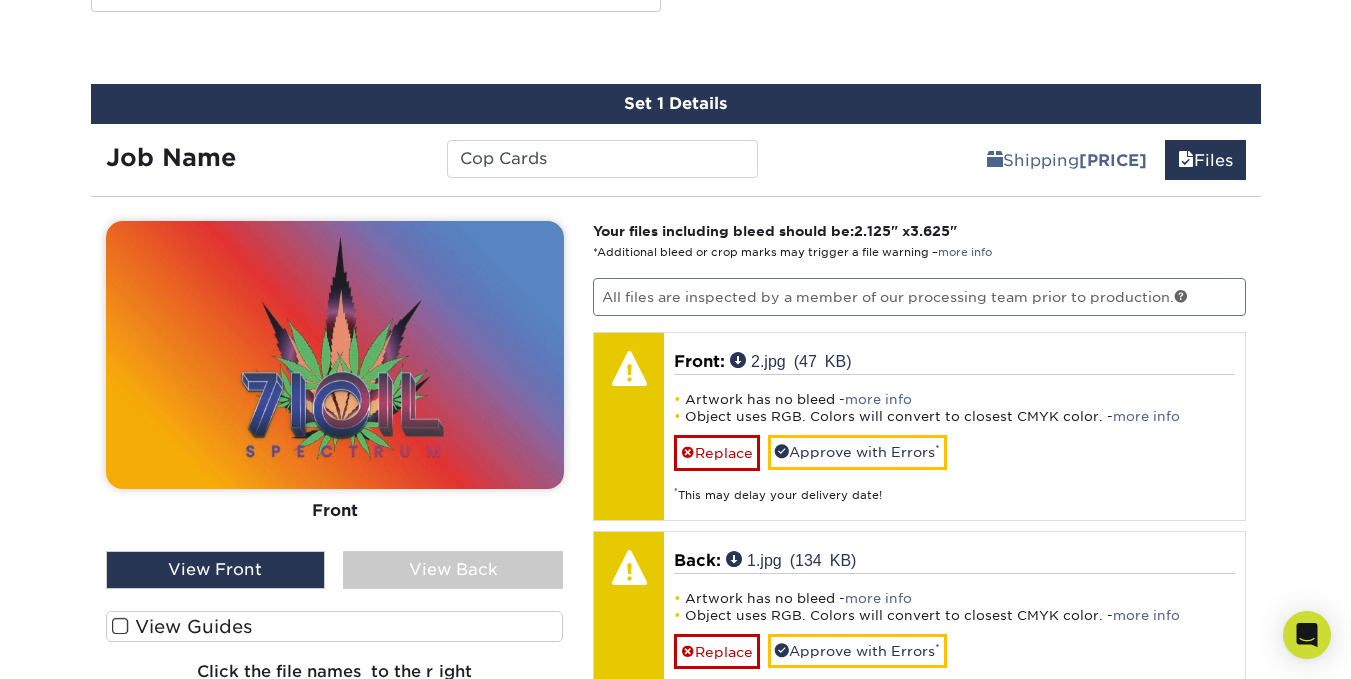 click on "Your files including bleed should be:  2.125 " x  3.625 "
*Additional bleed or crop marks may trigger a file warning –  more info
Front: Click to select or drag and drop the file here.
Choose file
2.png      0.2  MiB               ✔    ✘            2.jpg      46.6  KiB               ✔    ✘
Front:   2.jpg (47 KB)
Processing...
Front:   2.jpg (47 KB)
Artwork has no bleed -  more info Object uses RGB. Colors will convert to closest CMYK color. -  more info
Replace
Approve with Errors *
* This may delay your delivery date!" at bounding box center [919, 475] 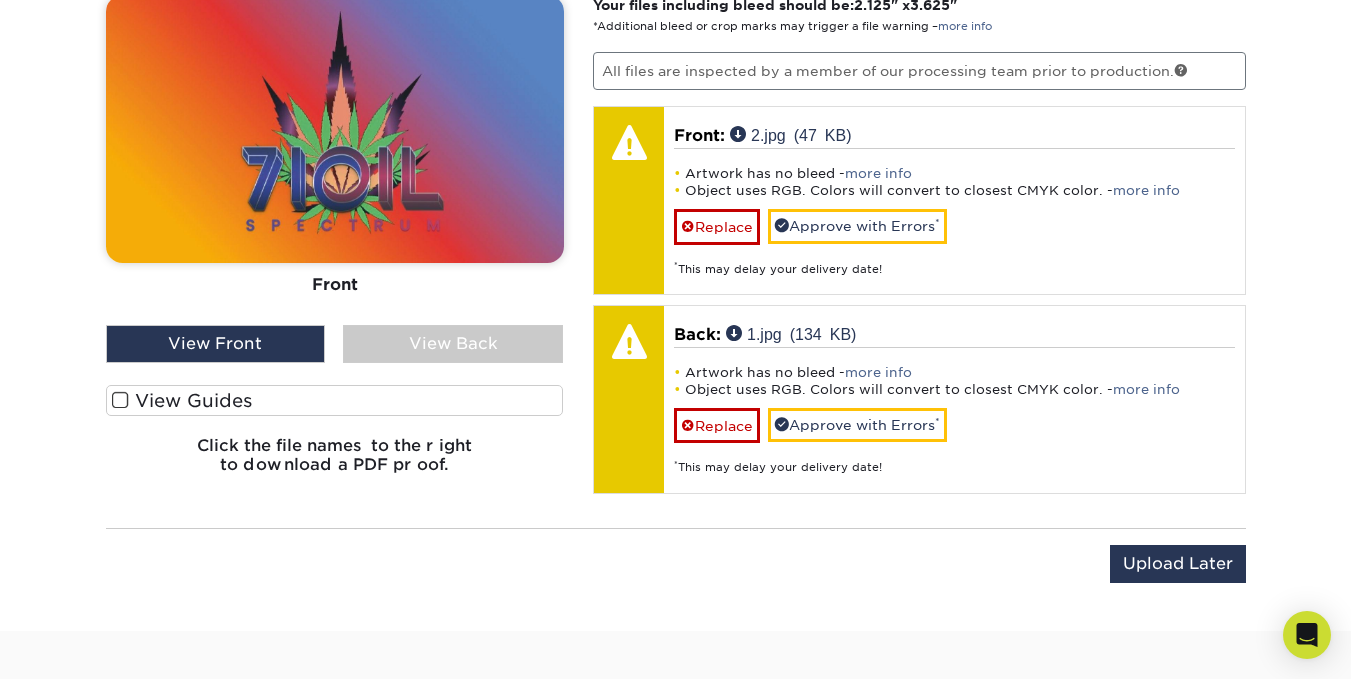 scroll, scrollTop: 1384, scrollLeft: 0, axis: vertical 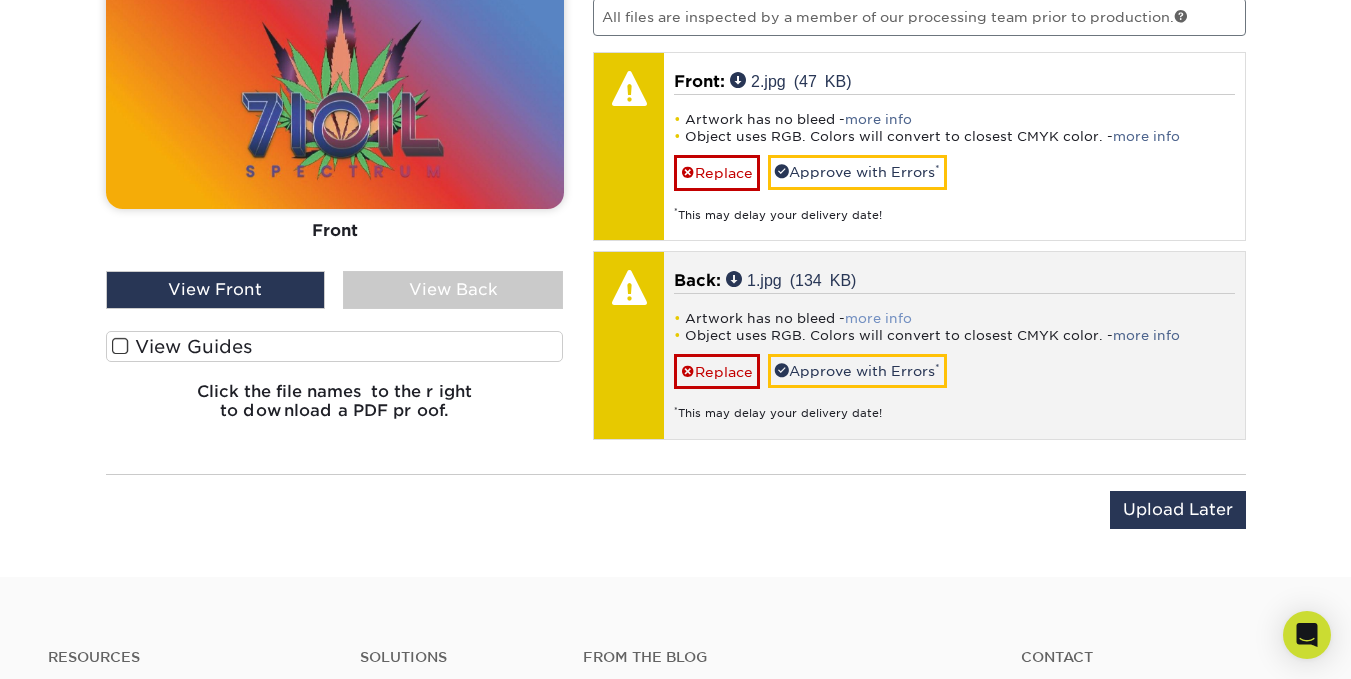 click on "more info" at bounding box center [878, 318] 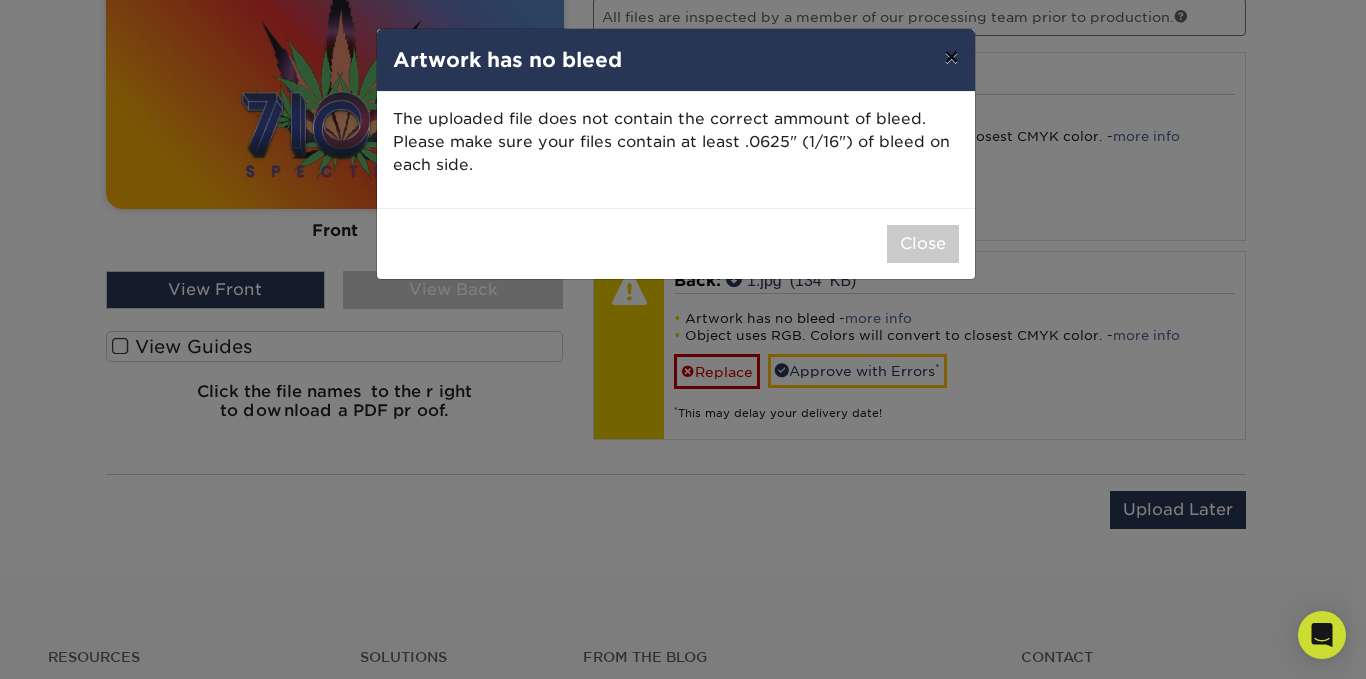 click on "×" at bounding box center [951, 57] 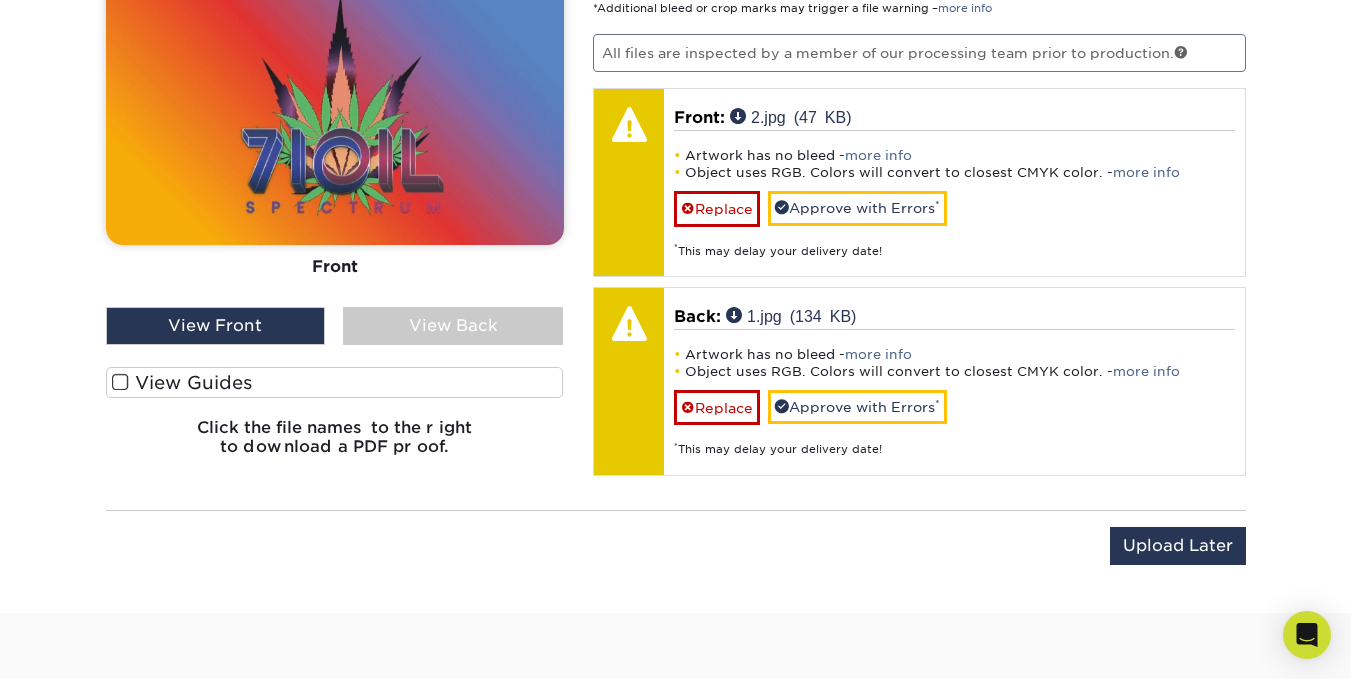scroll, scrollTop: 1352, scrollLeft: 0, axis: vertical 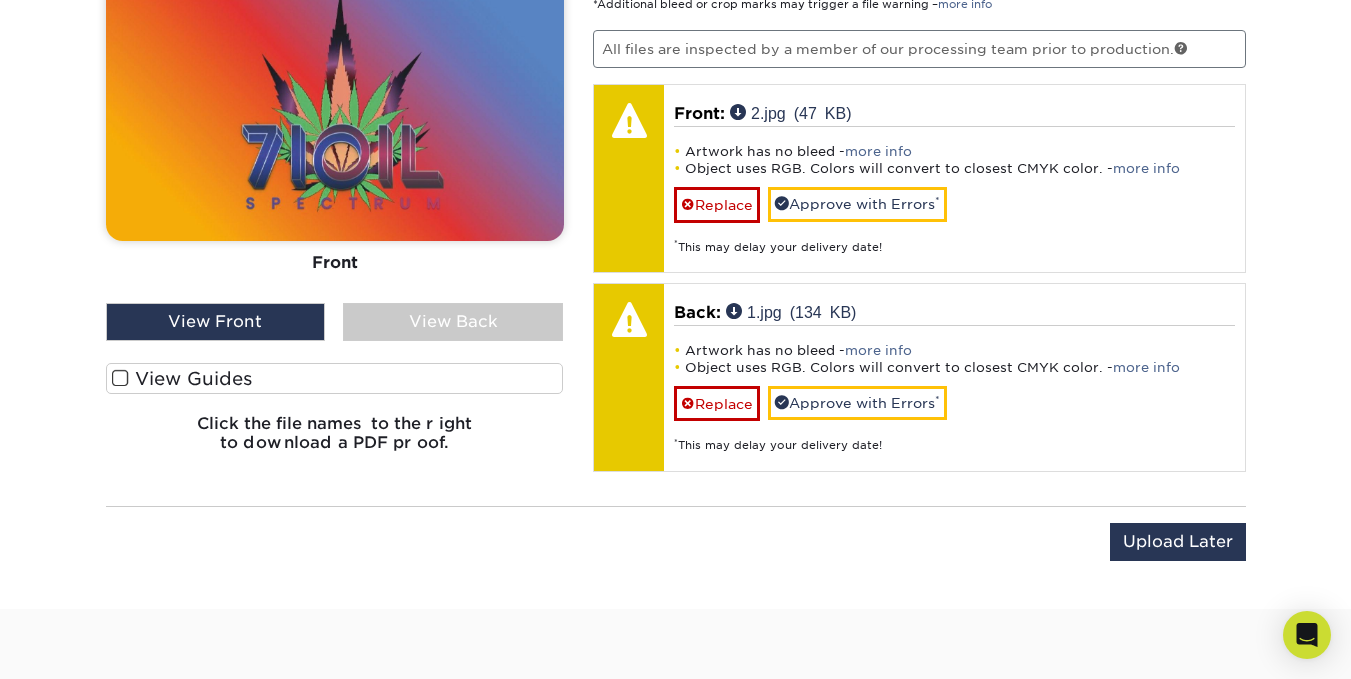 click on "View Front" at bounding box center (216, 322) 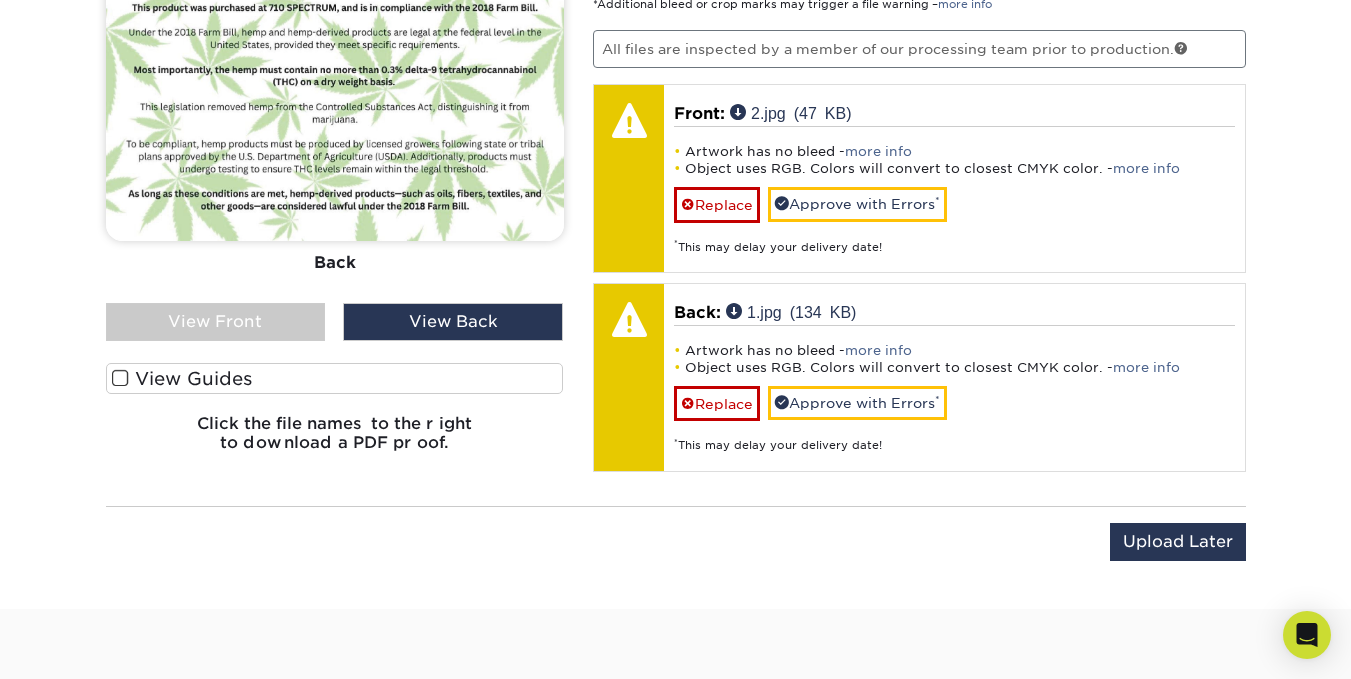 click on "View Guides" at bounding box center (335, 378) 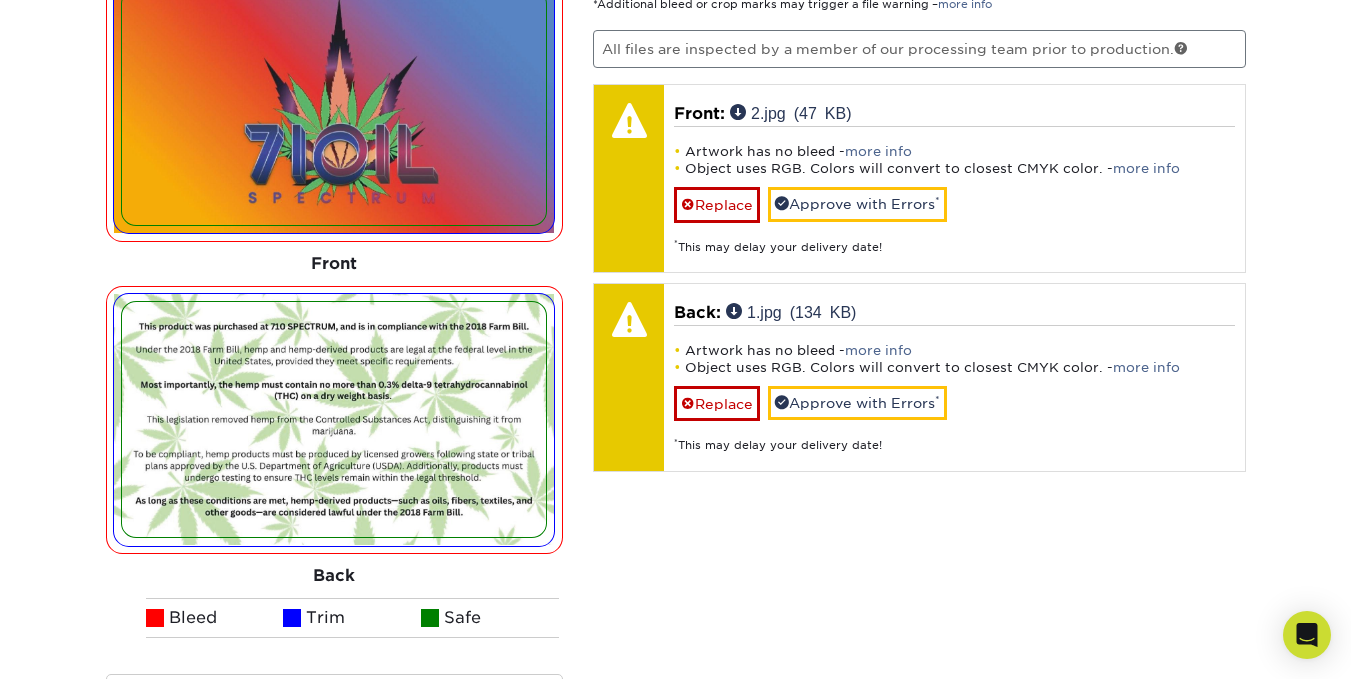 scroll, scrollTop: 1663, scrollLeft: 0, axis: vertical 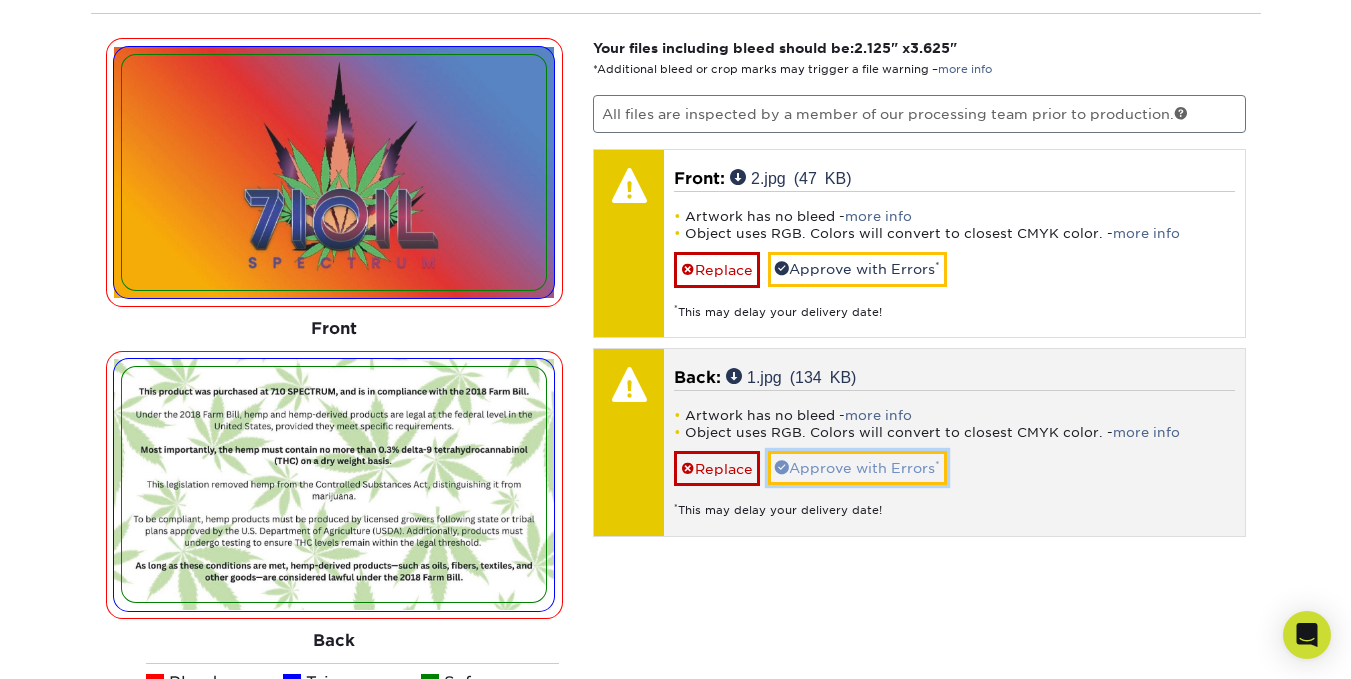 click on "Approve with Errors *" at bounding box center (857, 468) 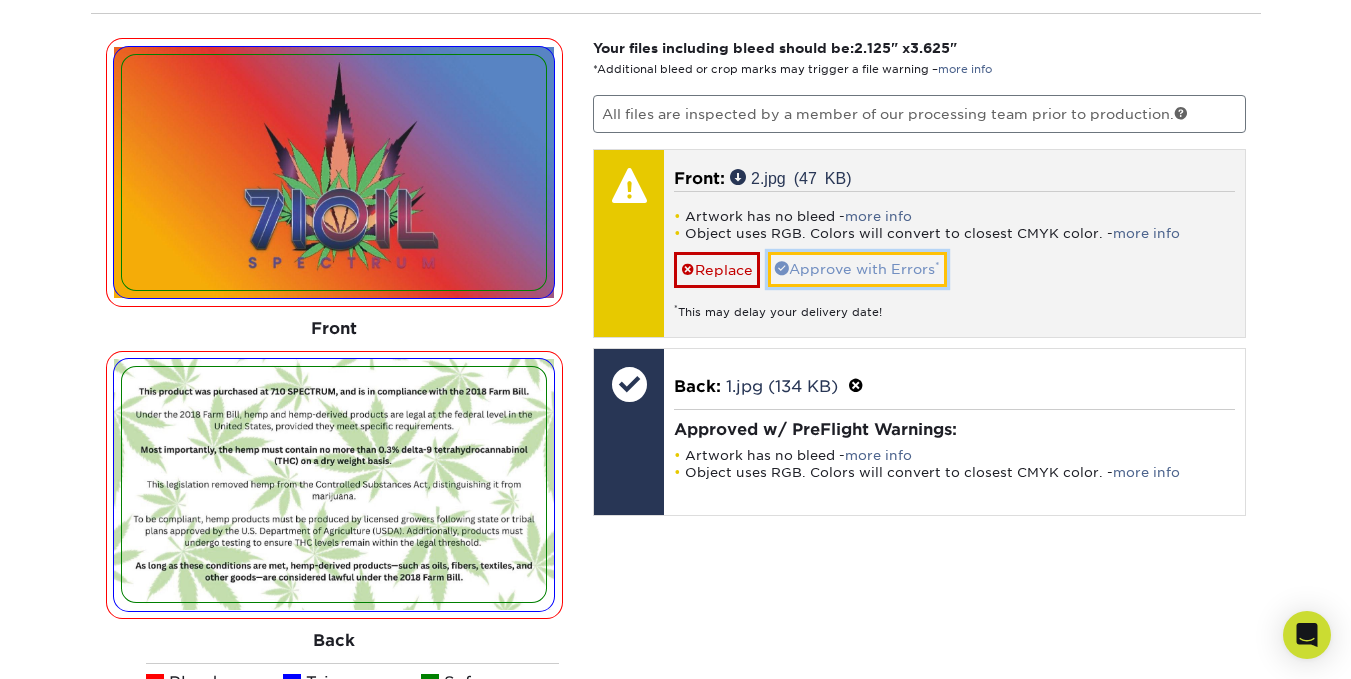 click on "Approve with Errors *" at bounding box center (857, 269) 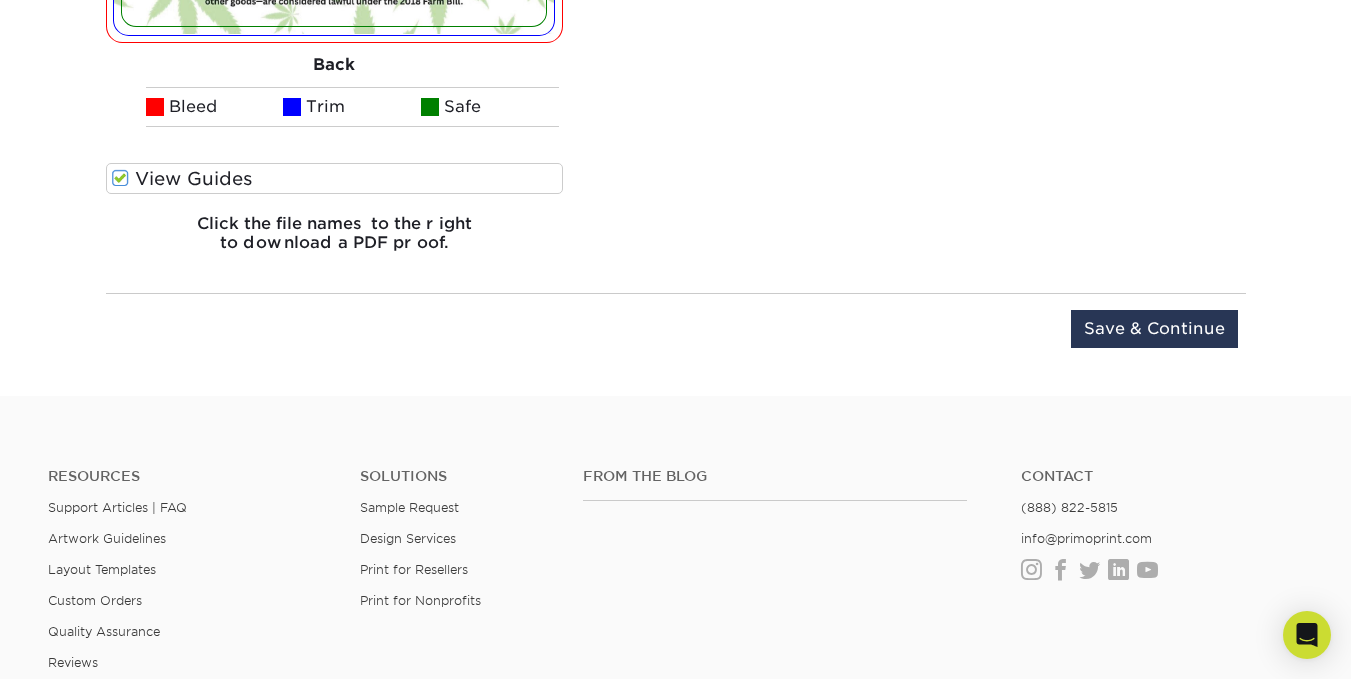 scroll, scrollTop: 1867, scrollLeft: 0, axis: vertical 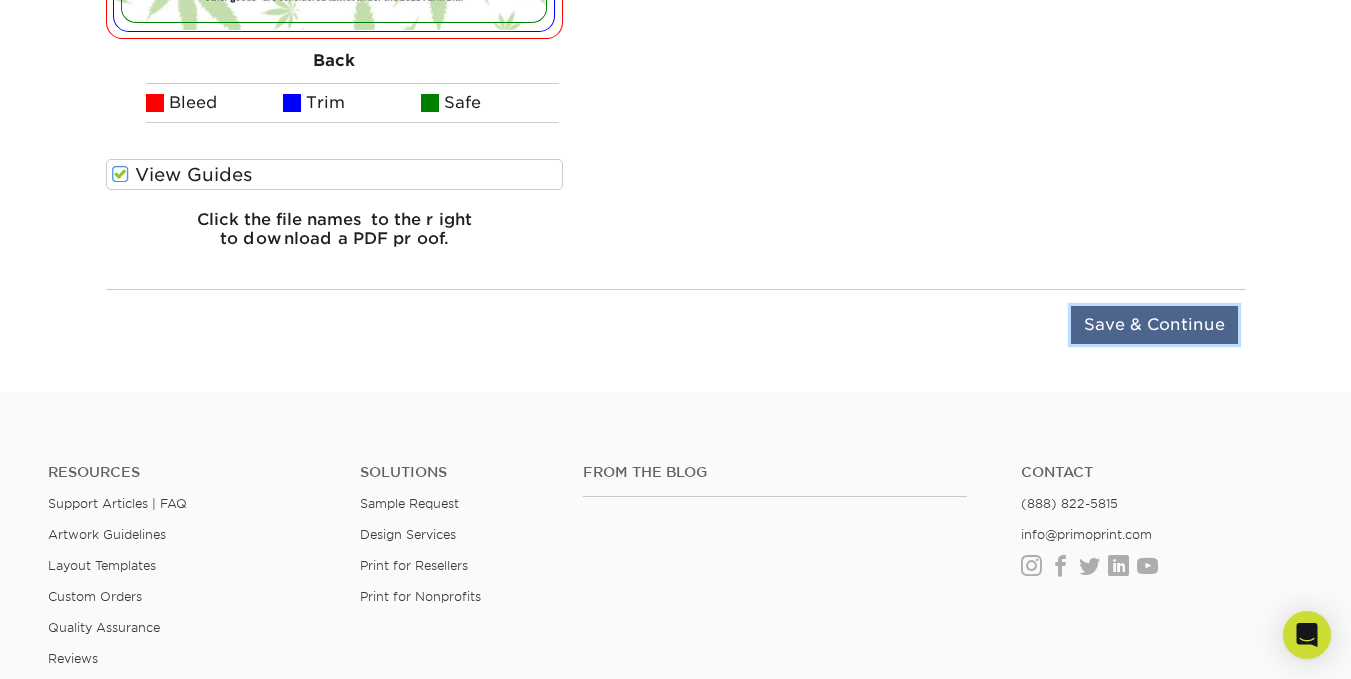 click on "Save & Continue" at bounding box center (1154, 325) 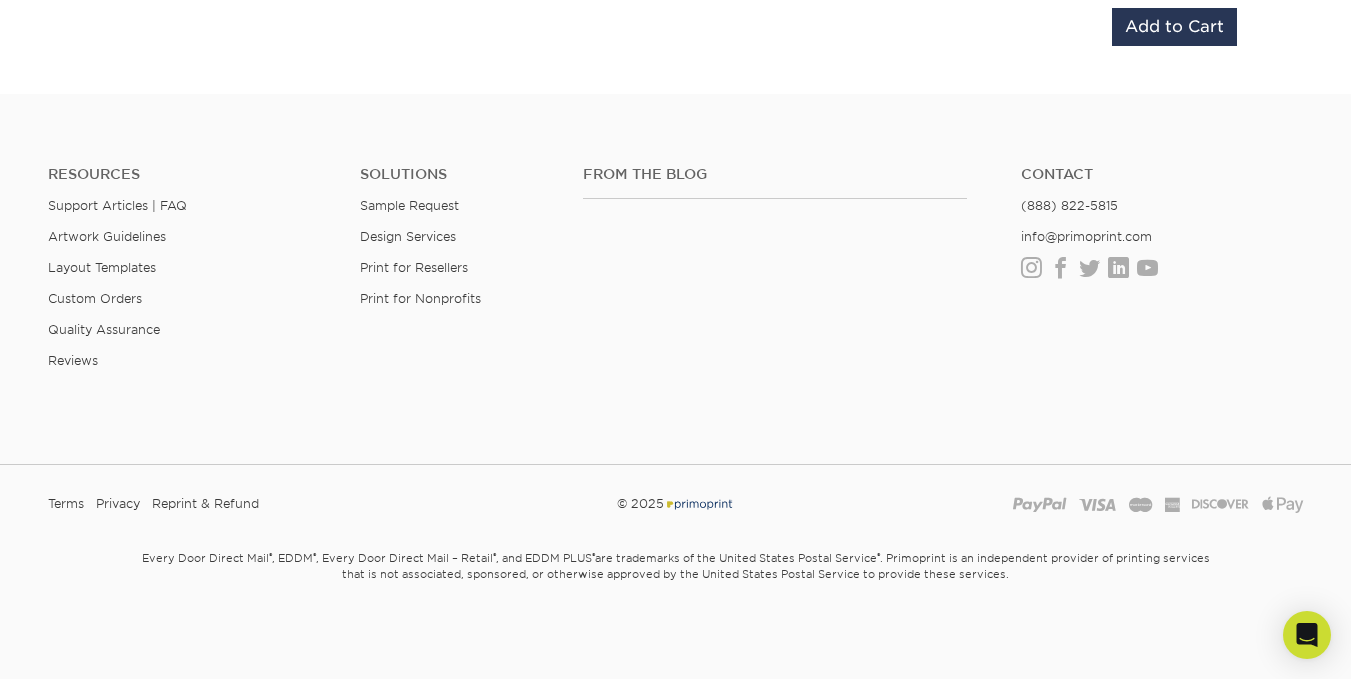 scroll, scrollTop: 1574, scrollLeft: 0, axis: vertical 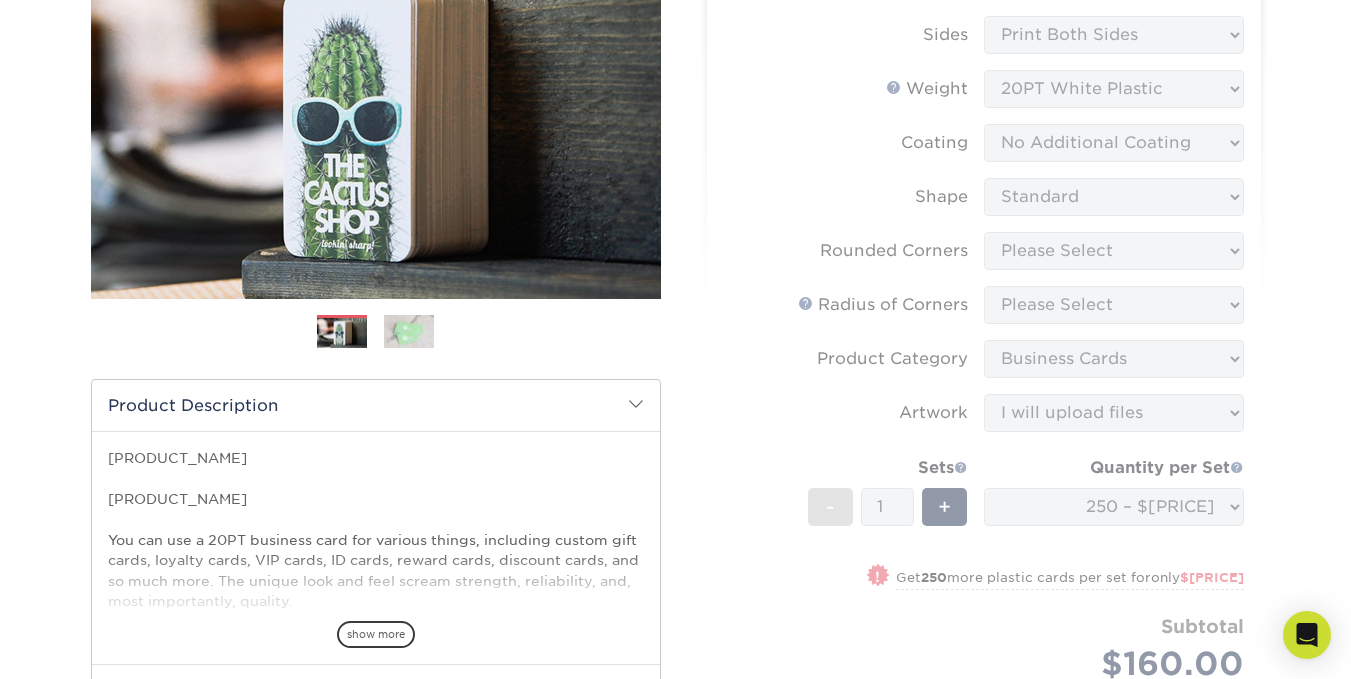 click on "Sizes Help Sizes
Please Select
2" x 3.5"
2" x 8" 2.12" x 3.375" 2.5" x 2.5" 4.25" x 6" Sides Weight Help" at bounding box center (984, 345) 